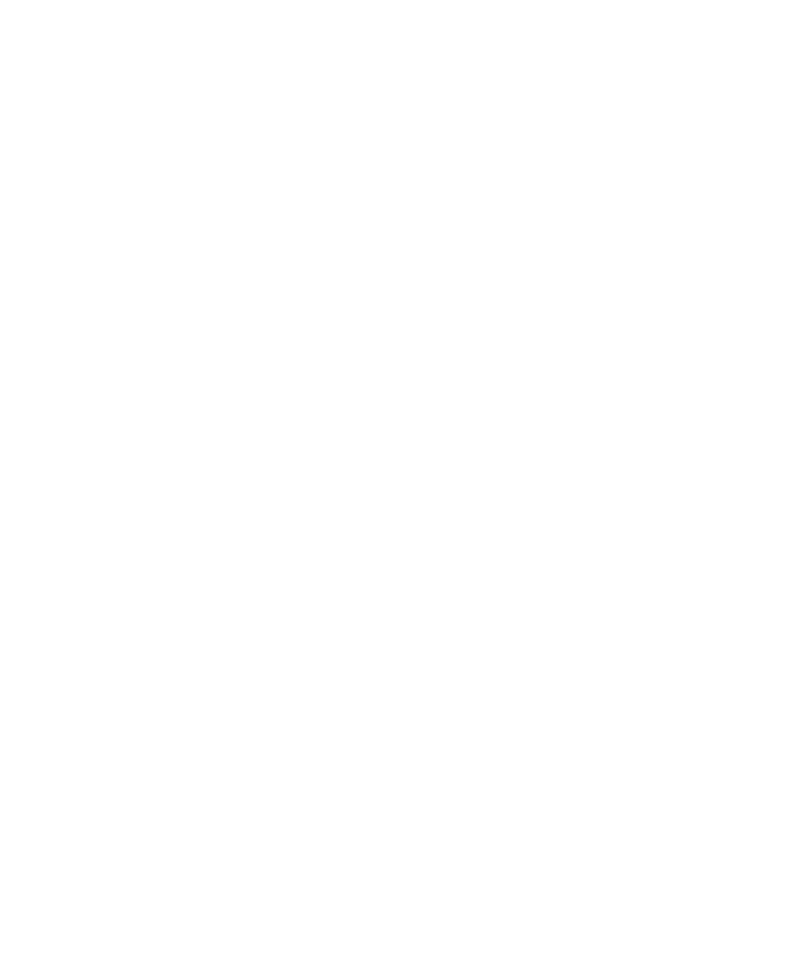 scroll, scrollTop: 0, scrollLeft: 0, axis: both 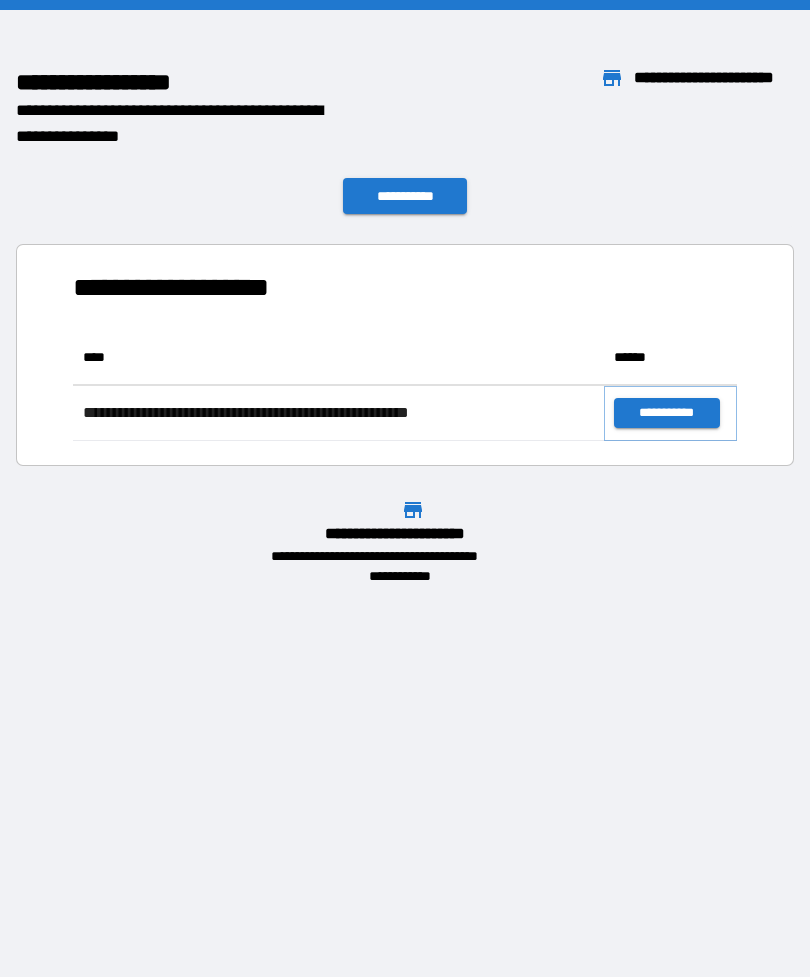 click on "**********" at bounding box center (666, 413) 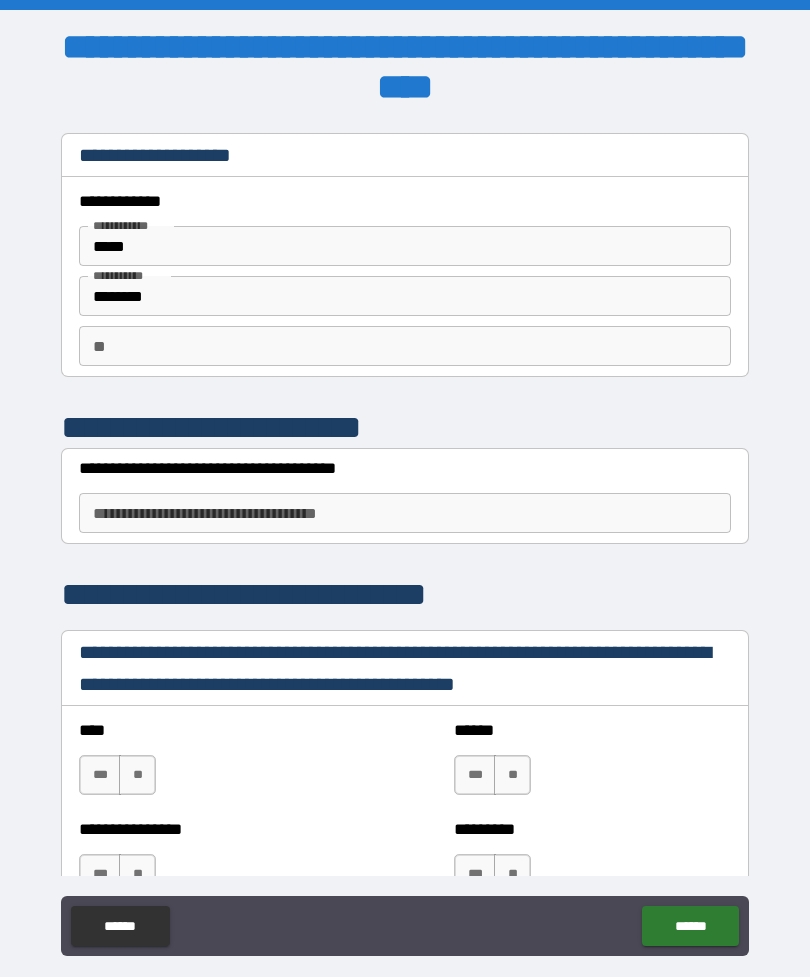 click on "**********" at bounding box center [405, 513] 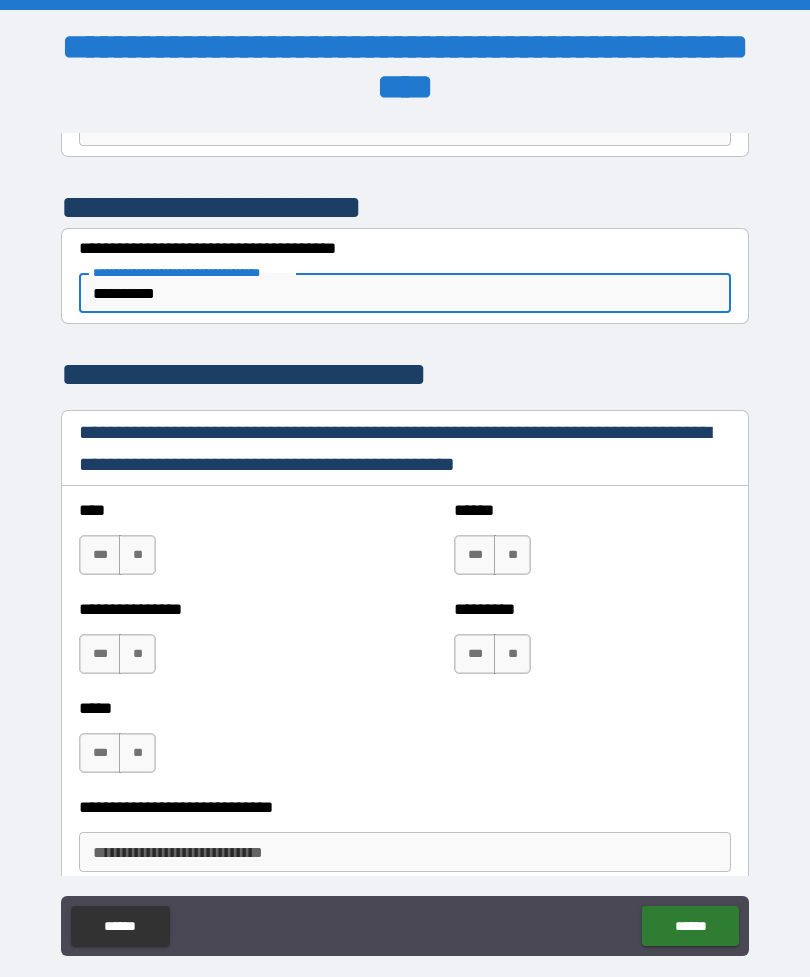 scroll, scrollTop: 233, scrollLeft: 0, axis: vertical 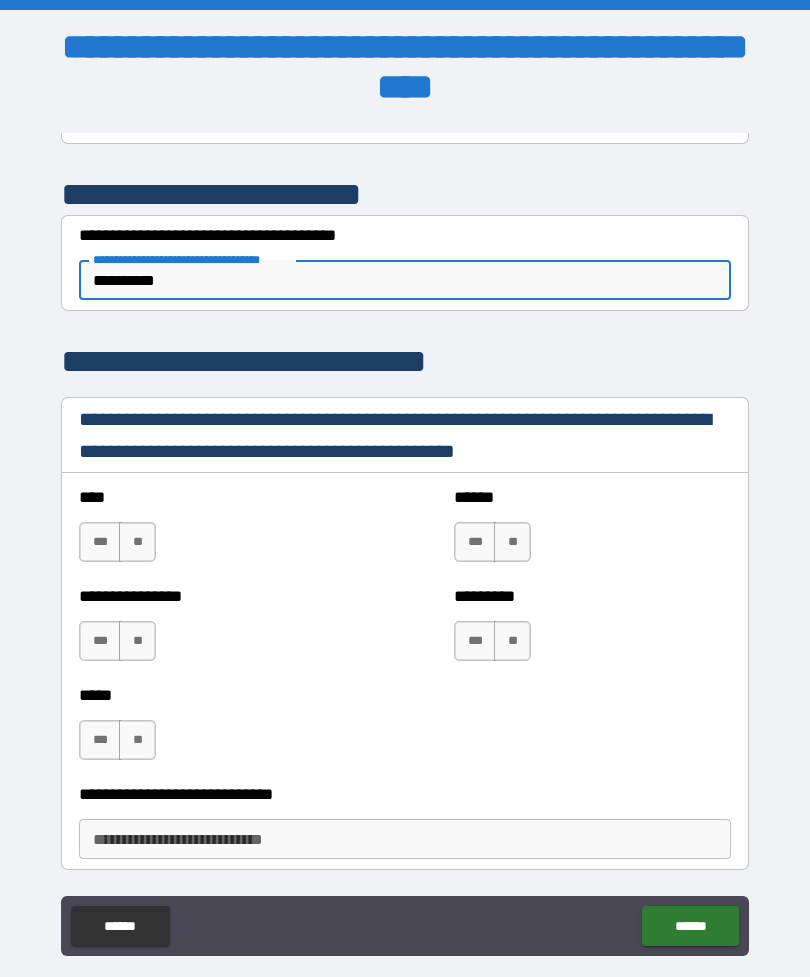 type on "**********" 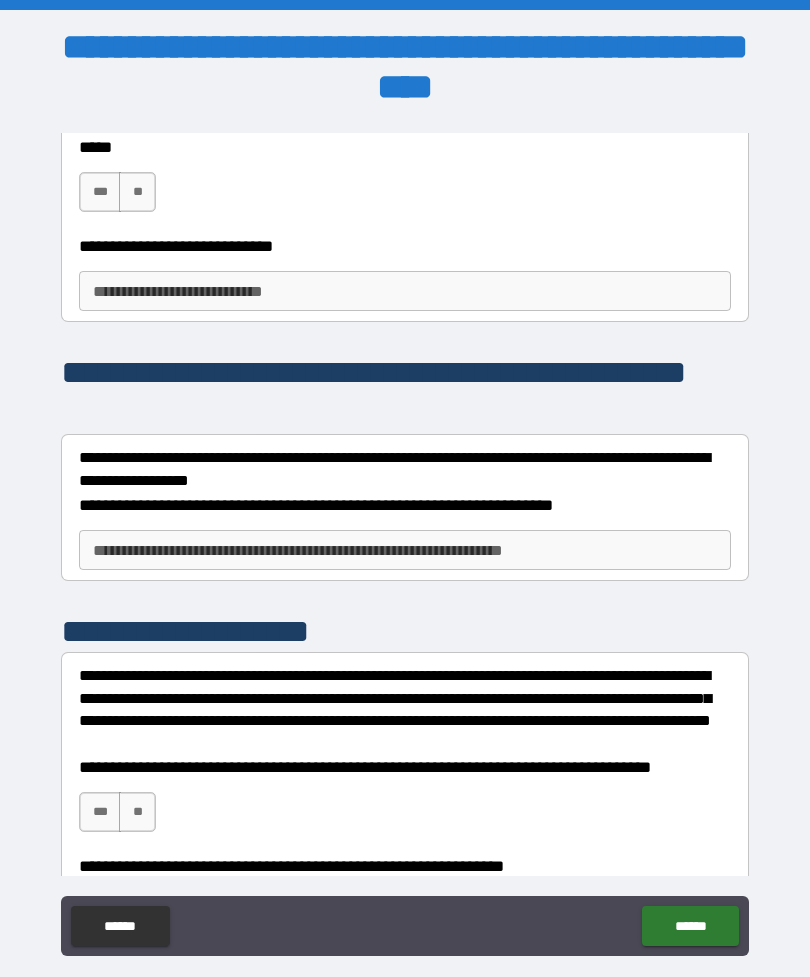 scroll, scrollTop: 807, scrollLeft: 0, axis: vertical 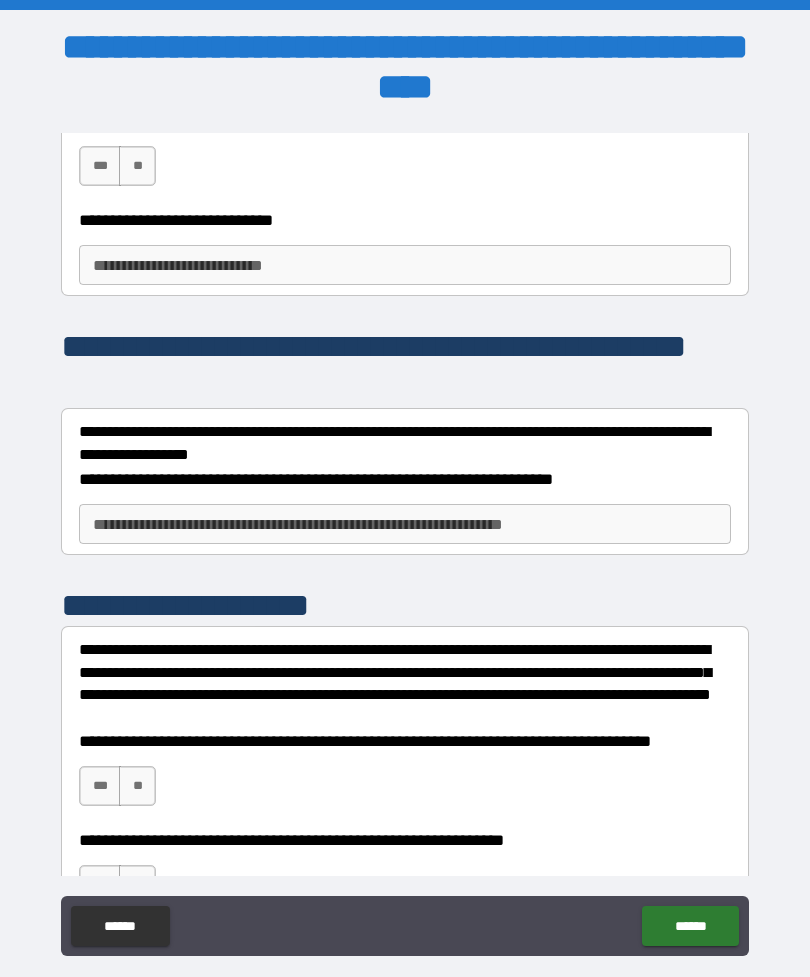 click on "**********" at bounding box center (405, 265) 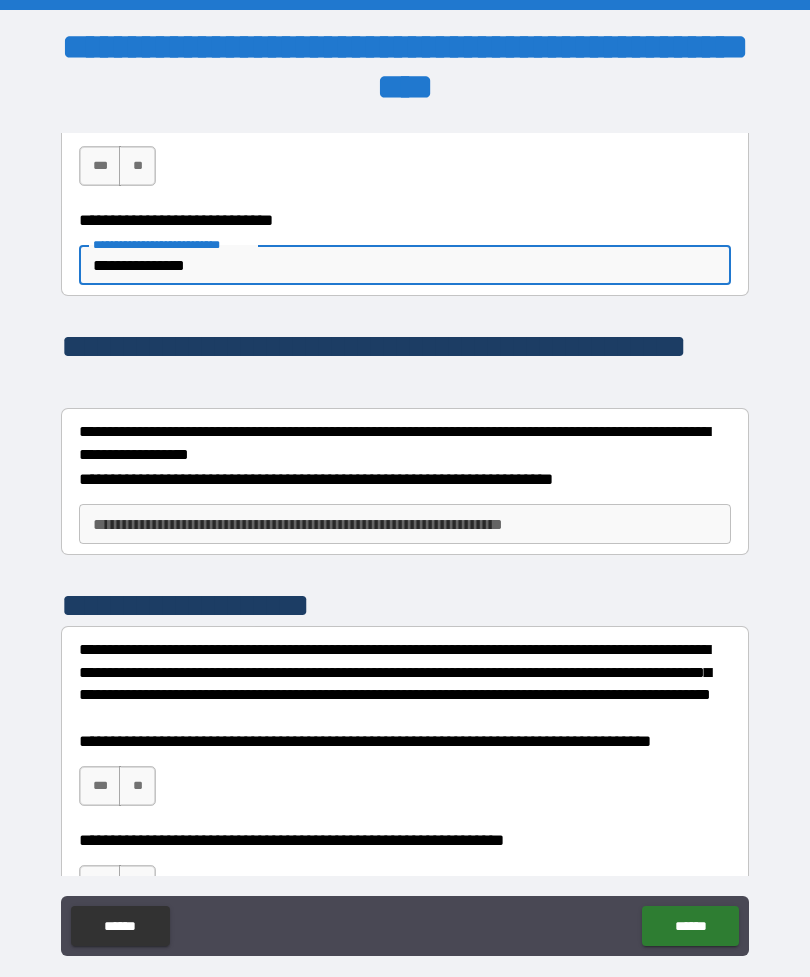 type on "**********" 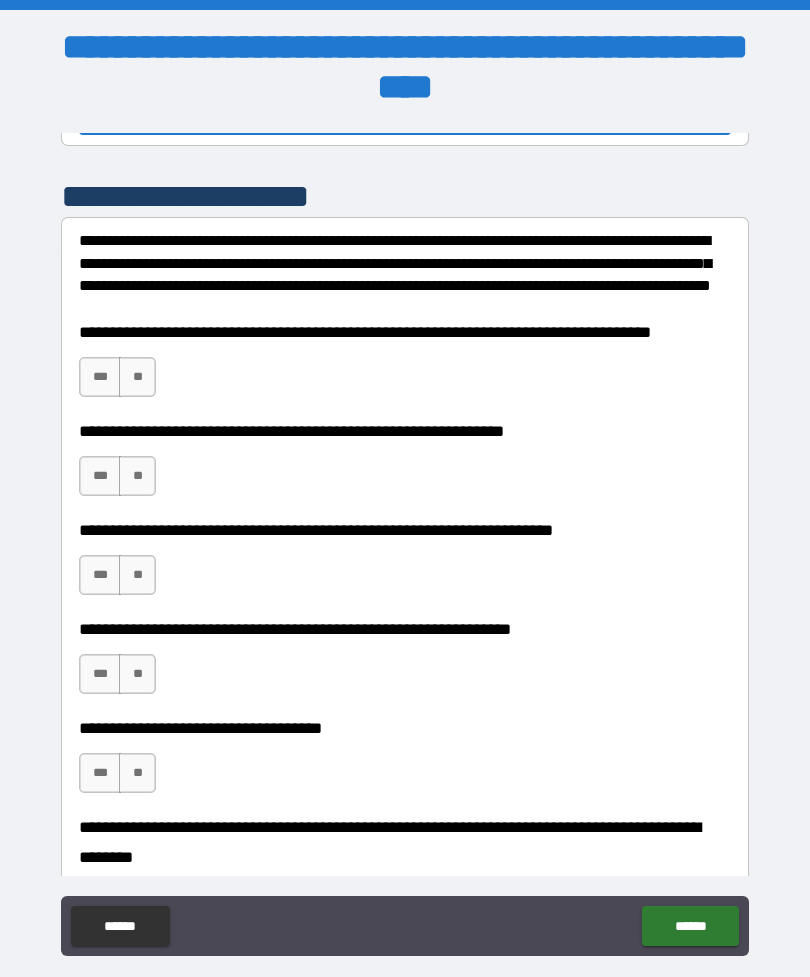 scroll, scrollTop: 1220, scrollLeft: 0, axis: vertical 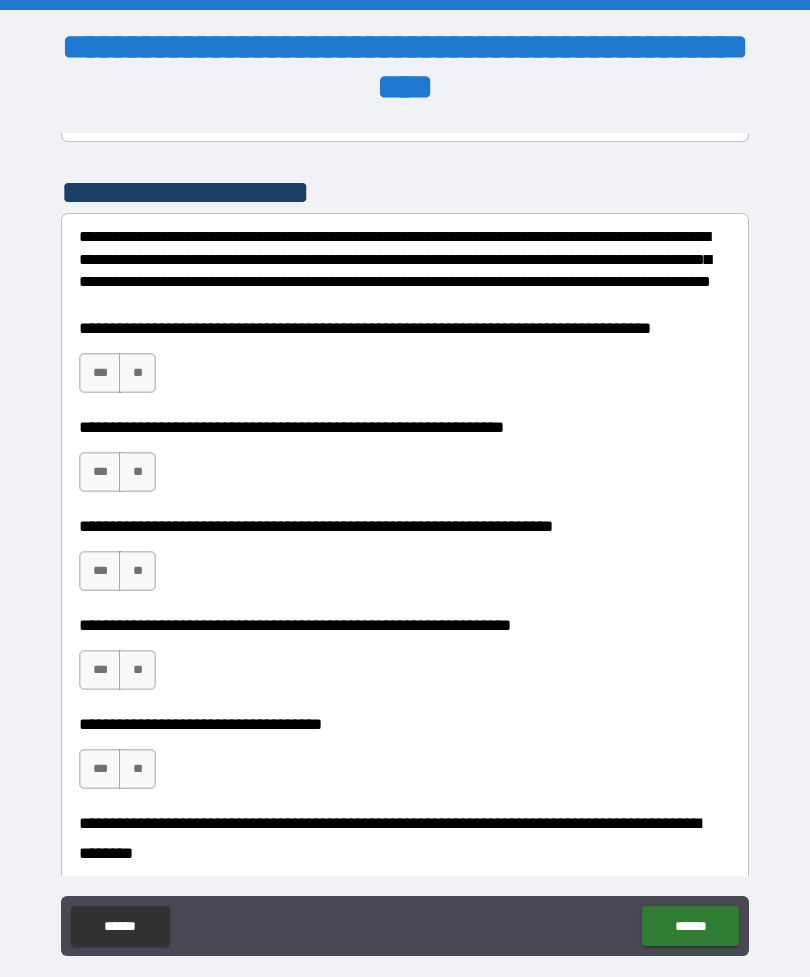 type on "**********" 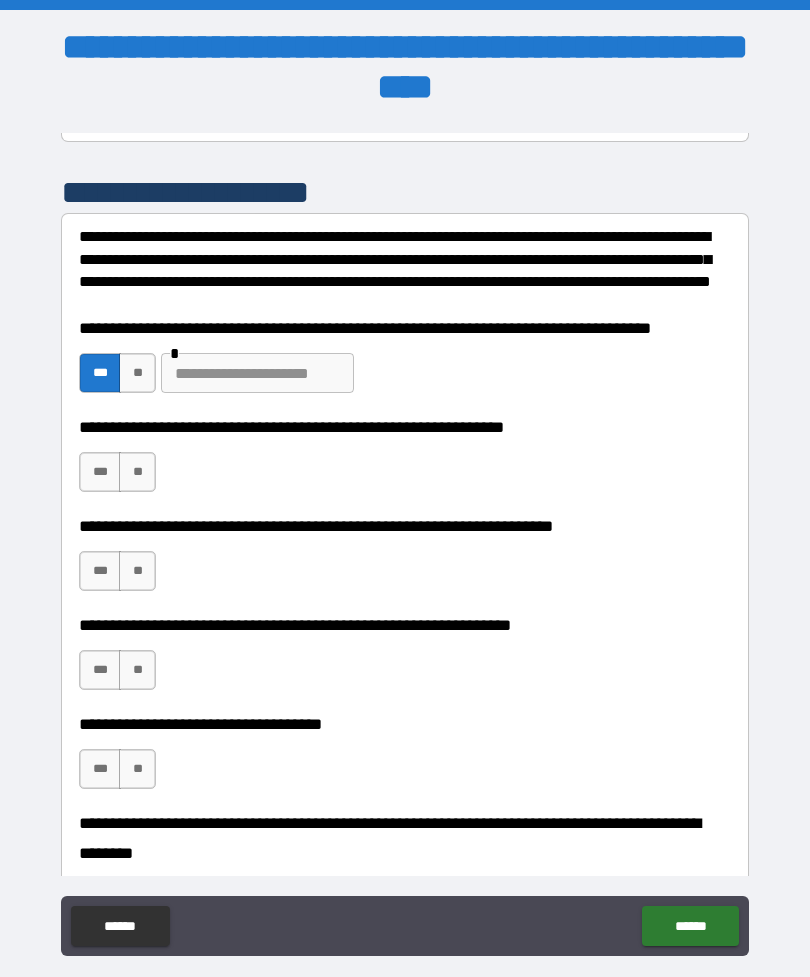 click at bounding box center (257, 373) 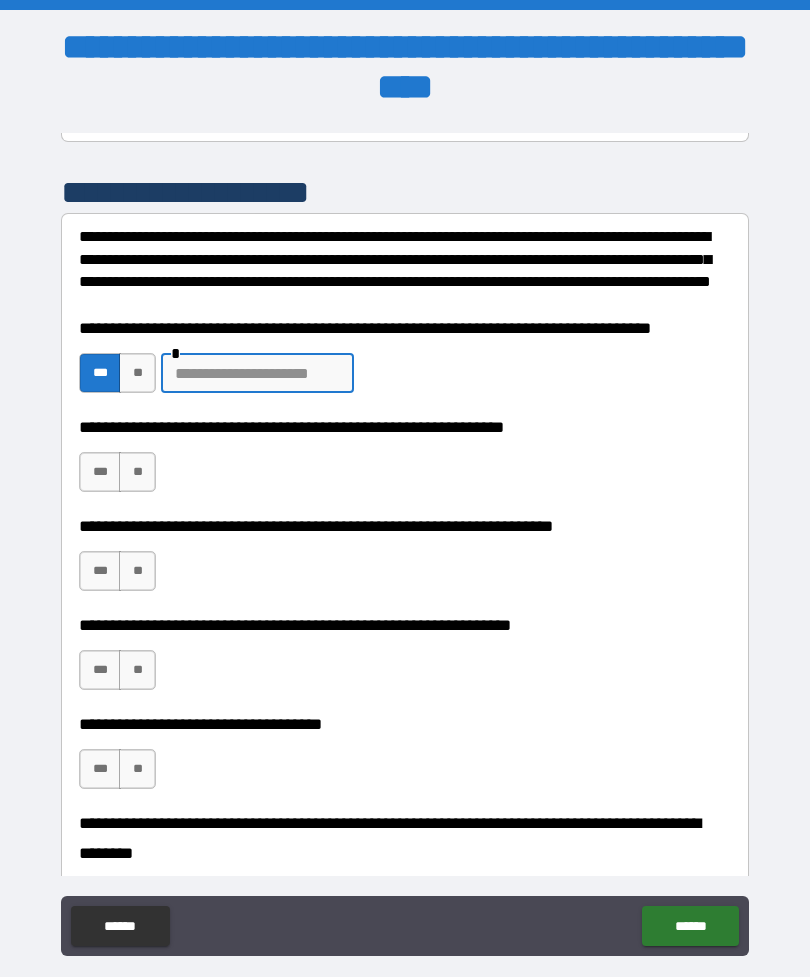 click on "***" at bounding box center [100, 472] 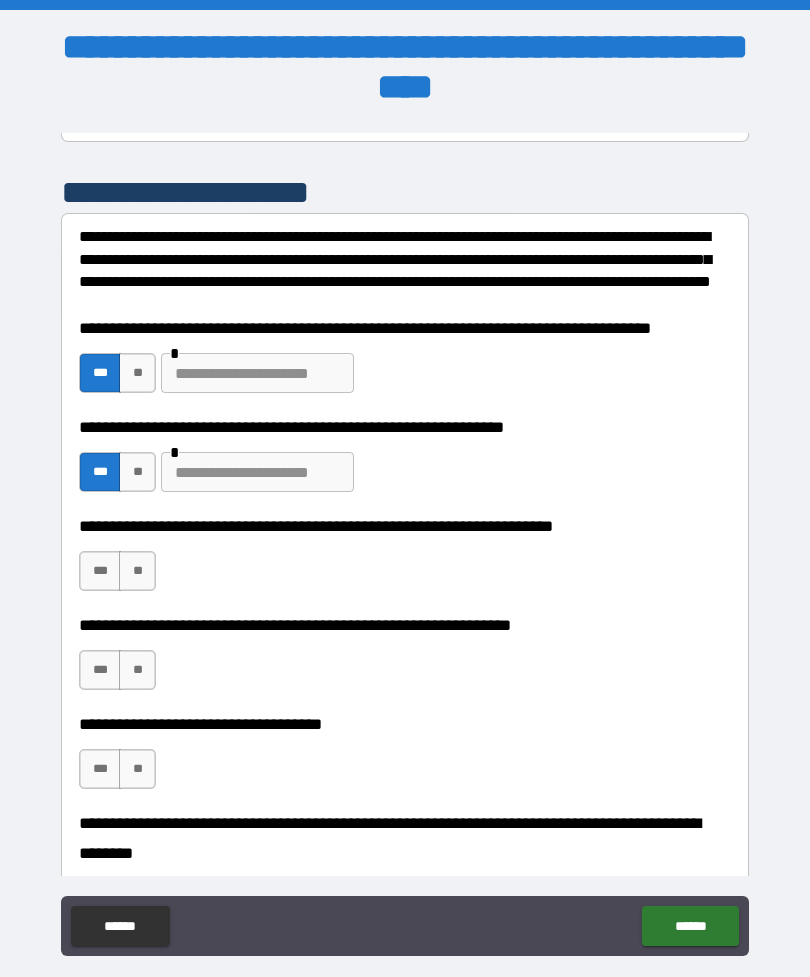 click at bounding box center [257, 472] 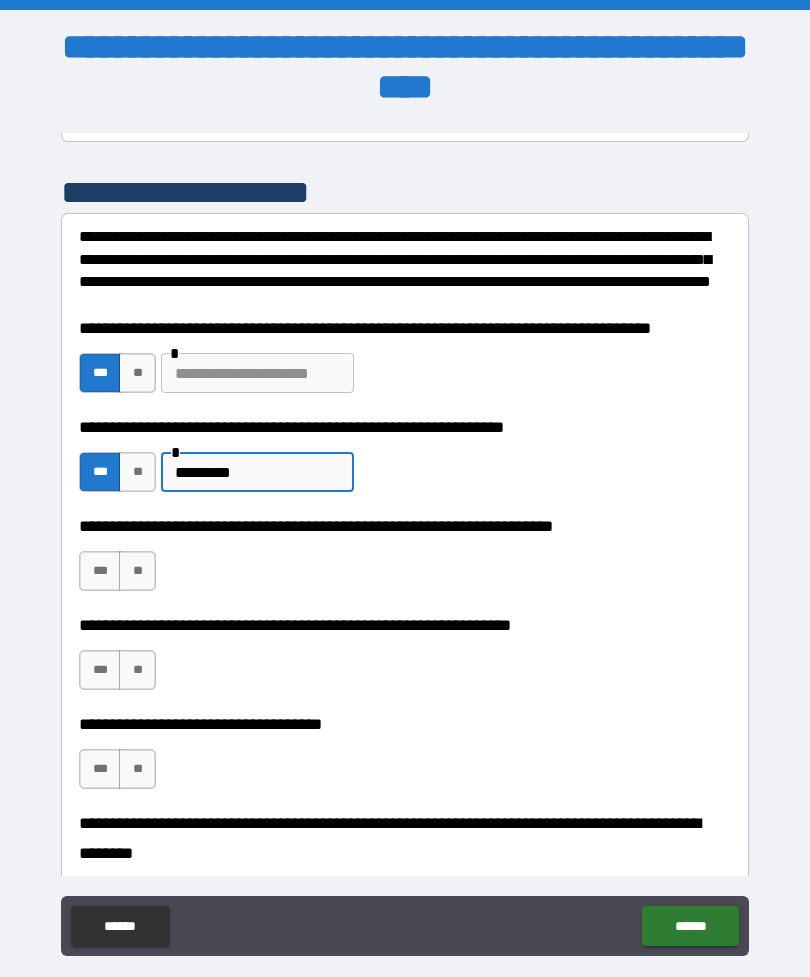 type on "*********" 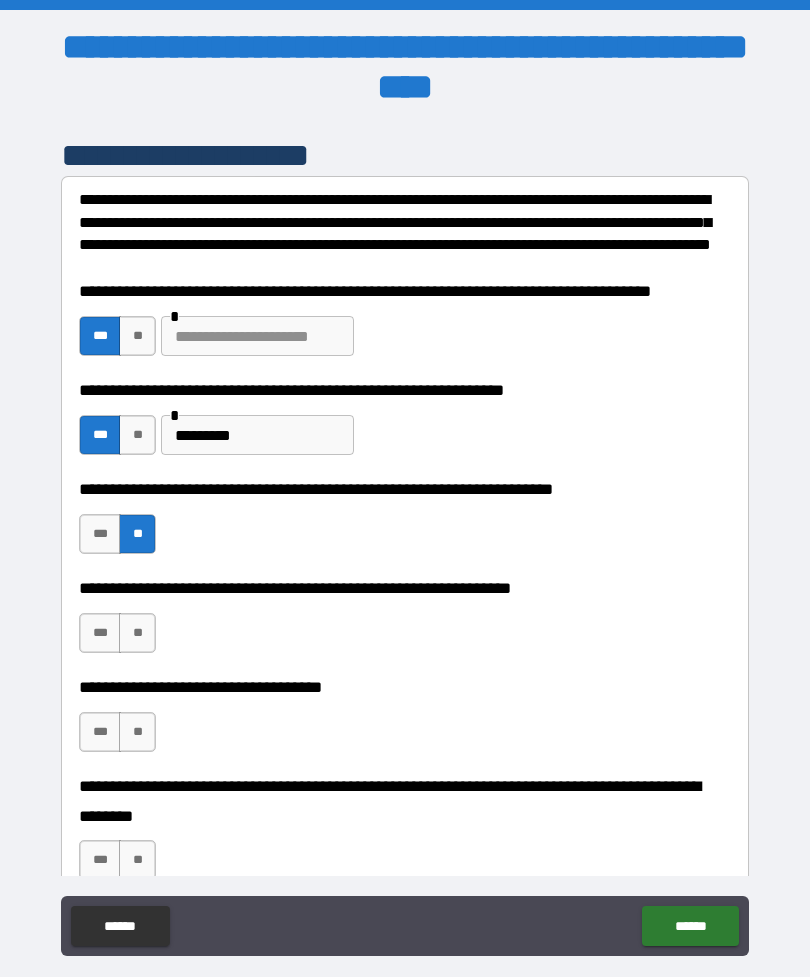 scroll, scrollTop: 1360, scrollLeft: 0, axis: vertical 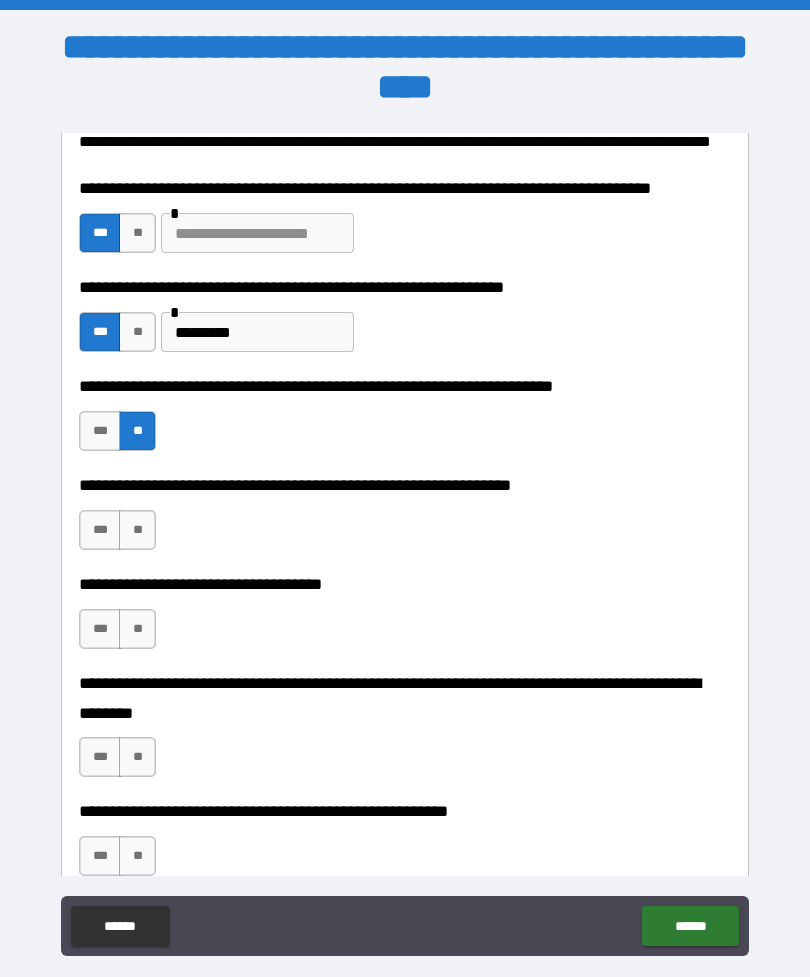 click on "**" at bounding box center [137, 530] 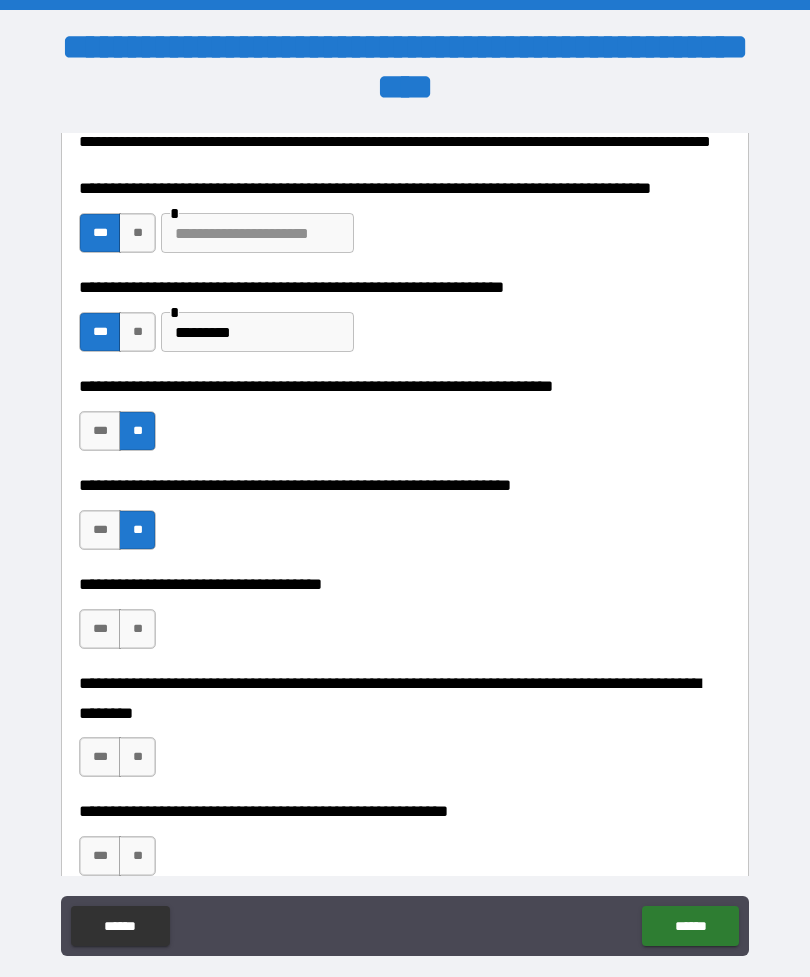 click on "**" at bounding box center (137, 629) 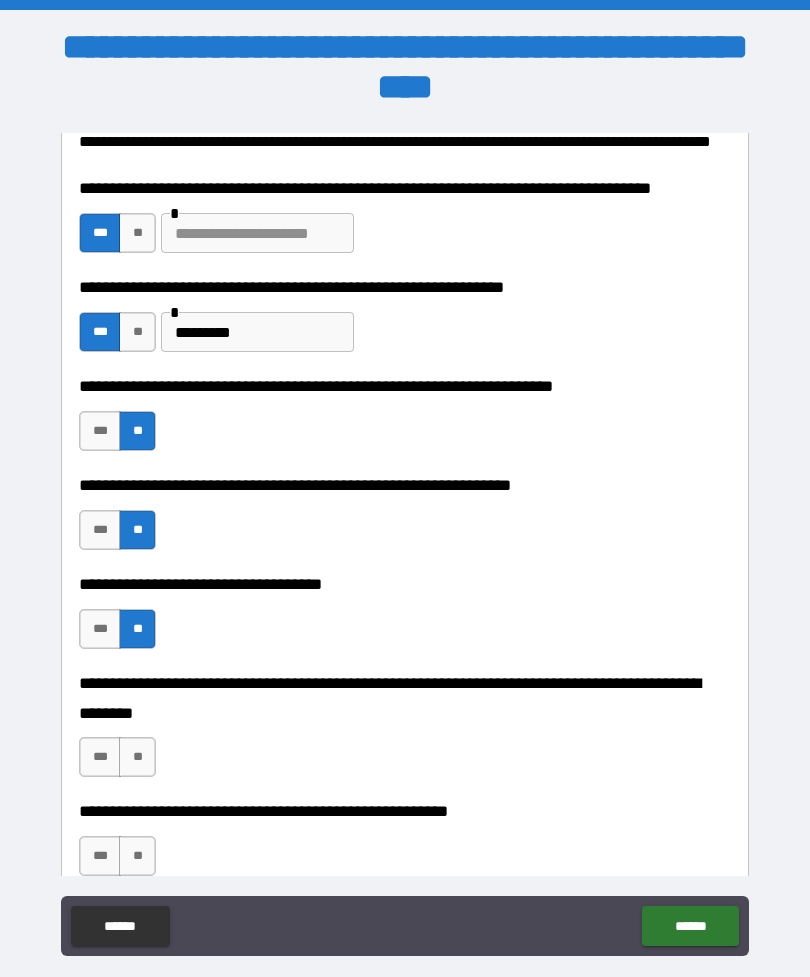click on "**" at bounding box center (137, 757) 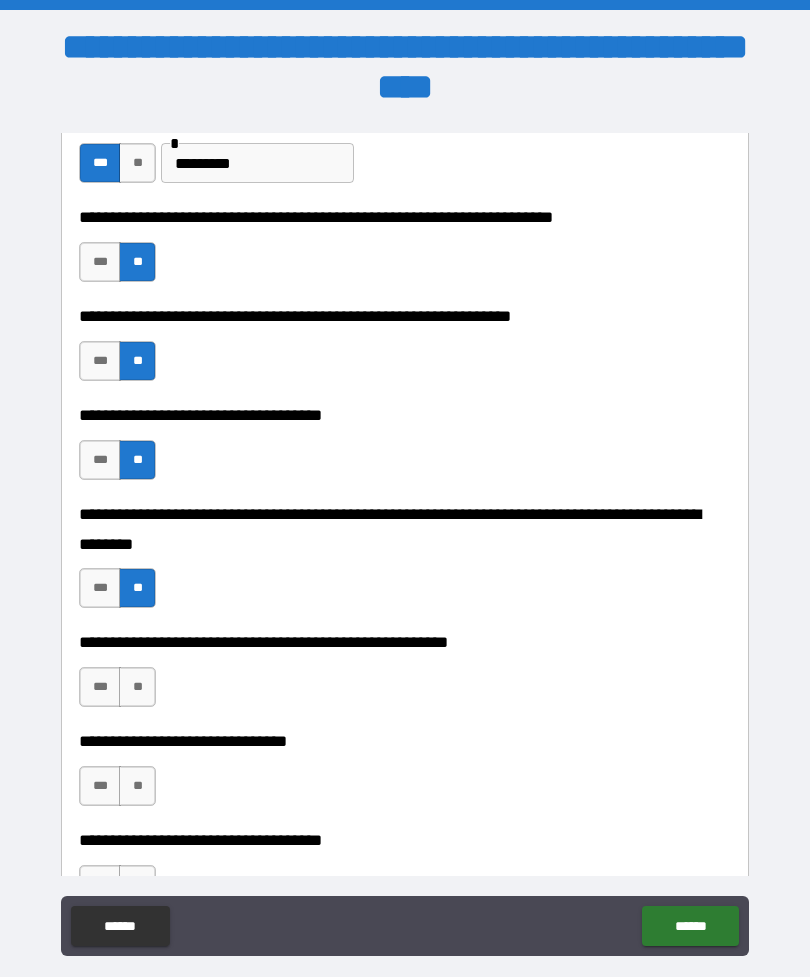scroll, scrollTop: 1534, scrollLeft: 0, axis: vertical 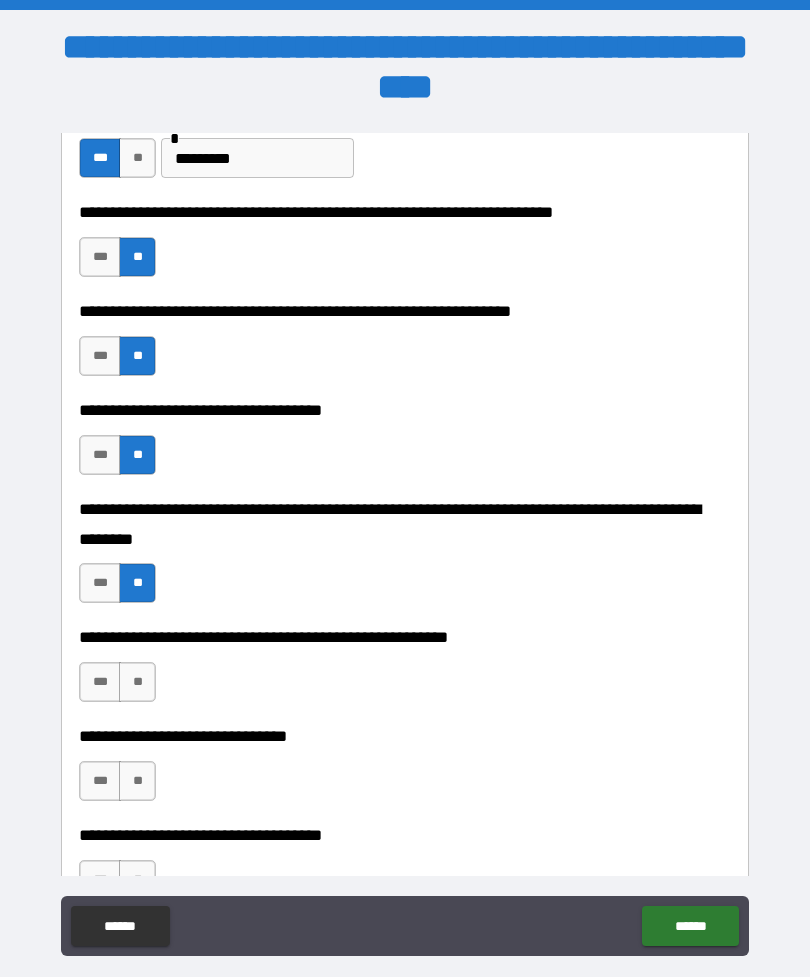 click on "**" at bounding box center [137, 682] 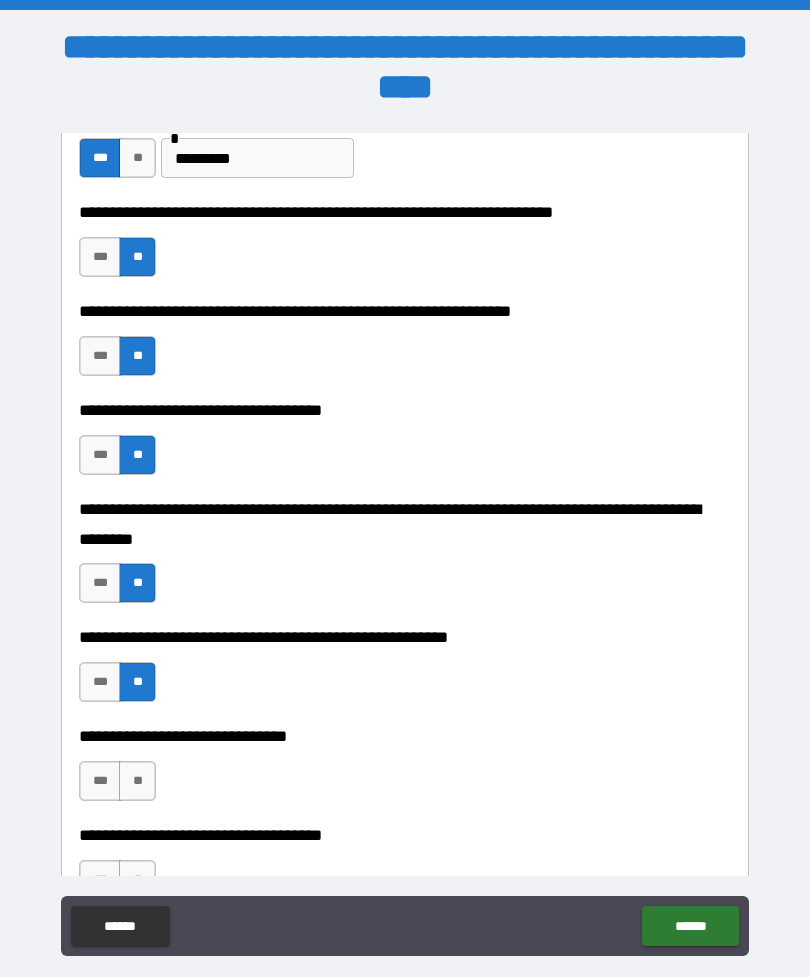 click on "***" at bounding box center (100, 781) 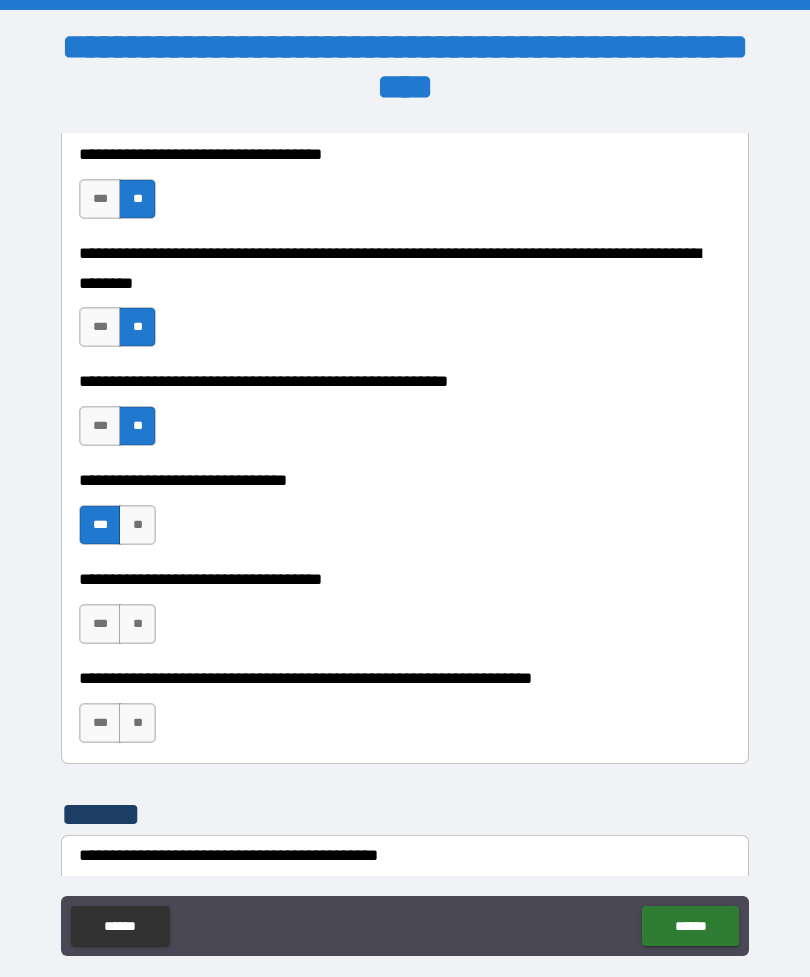 scroll, scrollTop: 1802, scrollLeft: 0, axis: vertical 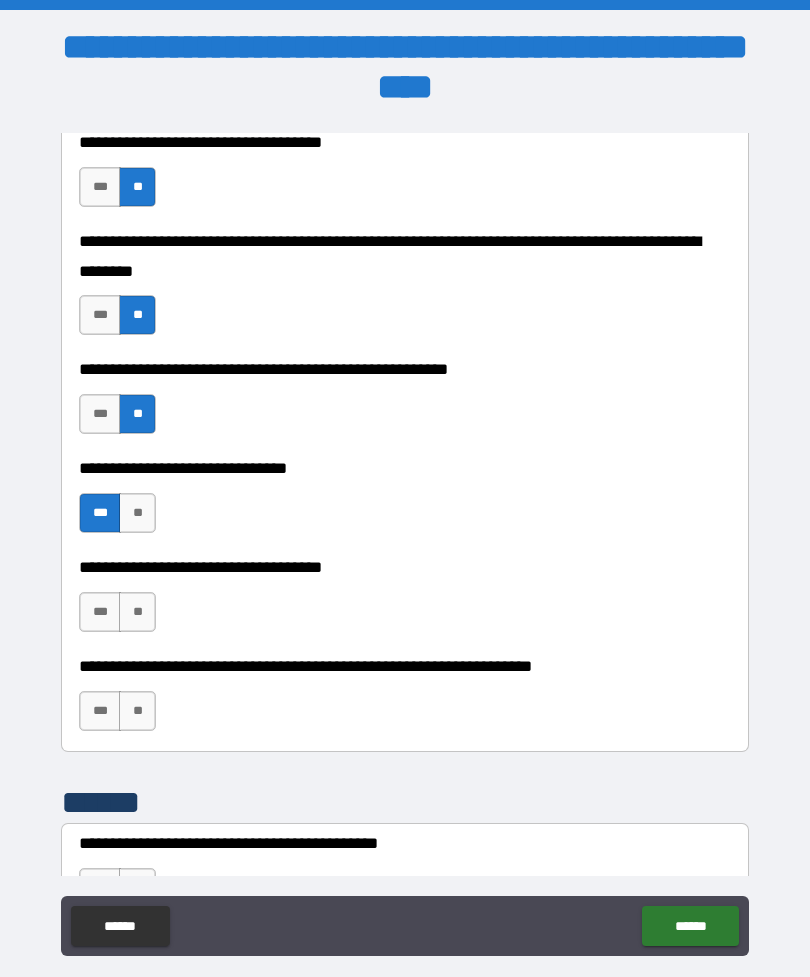 click on "***" at bounding box center (100, 612) 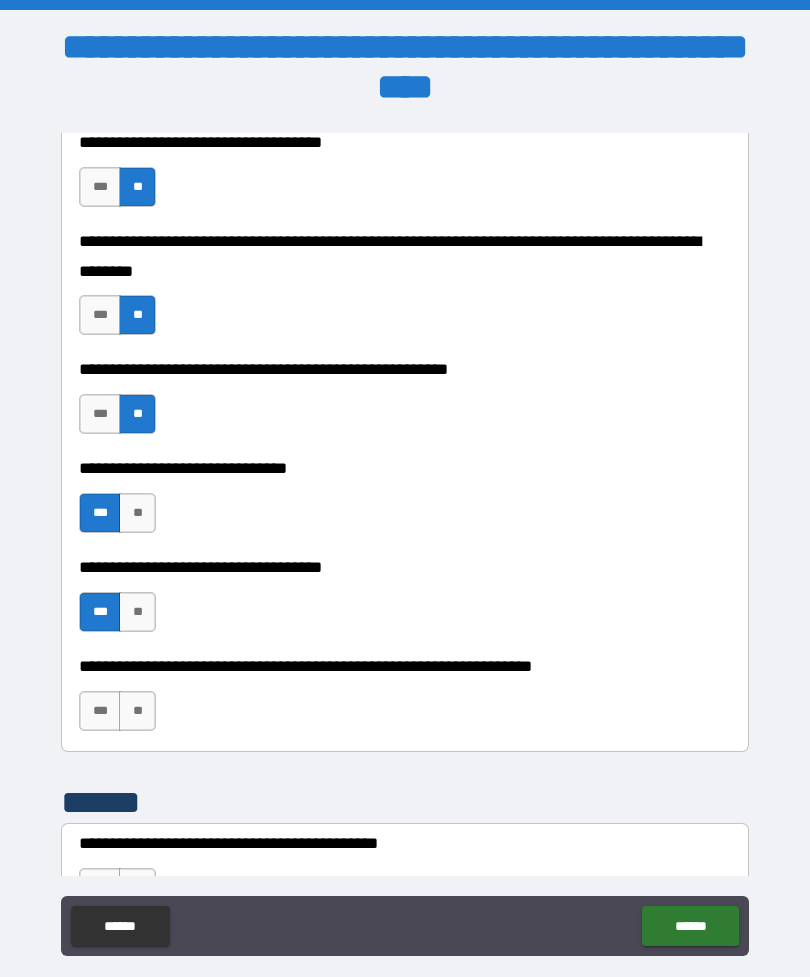click on "**" at bounding box center [137, 711] 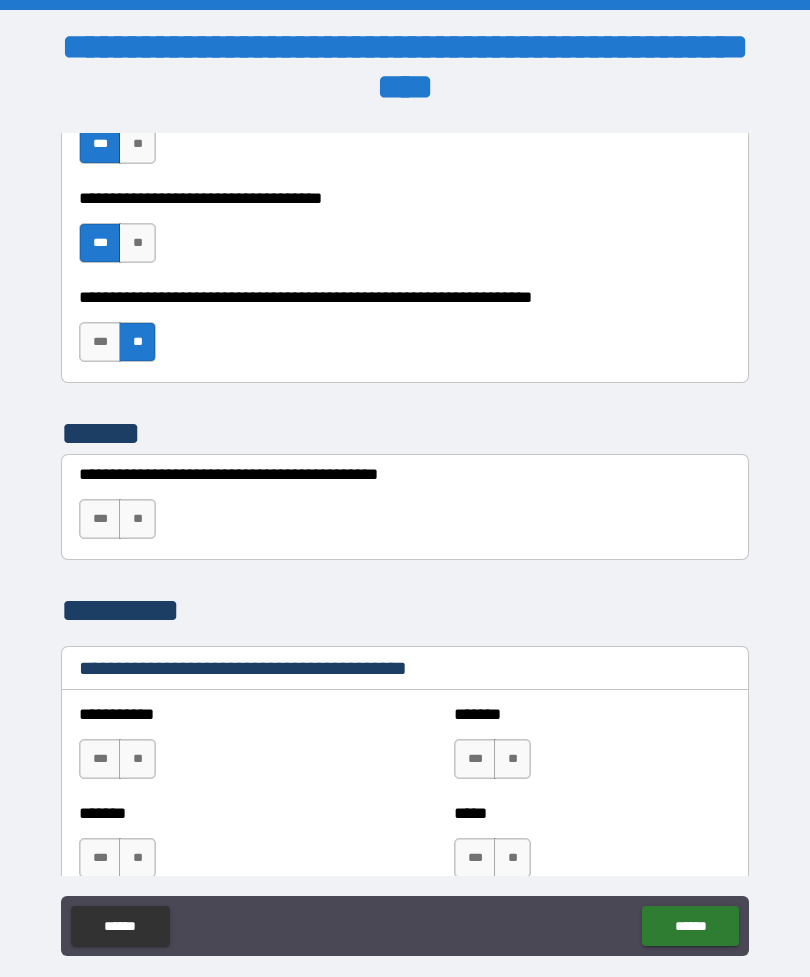 scroll, scrollTop: 2194, scrollLeft: 0, axis: vertical 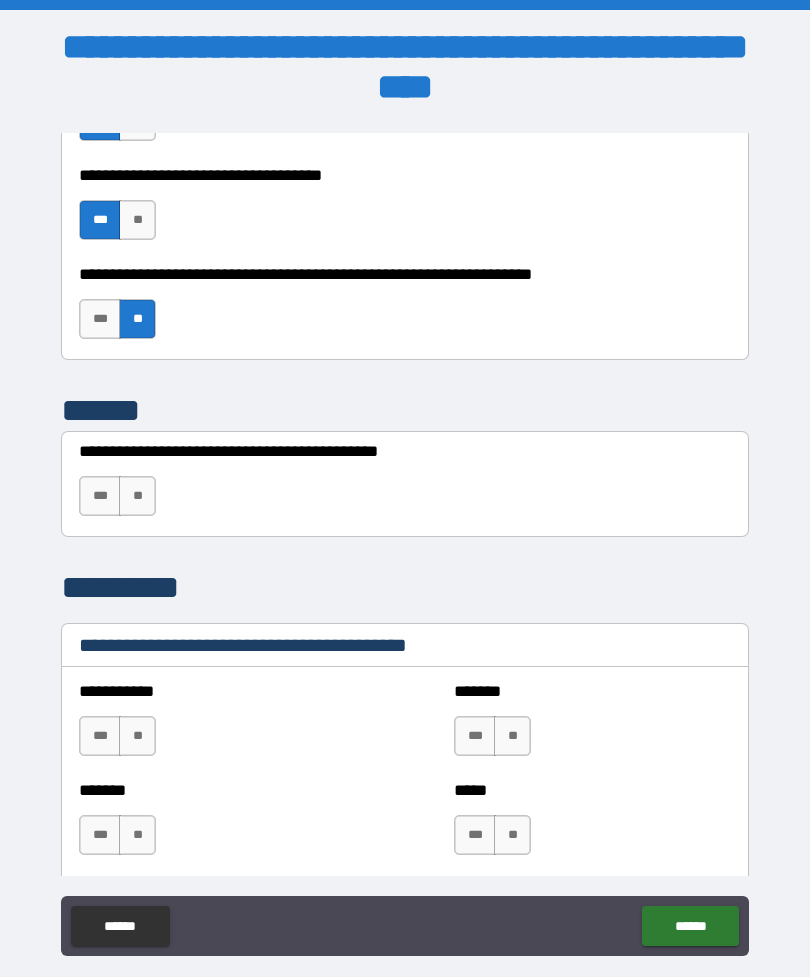click on "**" at bounding box center [137, 496] 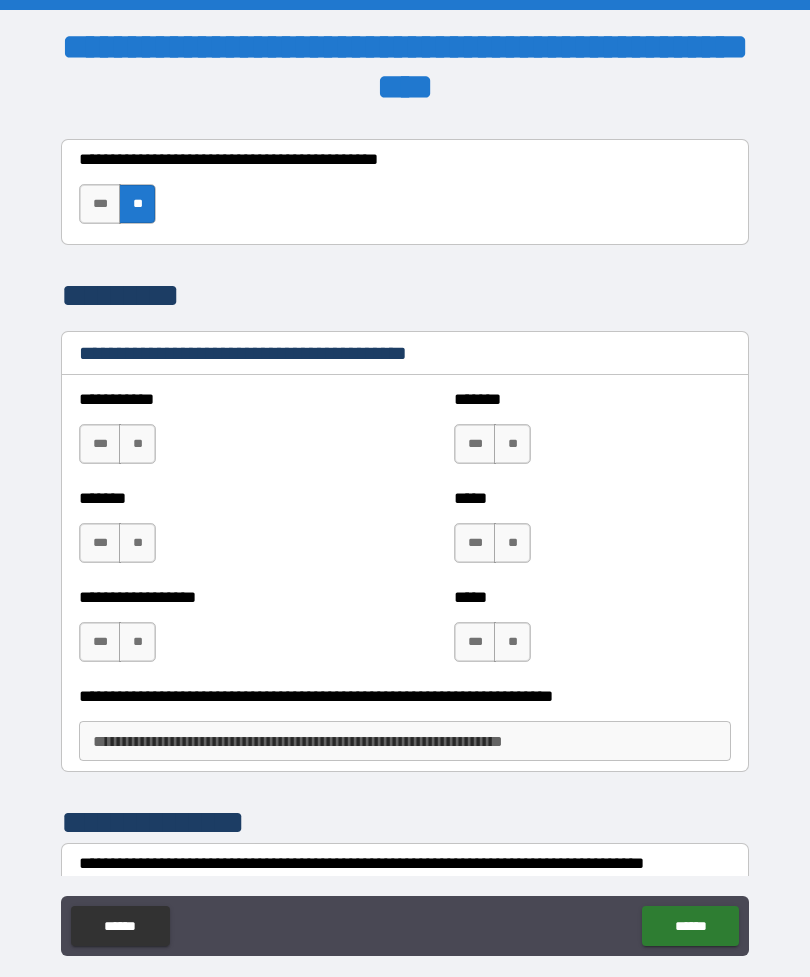 scroll, scrollTop: 2490, scrollLeft: 0, axis: vertical 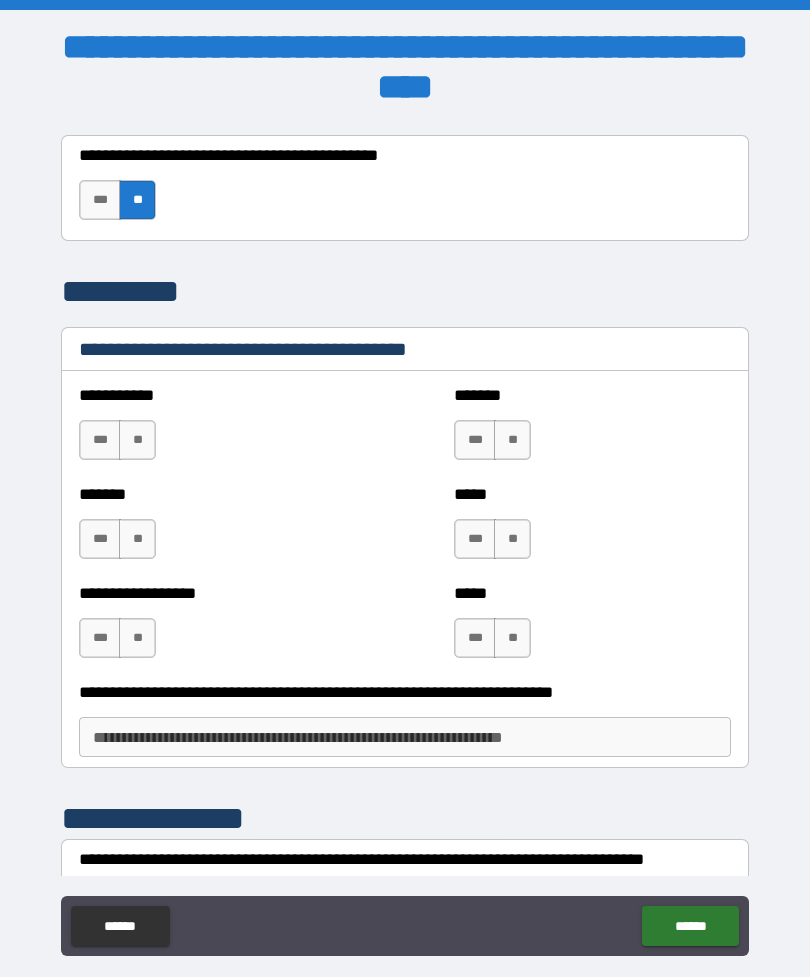 click on "**" at bounding box center [137, 440] 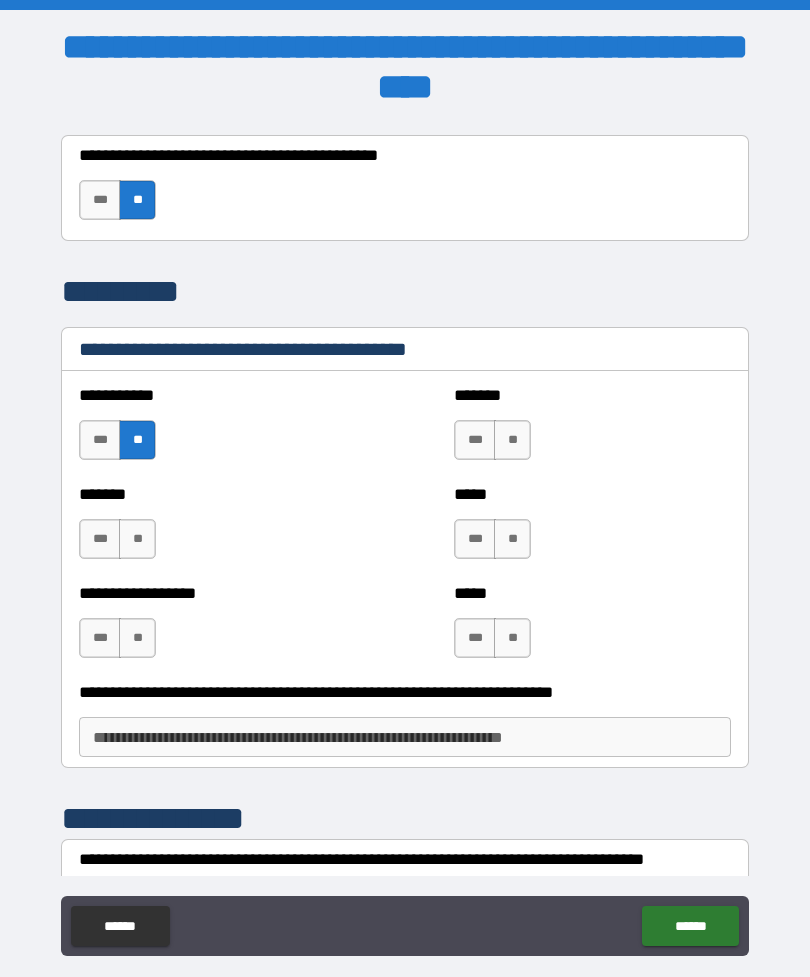 click on "**" at bounding box center [137, 539] 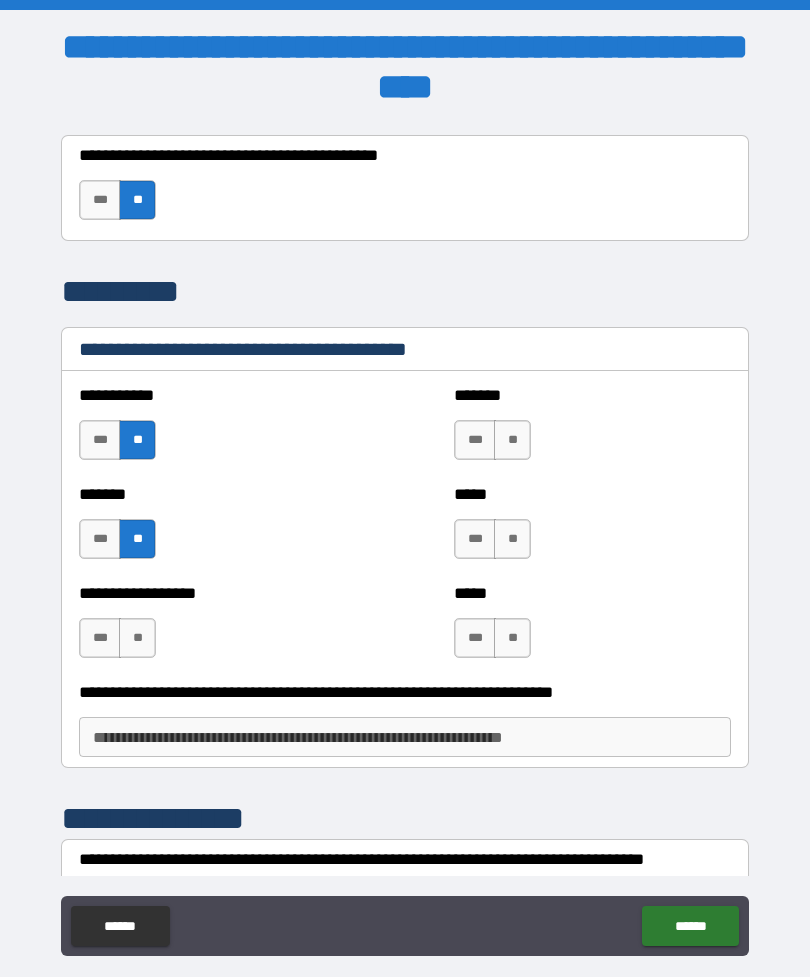 click on "**" at bounding box center [137, 638] 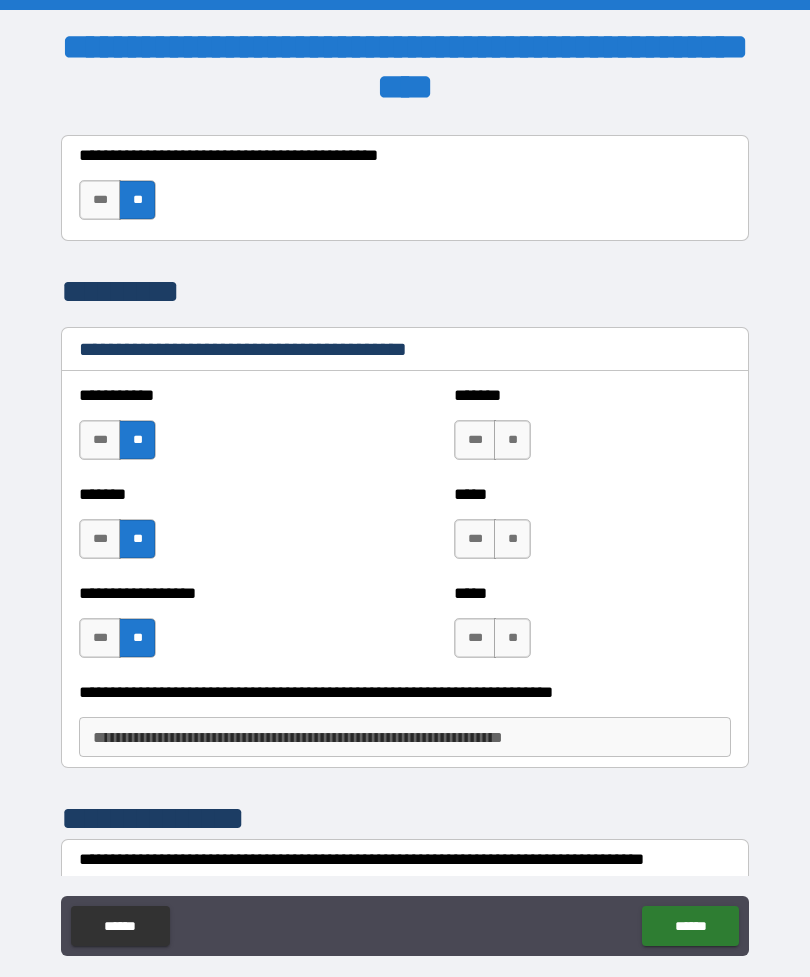 click on "**" at bounding box center (512, 638) 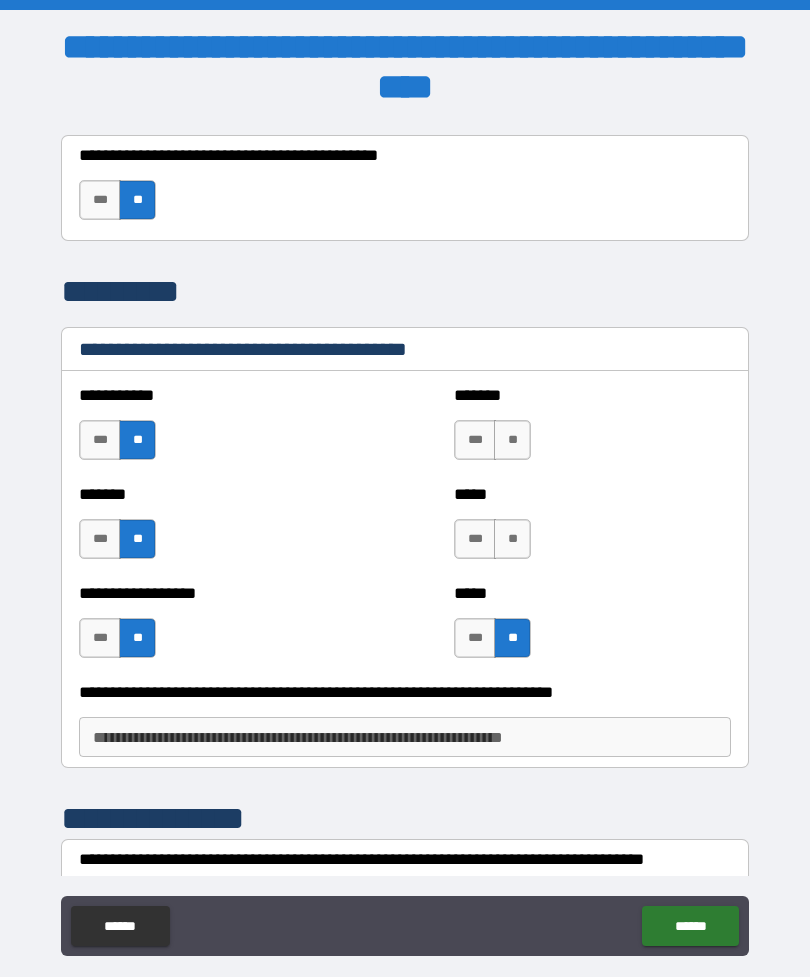 click on "**" at bounding box center [512, 539] 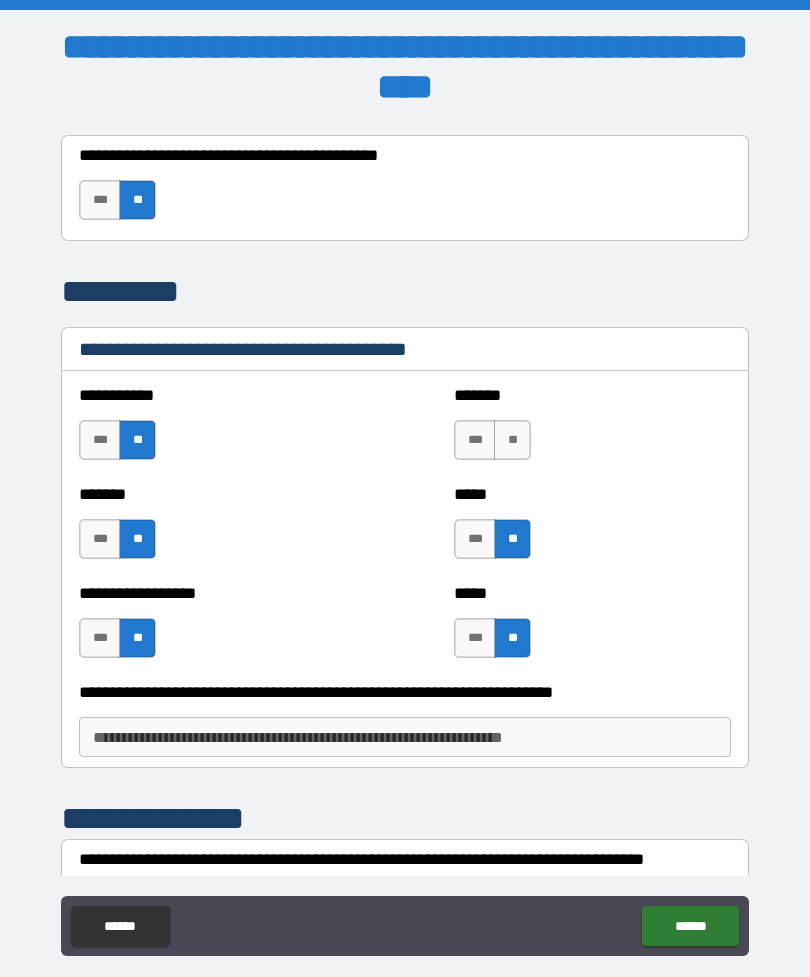 click on "**" at bounding box center [512, 440] 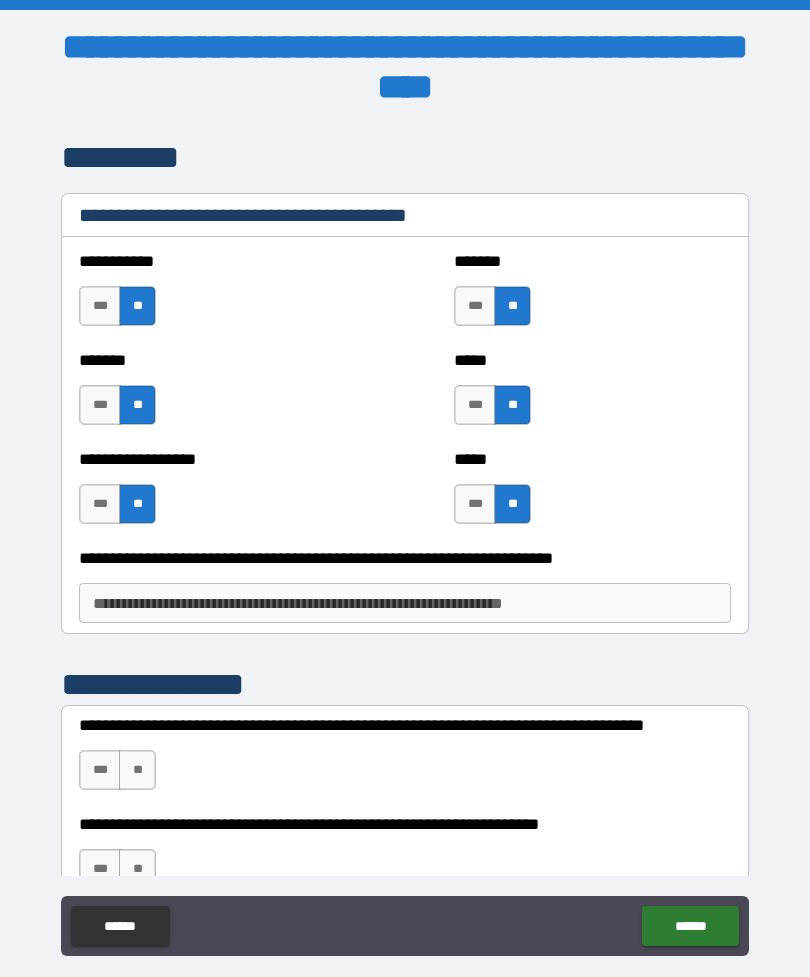 scroll, scrollTop: 2644, scrollLeft: 0, axis: vertical 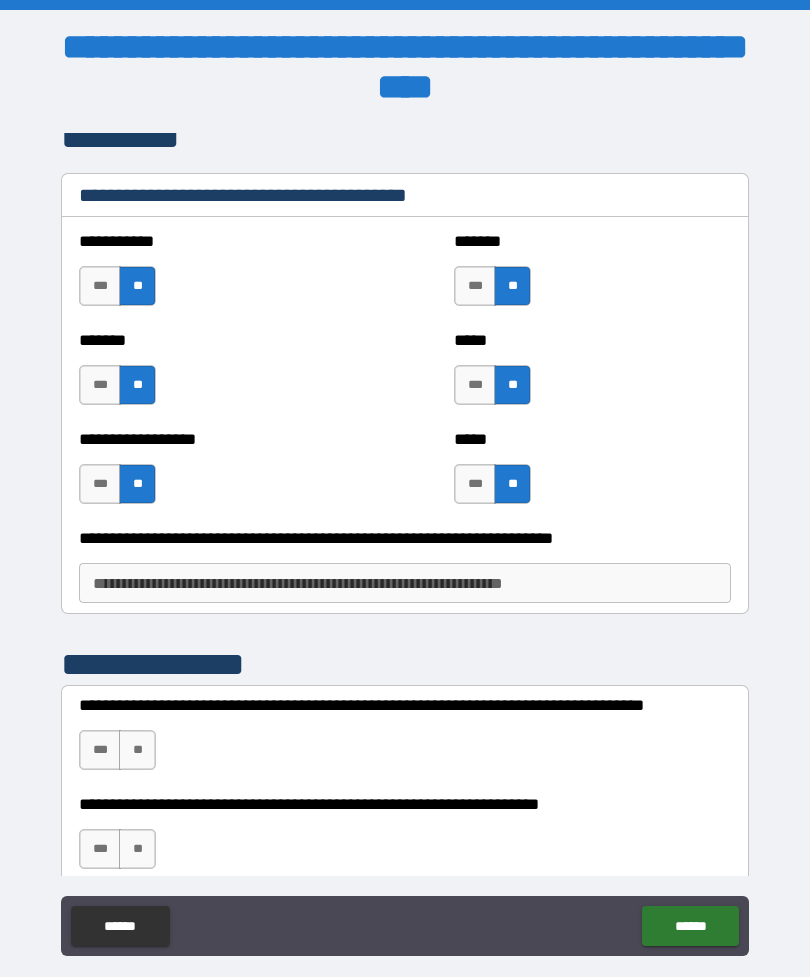 click on "[EMAIL]" at bounding box center (405, 583) 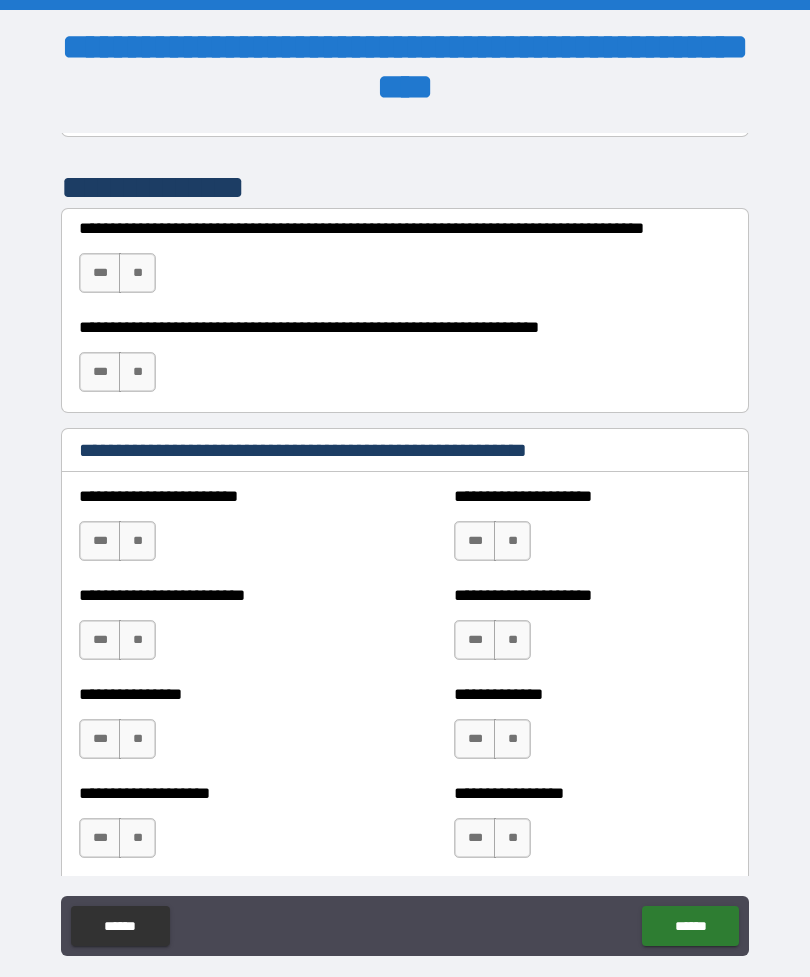 scroll, scrollTop: 3122, scrollLeft: 0, axis: vertical 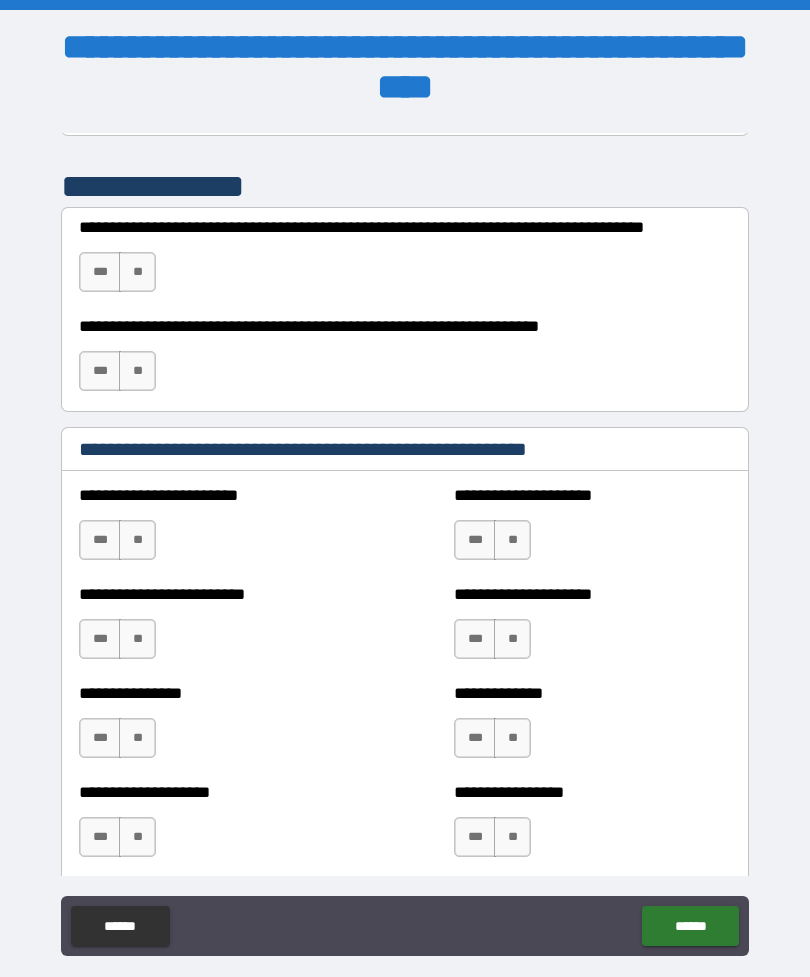 type on "**********" 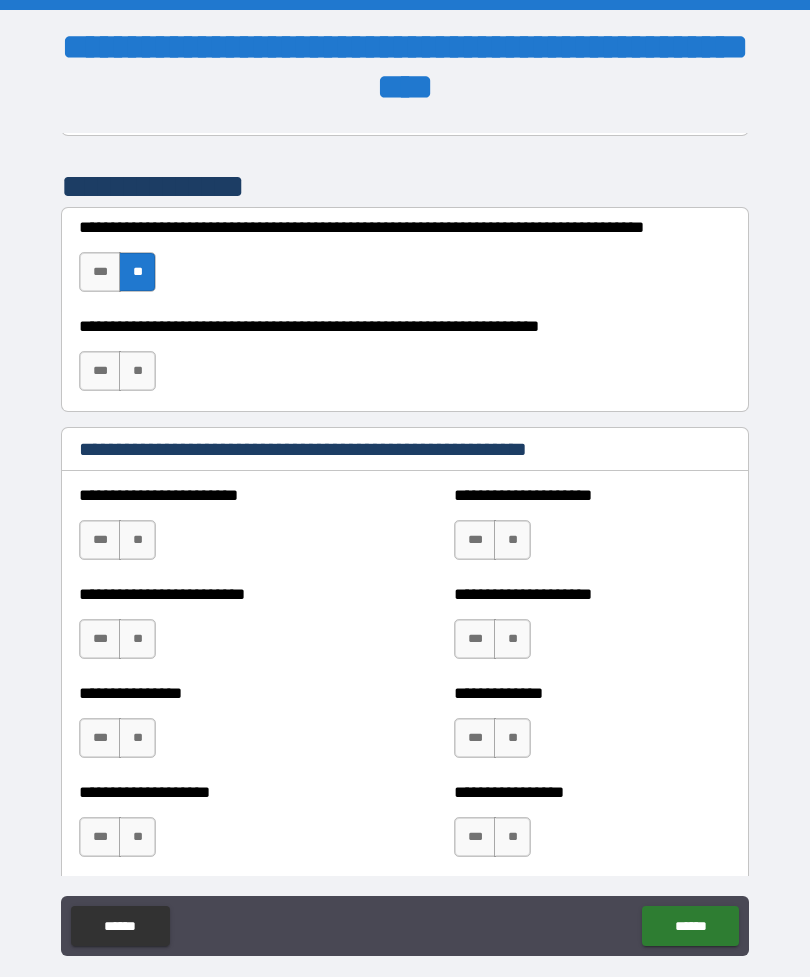 click on "**" at bounding box center [137, 371] 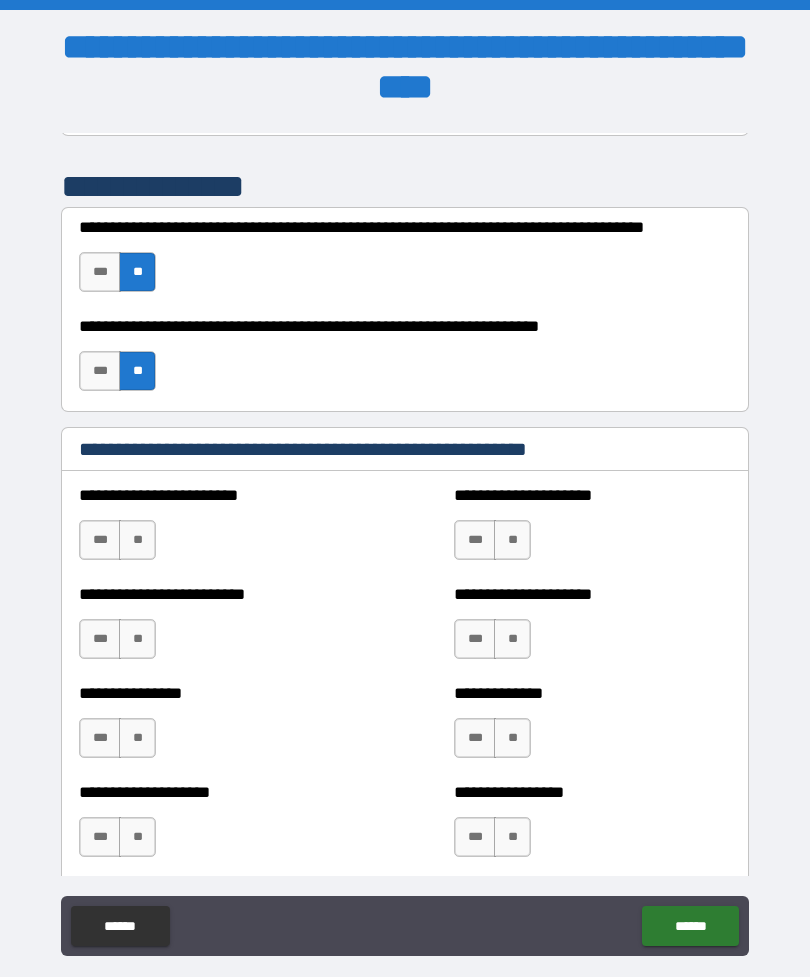 click on "**" at bounding box center [137, 540] 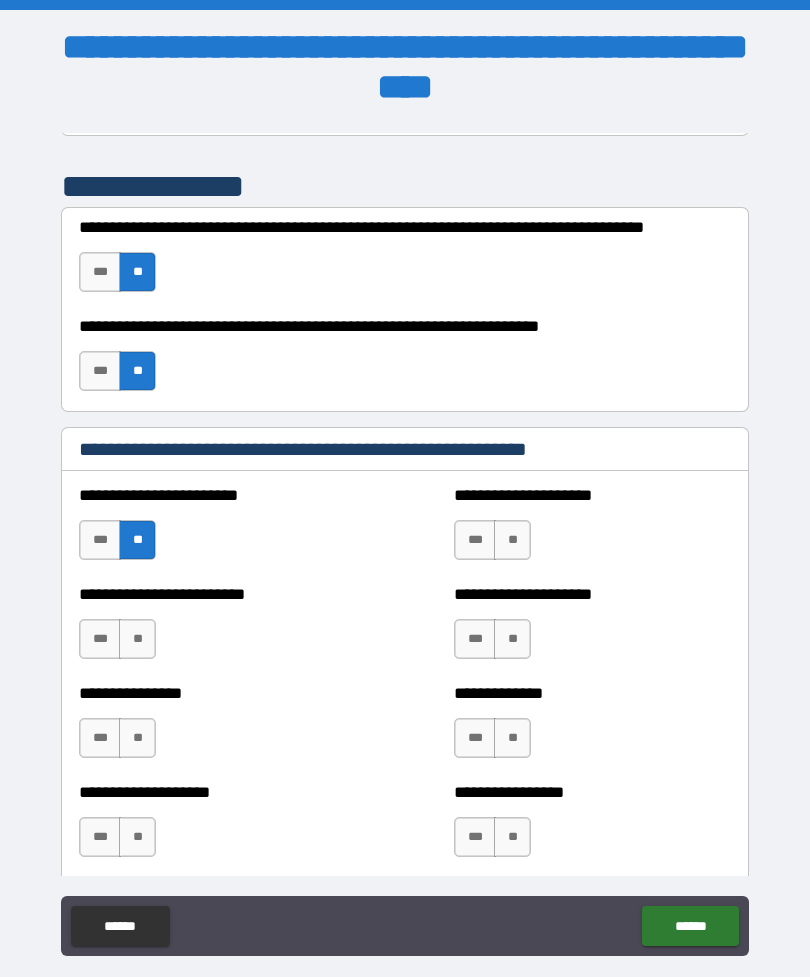 click on "**" at bounding box center [137, 639] 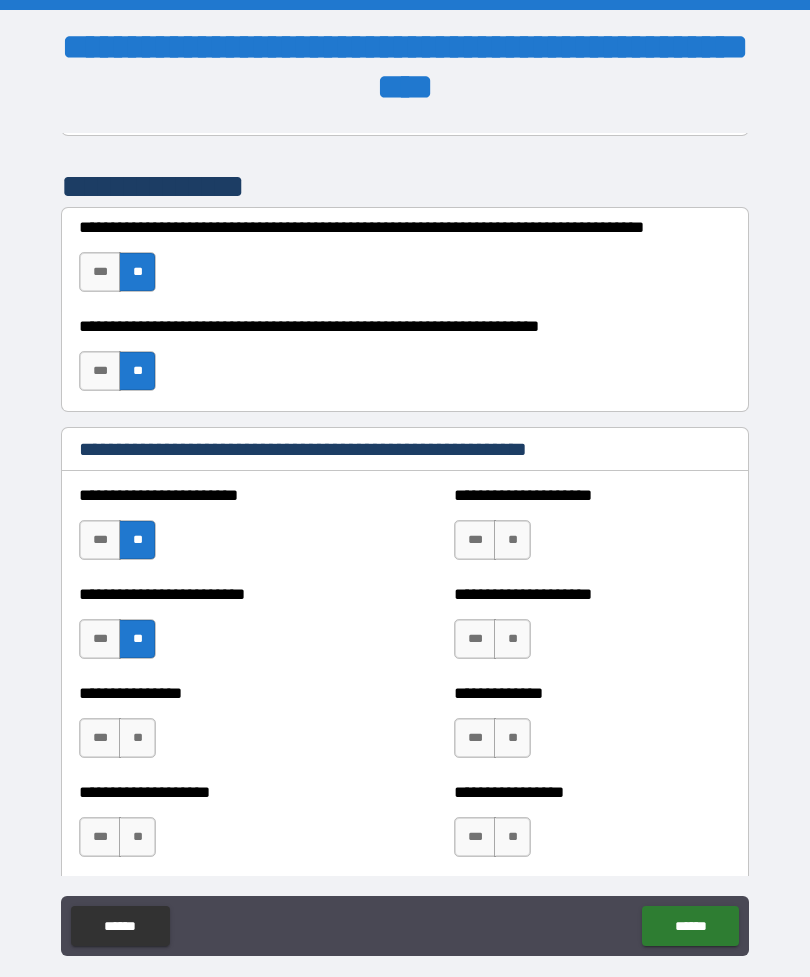 click on "**" at bounding box center (137, 738) 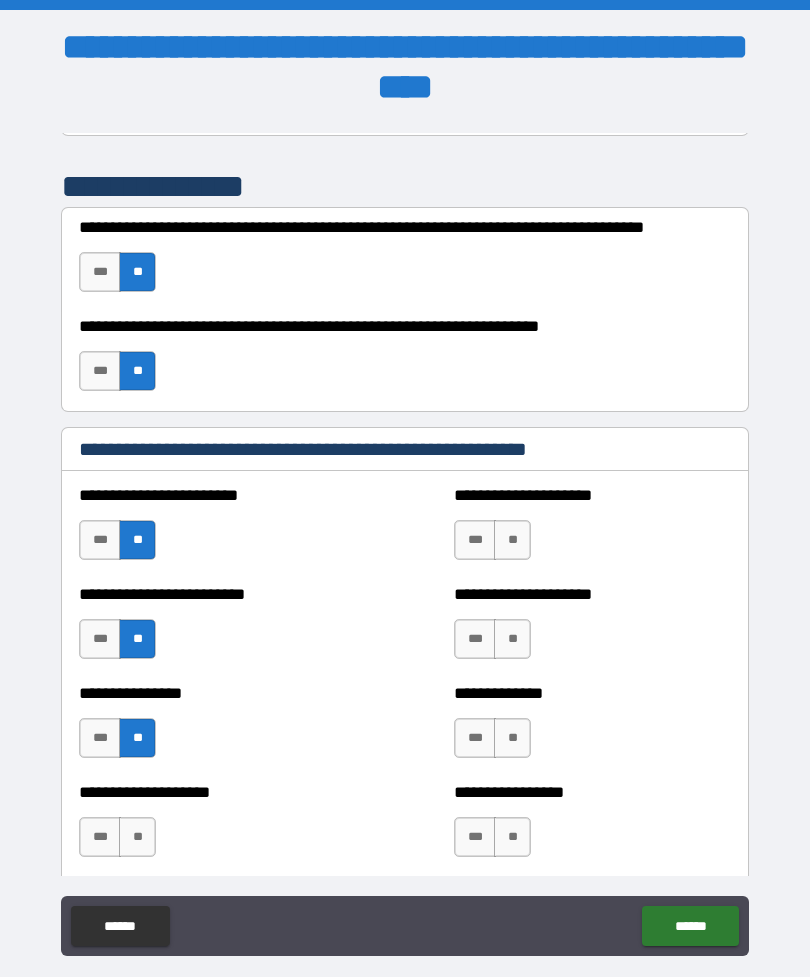 click on "**" at bounding box center [137, 837] 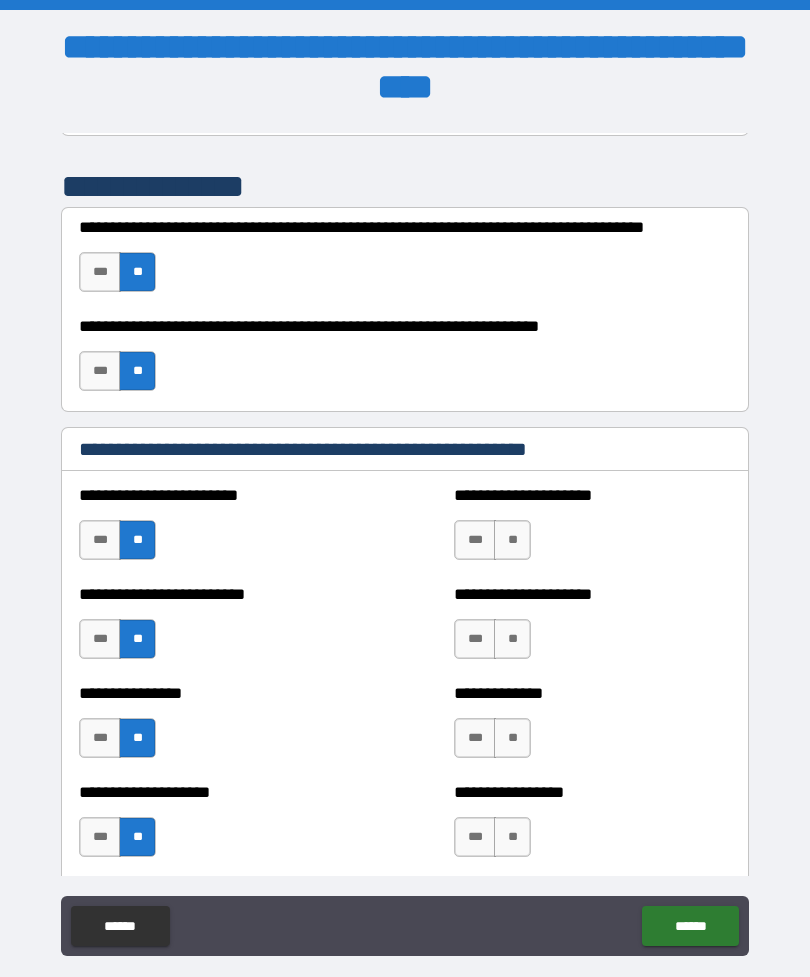 click on "**" at bounding box center (512, 540) 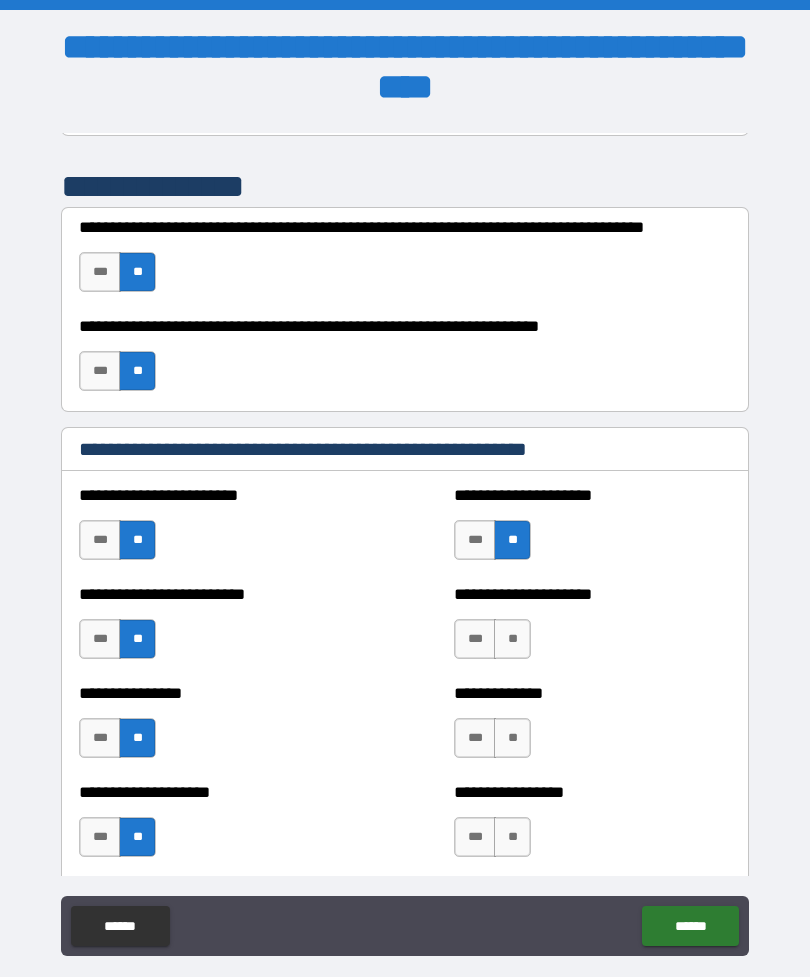 click on "**" at bounding box center [512, 639] 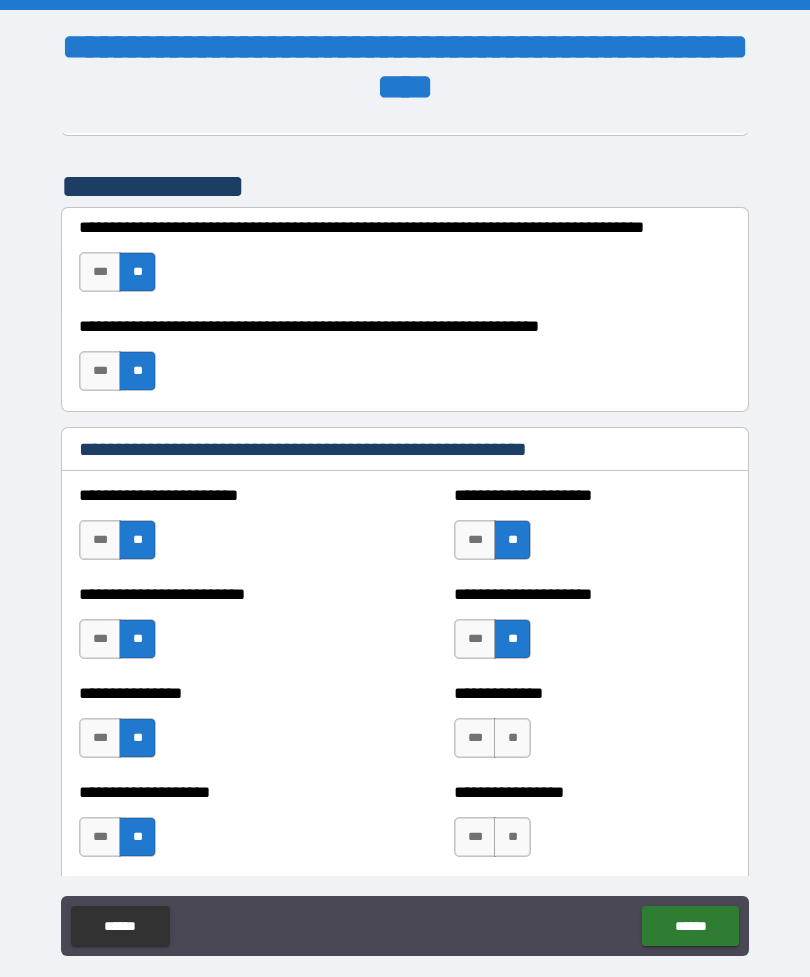 click on "**" at bounding box center [512, 738] 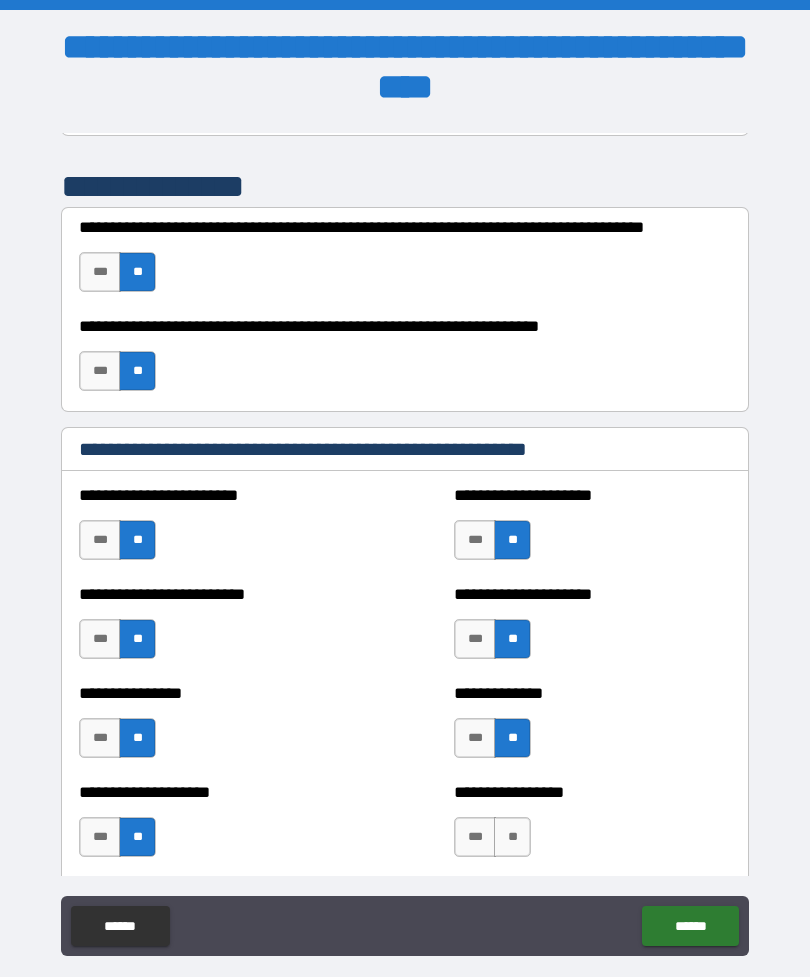 click on "**" at bounding box center (512, 837) 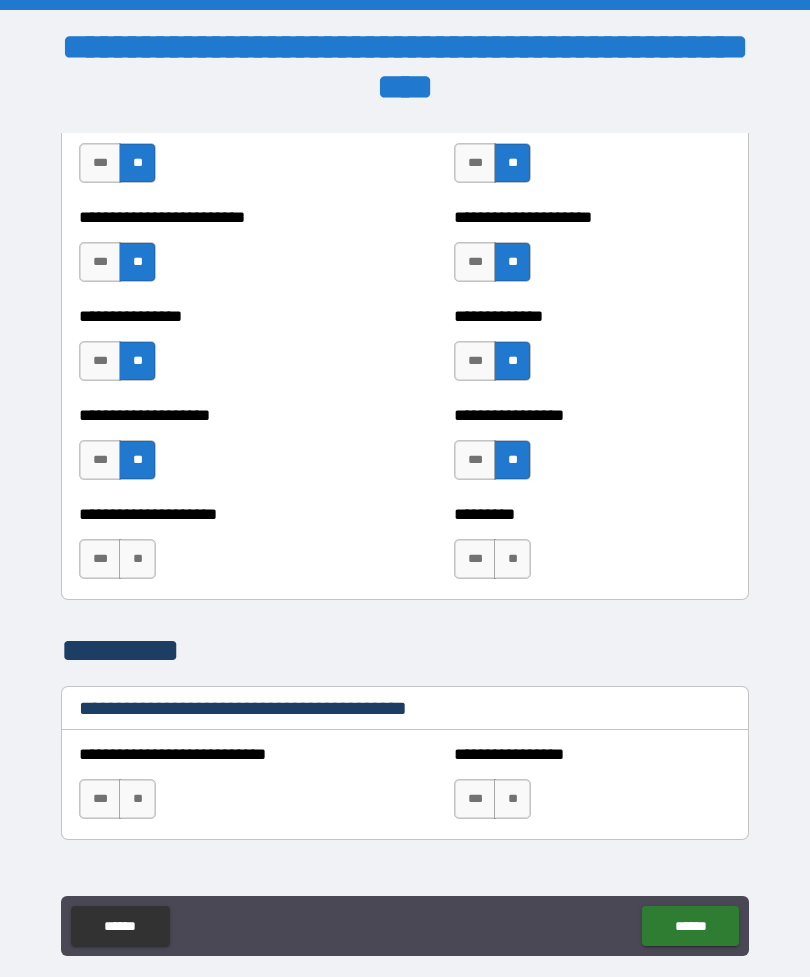 scroll, scrollTop: 3520, scrollLeft: 0, axis: vertical 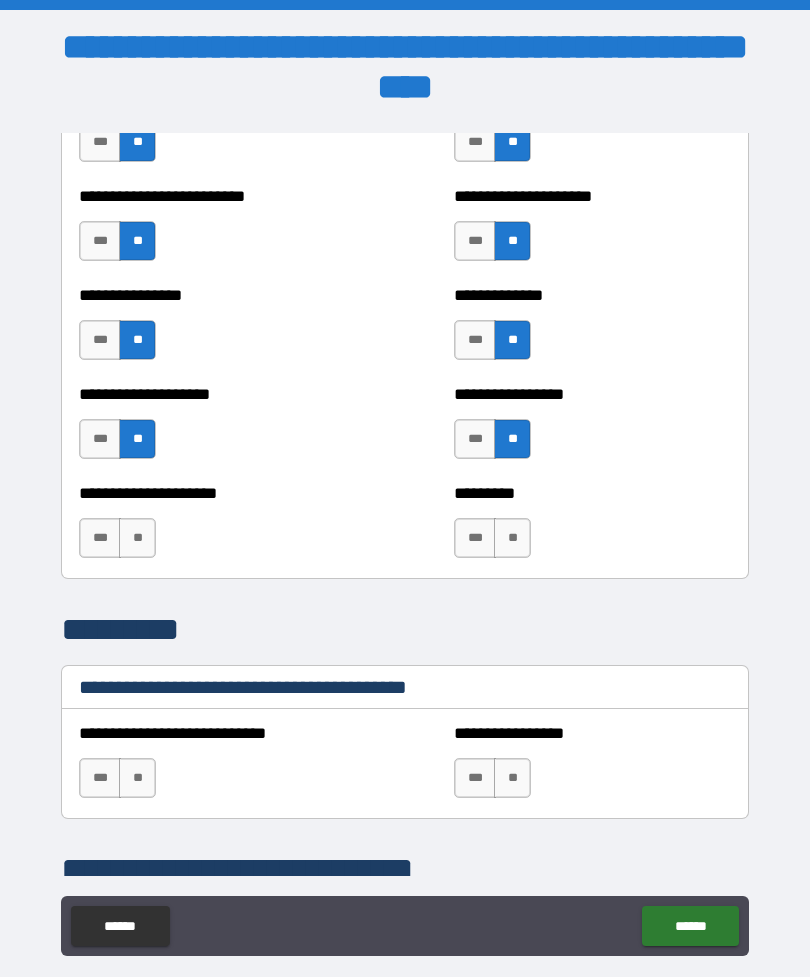 click on "**" at bounding box center (137, 538) 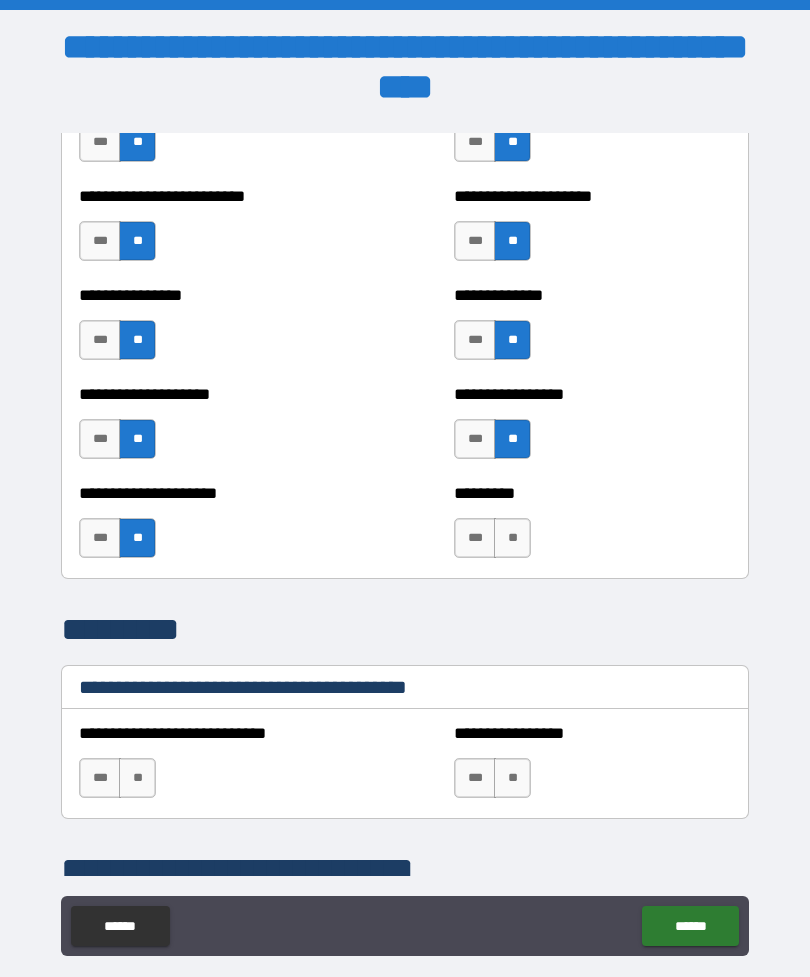 click on "**" at bounding box center [512, 538] 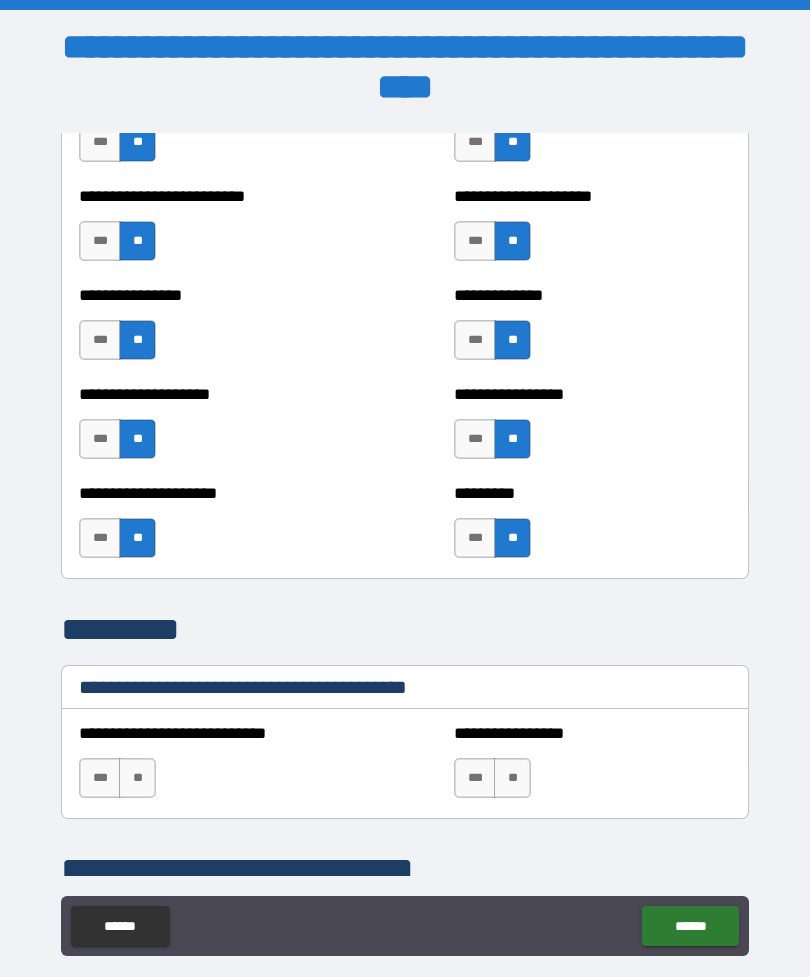 click on "**" at bounding box center (137, 778) 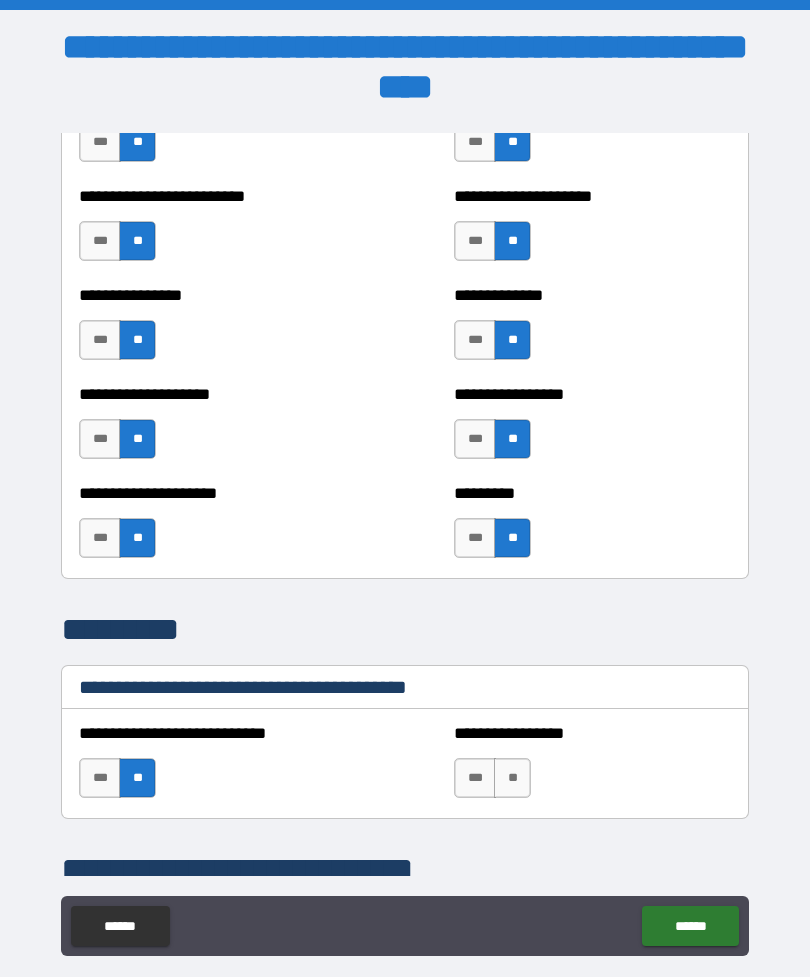 click on "**" at bounding box center (512, 778) 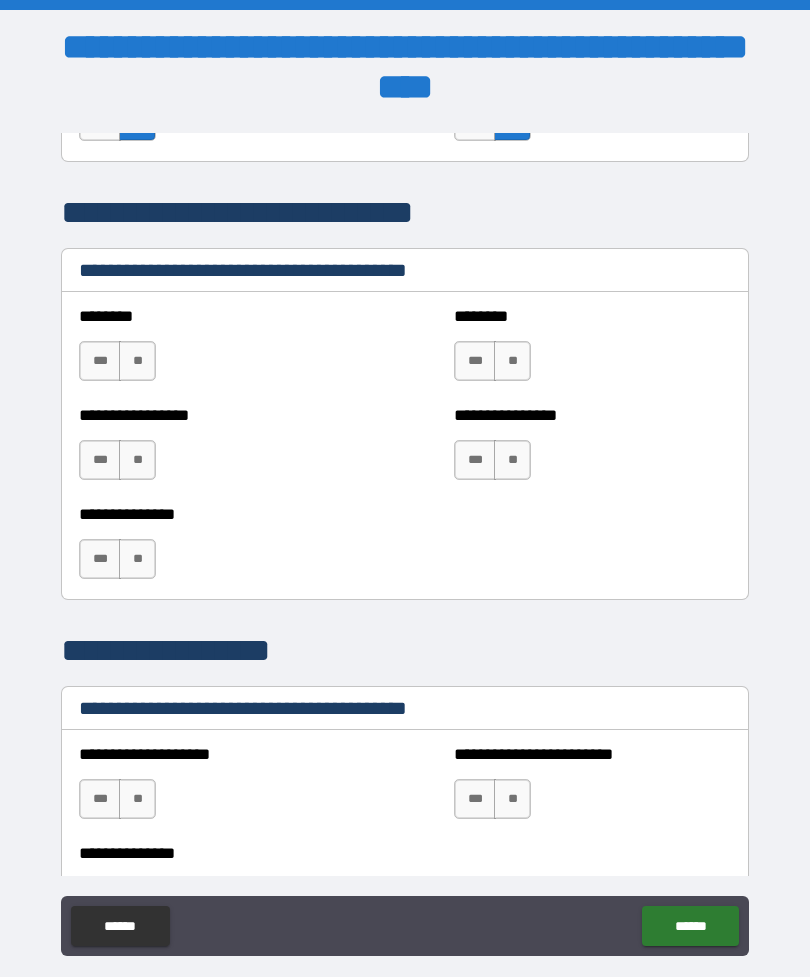 scroll, scrollTop: 4182, scrollLeft: 0, axis: vertical 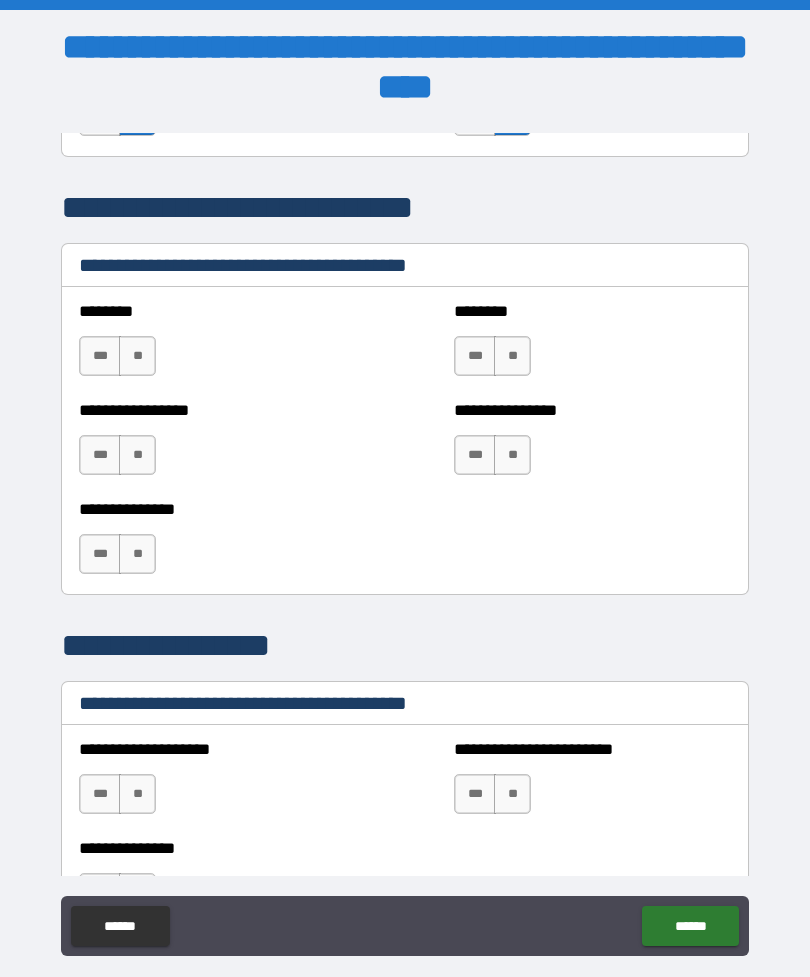 click on "**" at bounding box center (137, 356) 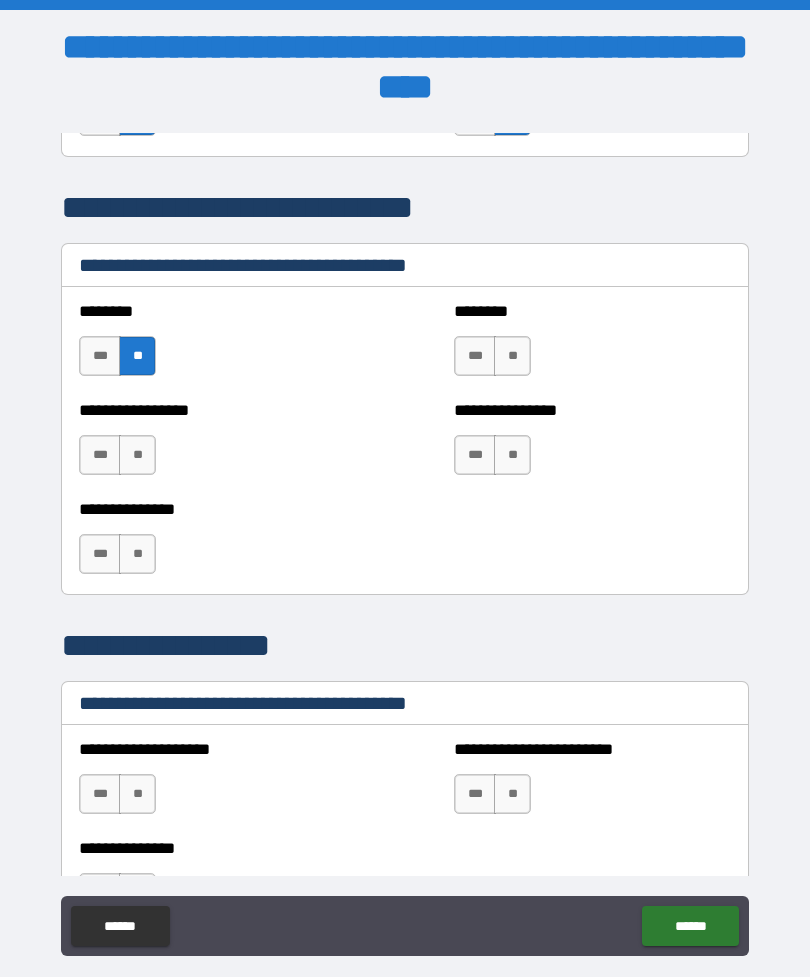 click on "**" at bounding box center (137, 455) 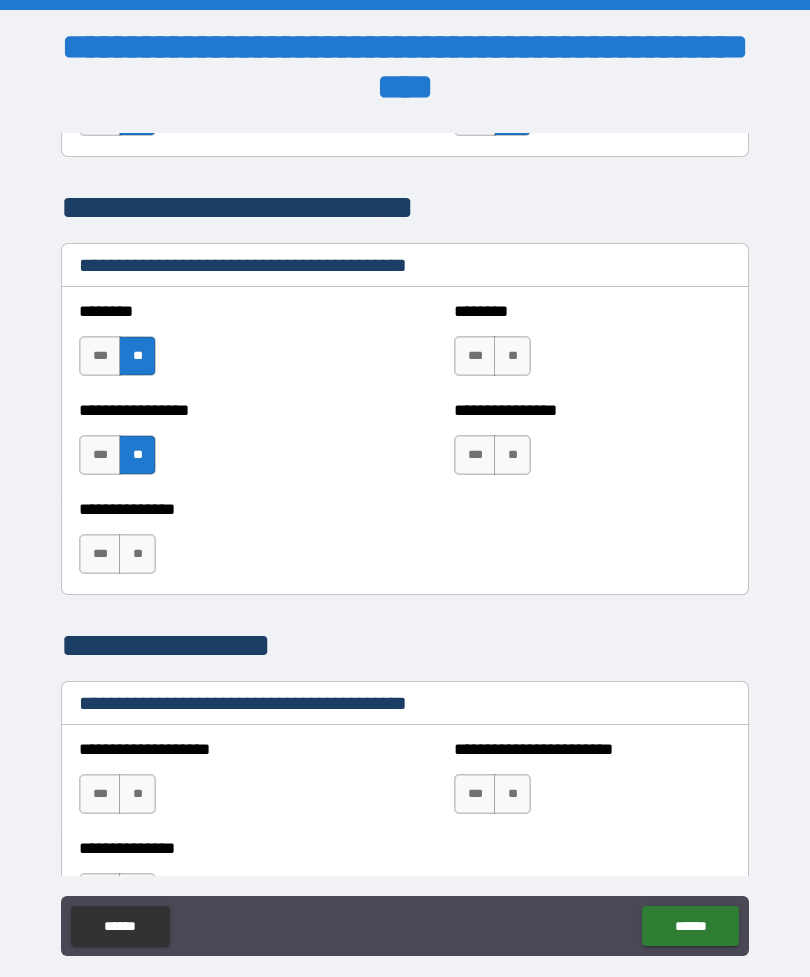 click on "**" at bounding box center [137, 554] 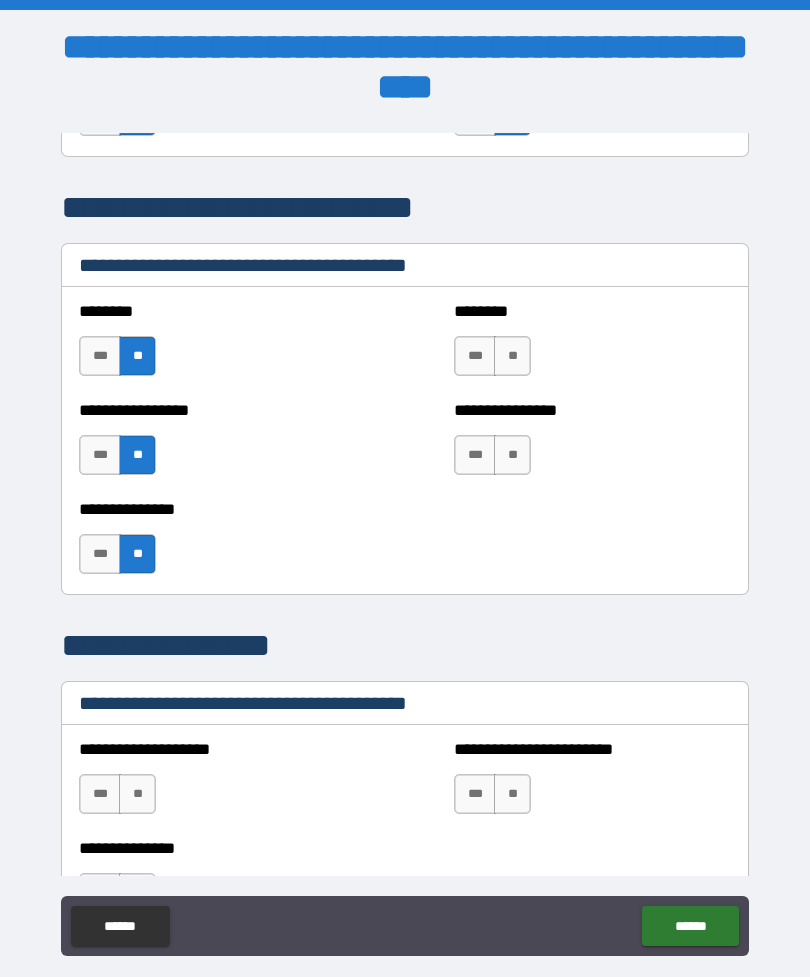 click on "***" at bounding box center (475, 455) 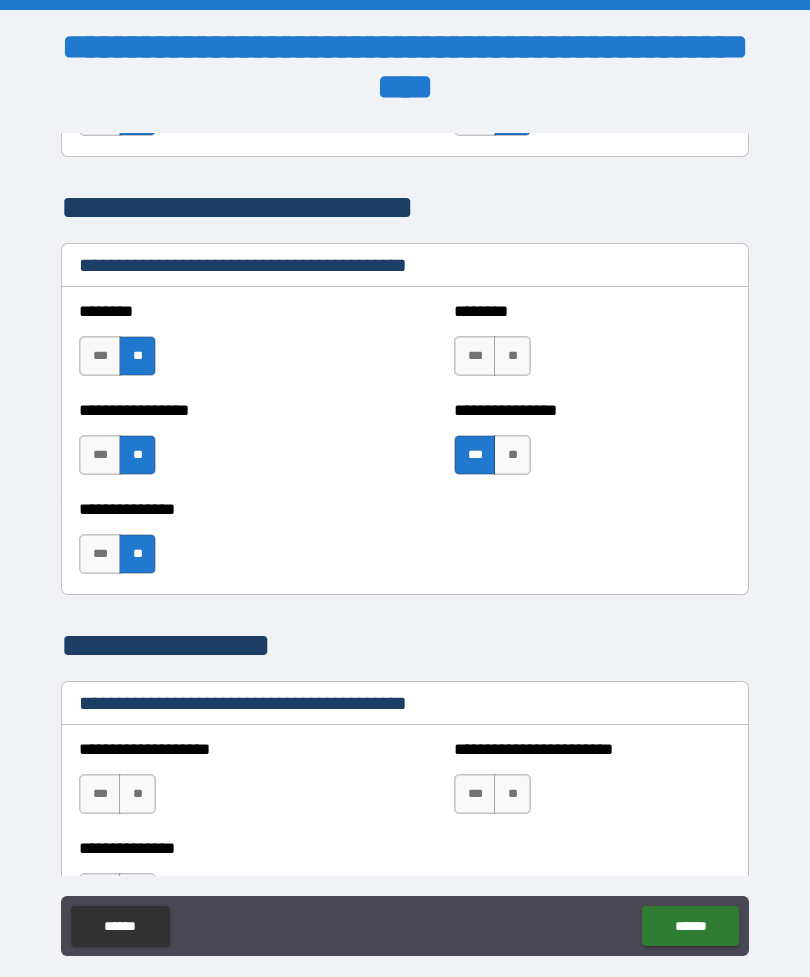 click on "**" at bounding box center [512, 356] 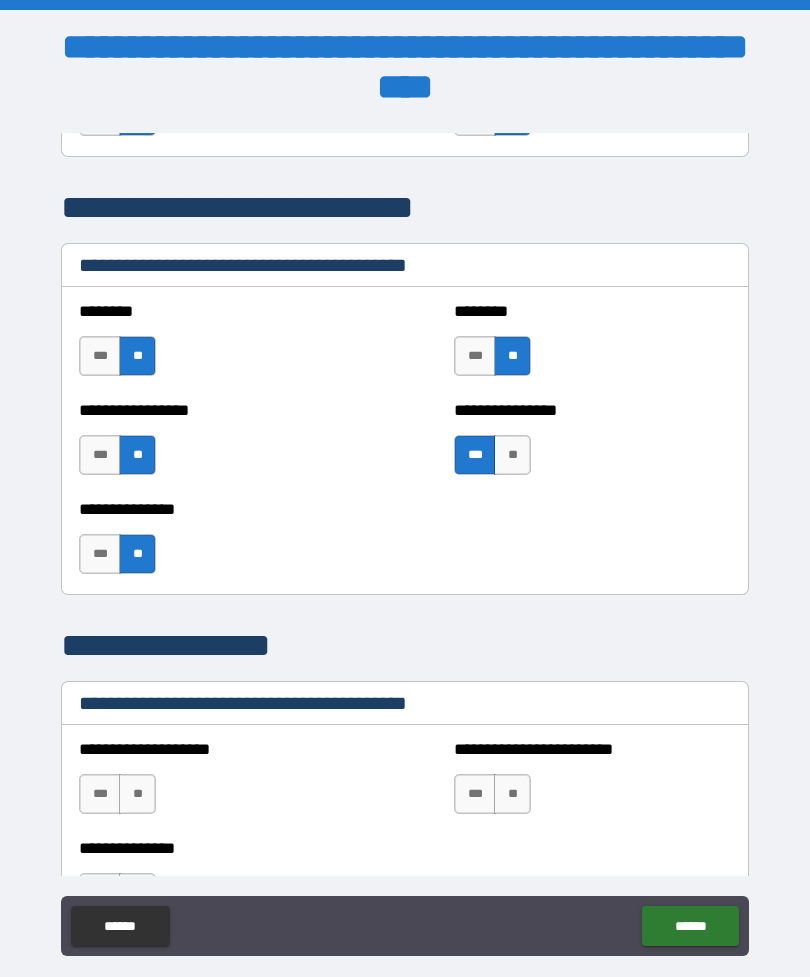 click on "***" at bounding box center [100, 455] 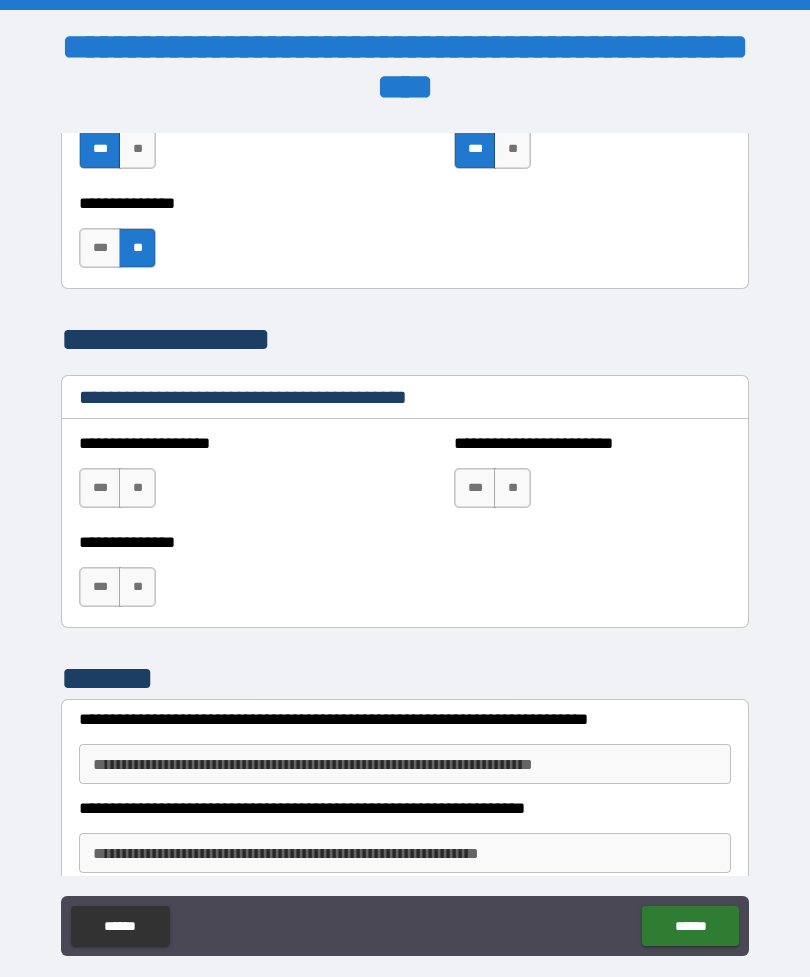 scroll, scrollTop: 4514, scrollLeft: 0, axis: vertical 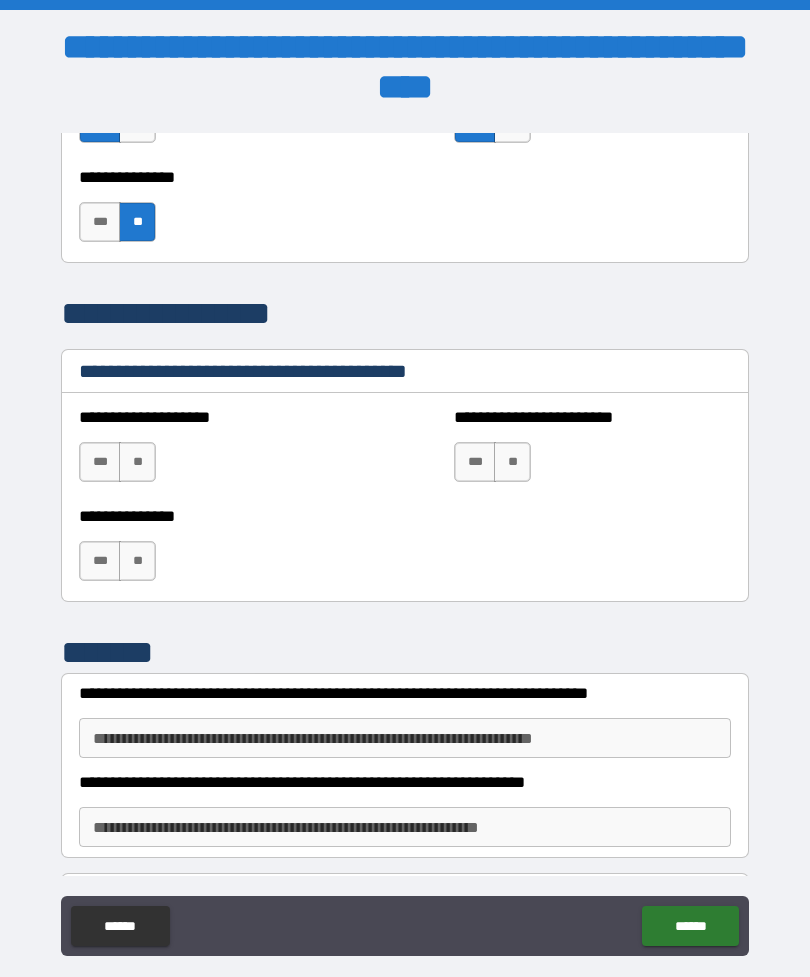 click on "**" at bounding box center (137, 561) 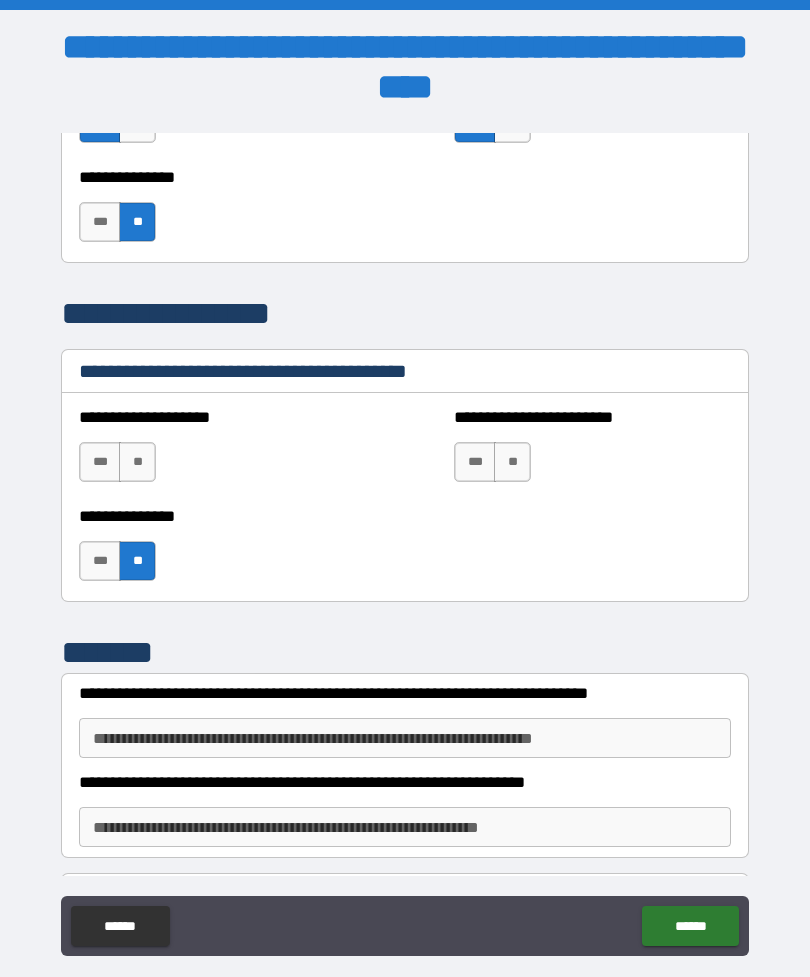 click on "**" at bounding box center (137, 462) 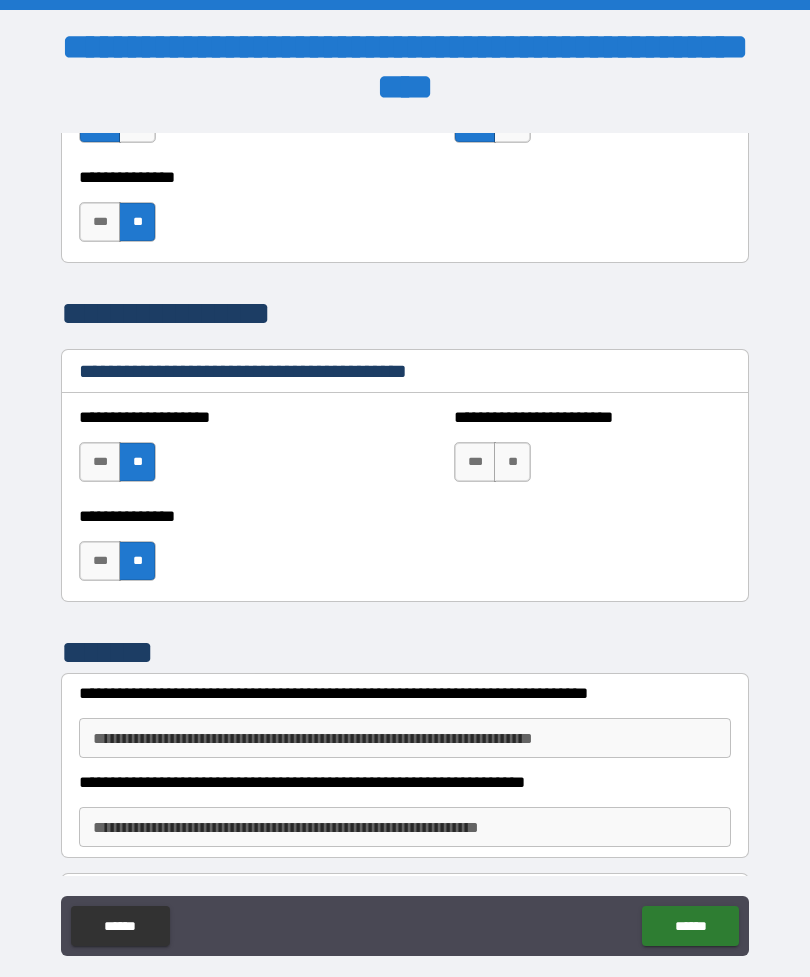 click on "***" at bounding box center (475, 462) 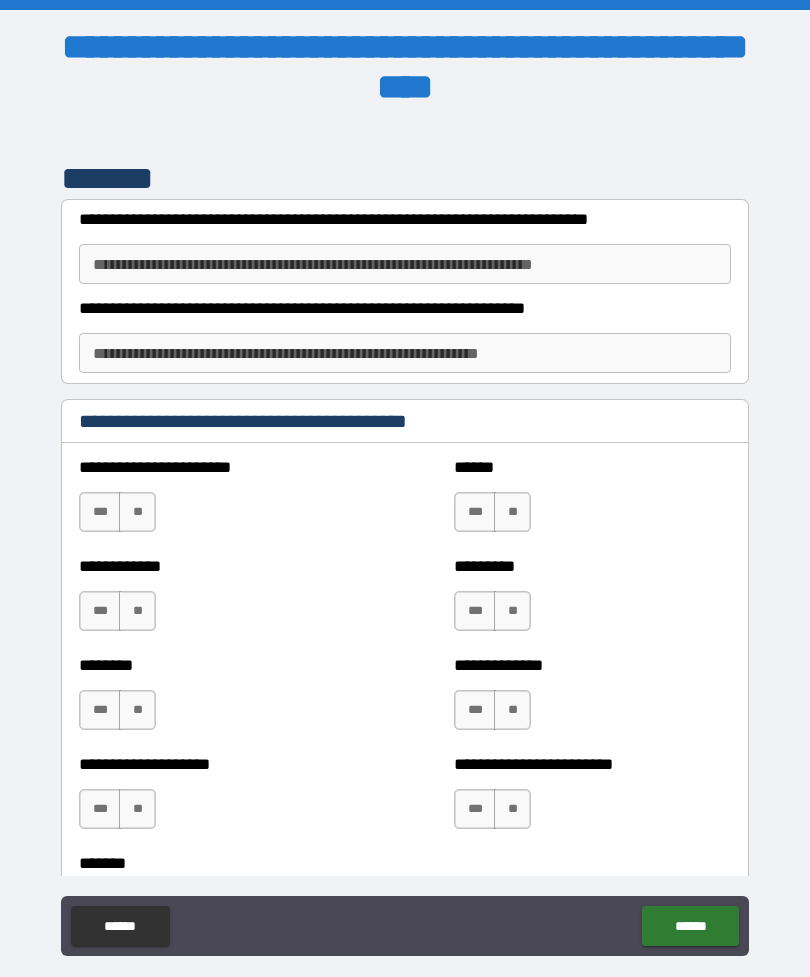 scroll, scrollTop: 5000, scrollLeft: 0, axis: vertical 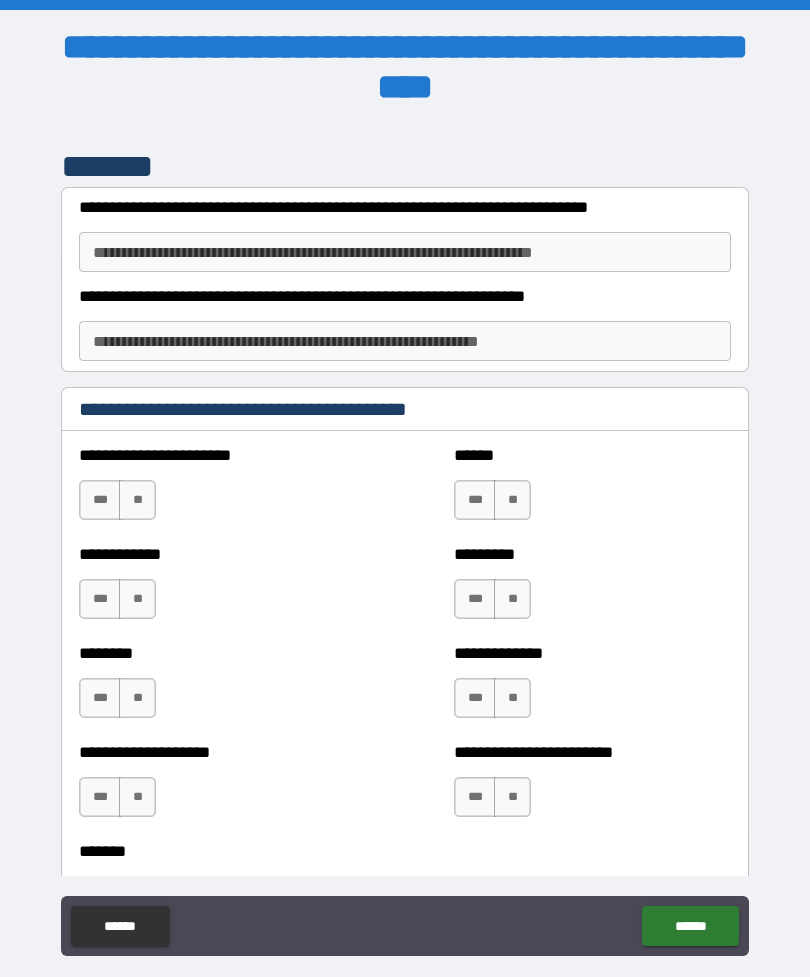 click on "**" at bounding box center (137, 500) 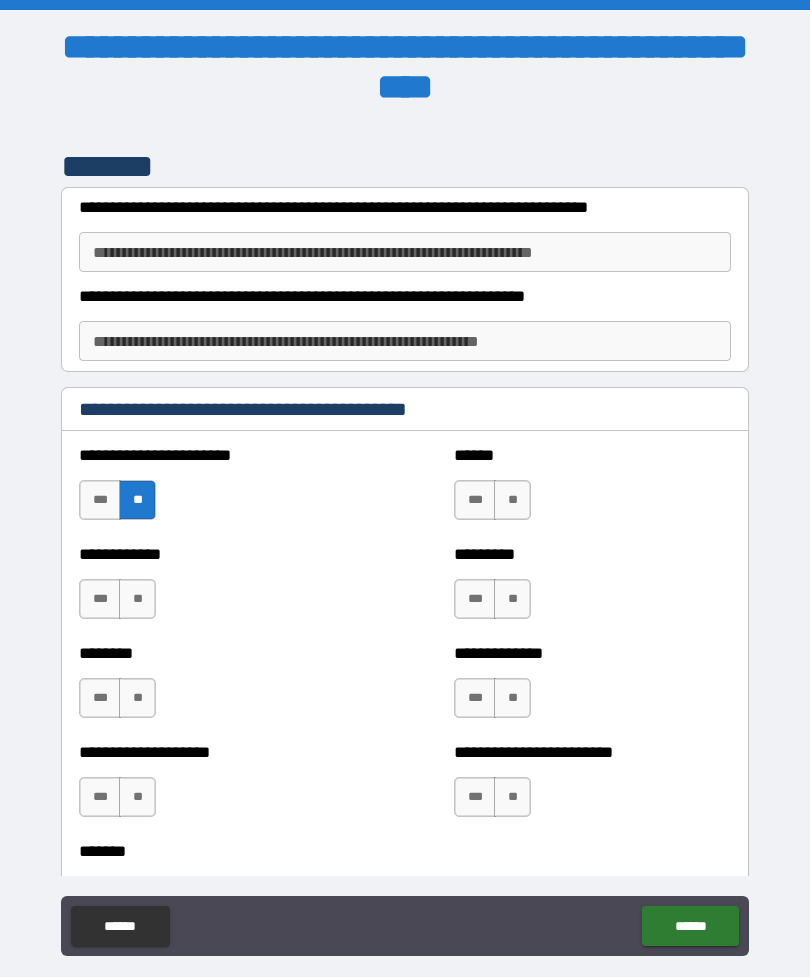 click on "**" at bounding box center [137, 599] 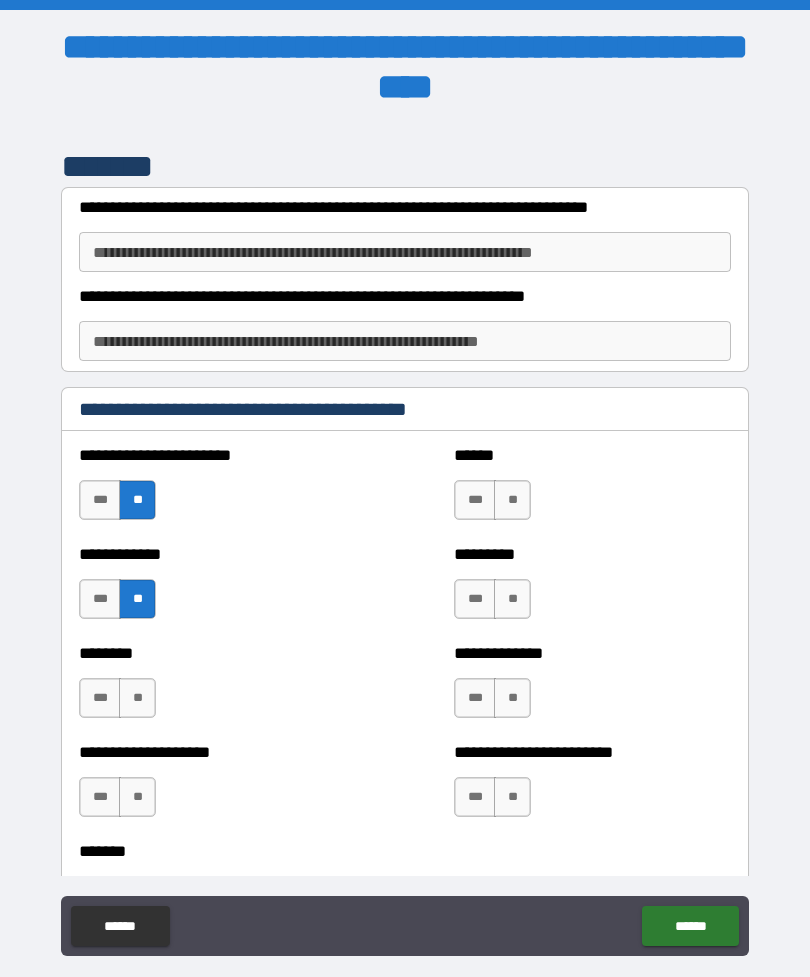 click on "**" at bounding box center [137, 698] 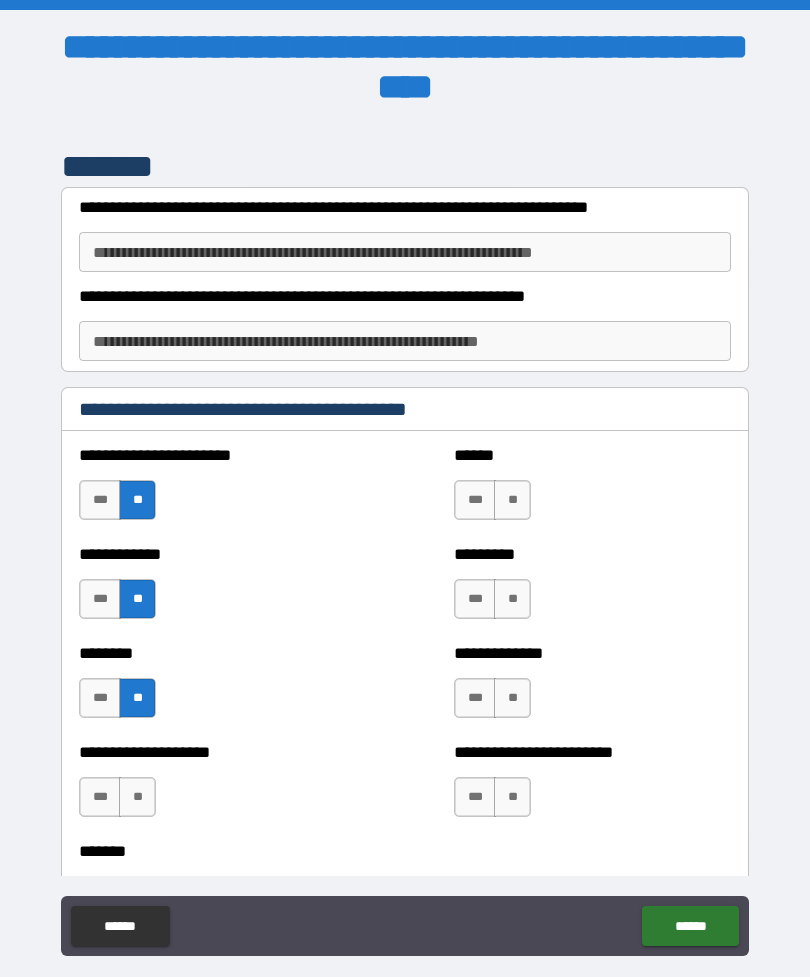 click on "**" at bounding box center [137, 797] 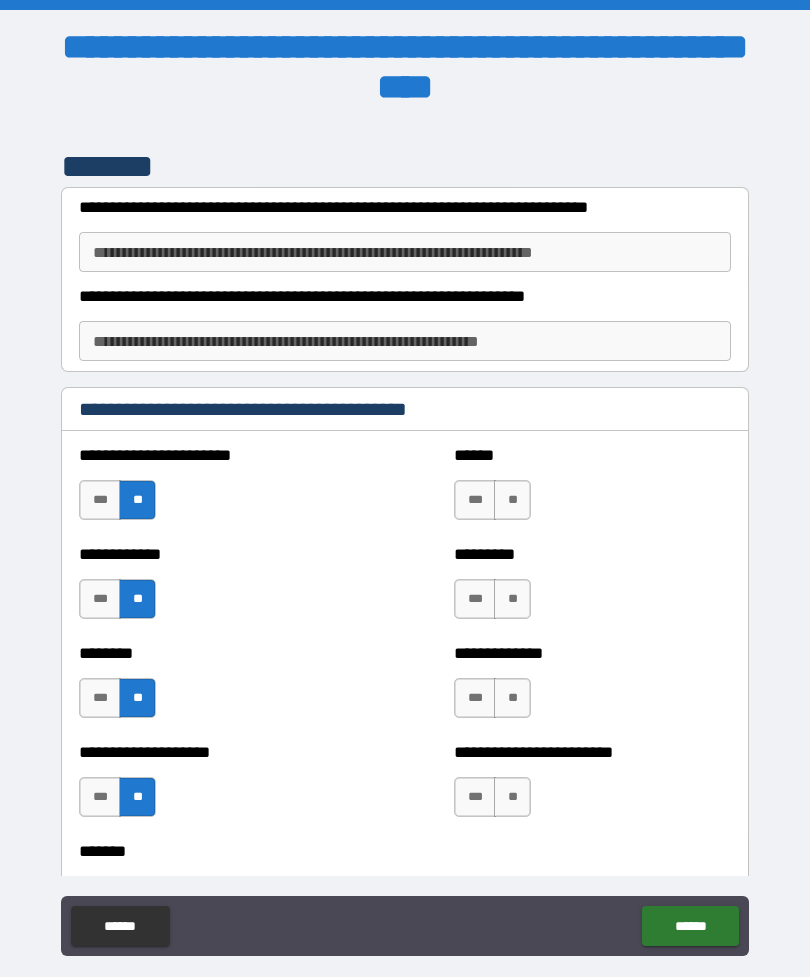 click on "**" at bounding box center [512, 500] 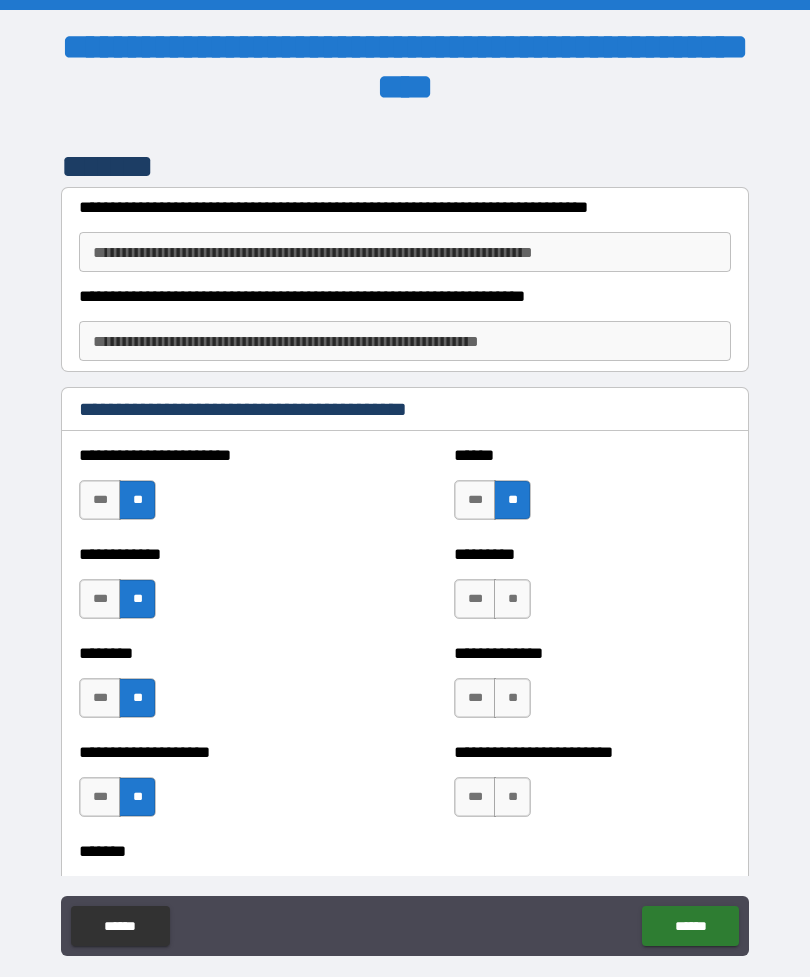 click on "**" at bounding box center [512, 599] 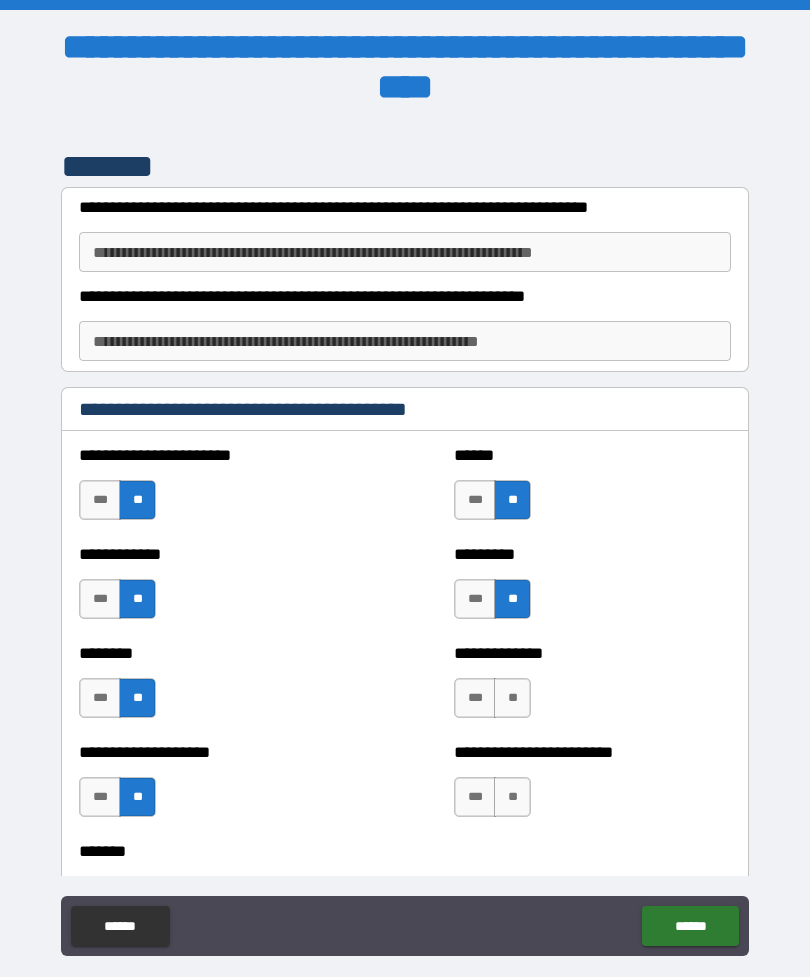 click on "**" at bounding box center (512, 698) 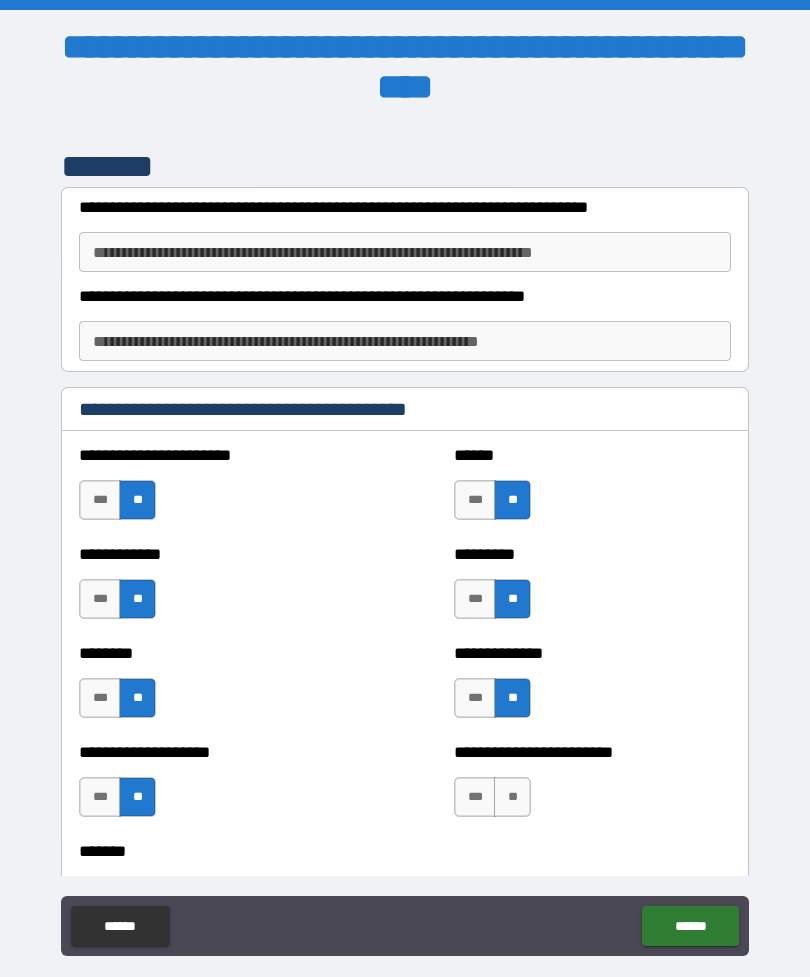 click on "**" at bounding box center [512, 797] 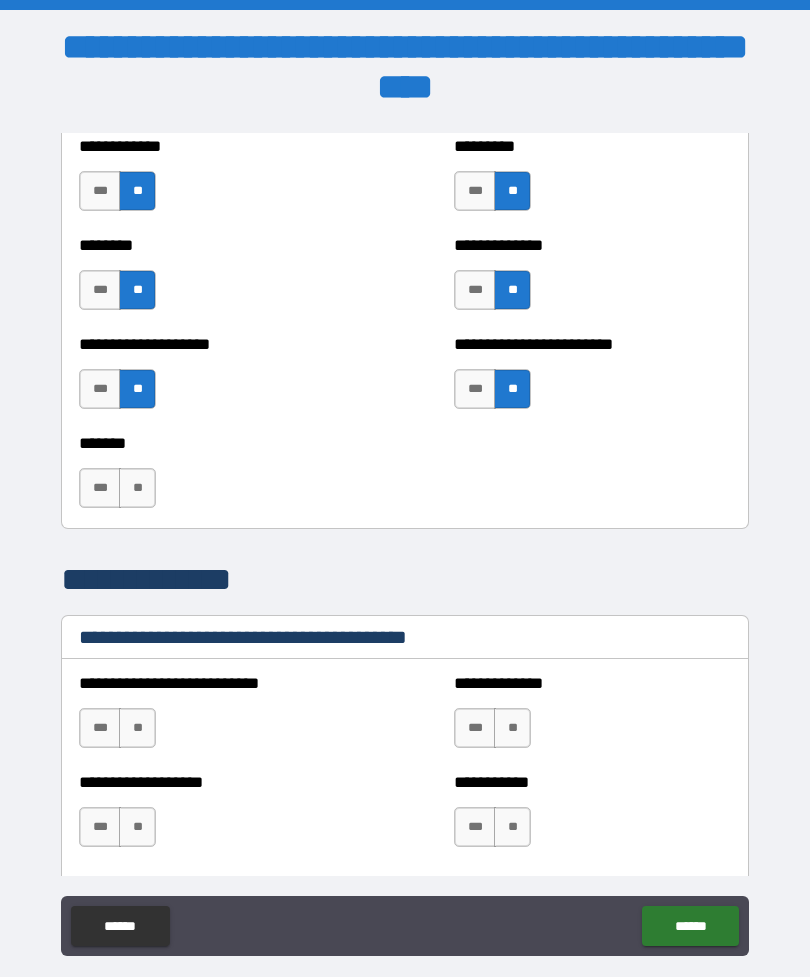 scroll, scrollTop: 5429, scrollLeft: 0, axis: vertical 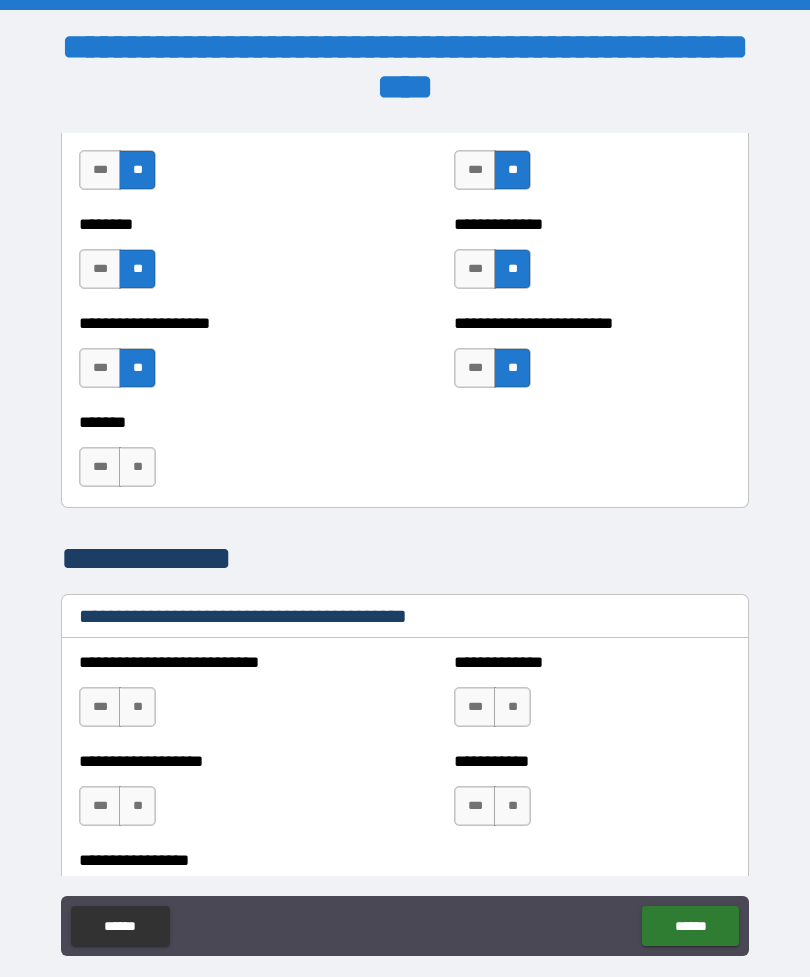 click on "**" at bounding box center (137, 467) 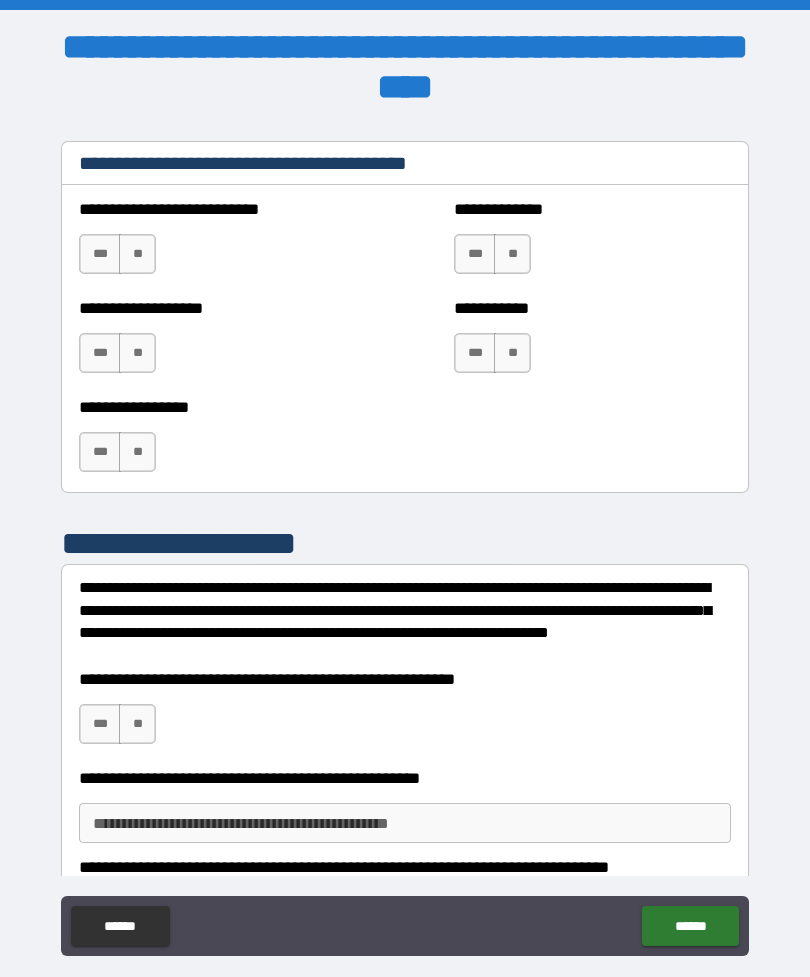 scroll, scrollTop: 5876, scrollLeft: 0, axis: vertical 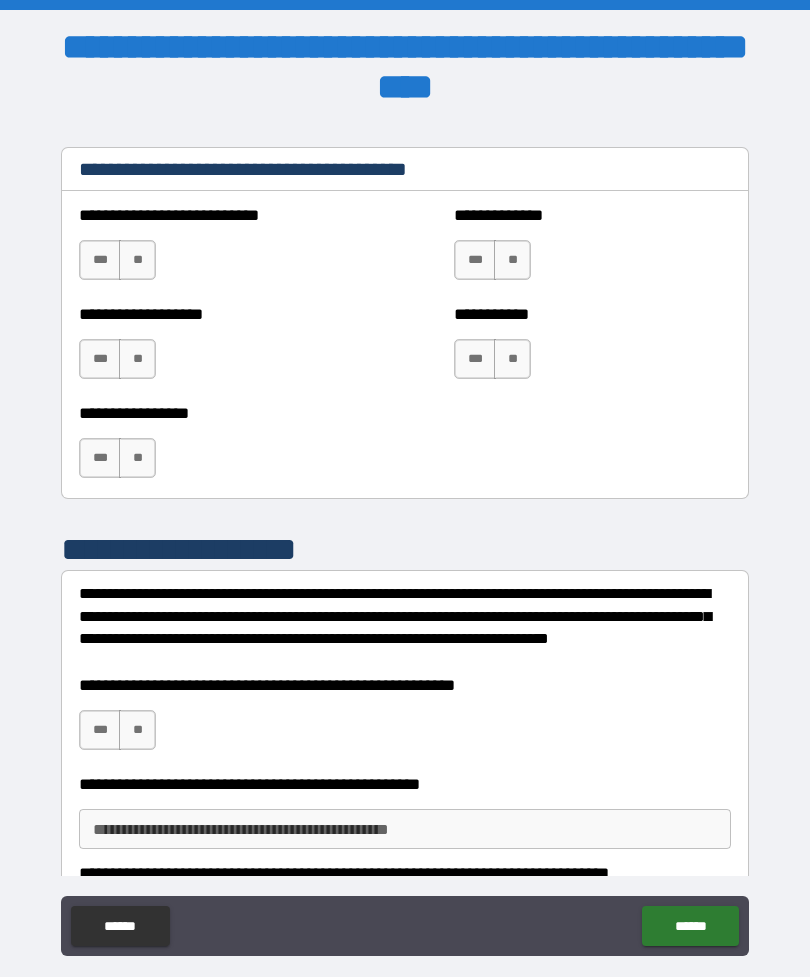 click on "**" at bounding box center (137, 260) 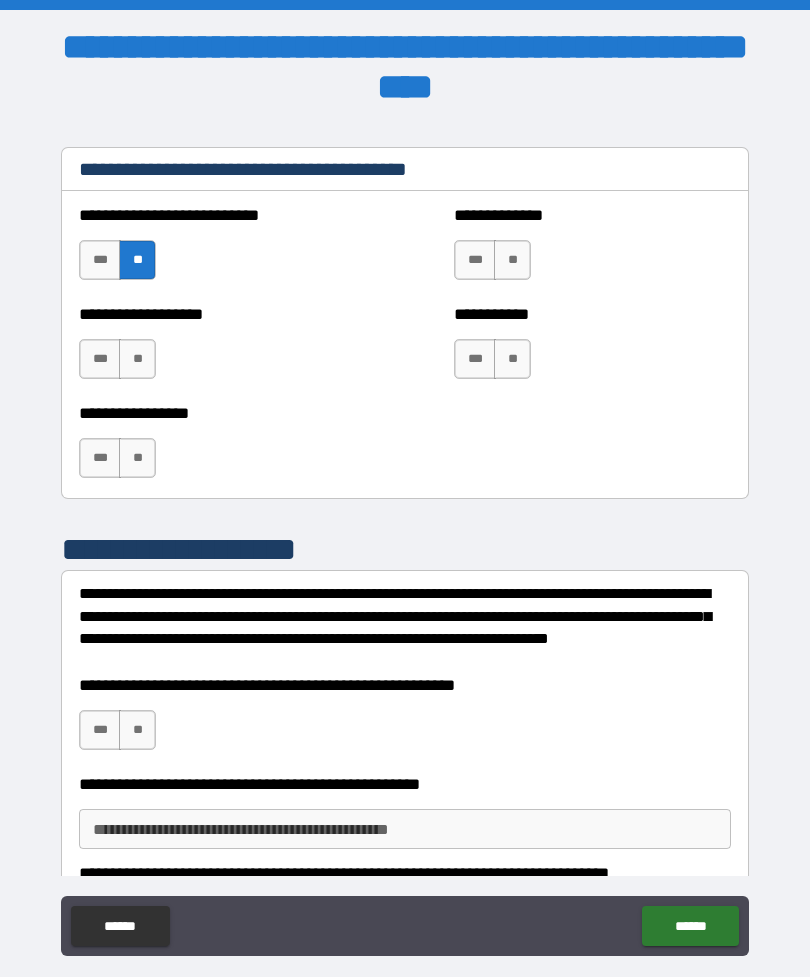 click on "**" at bounding box center (137, 359) 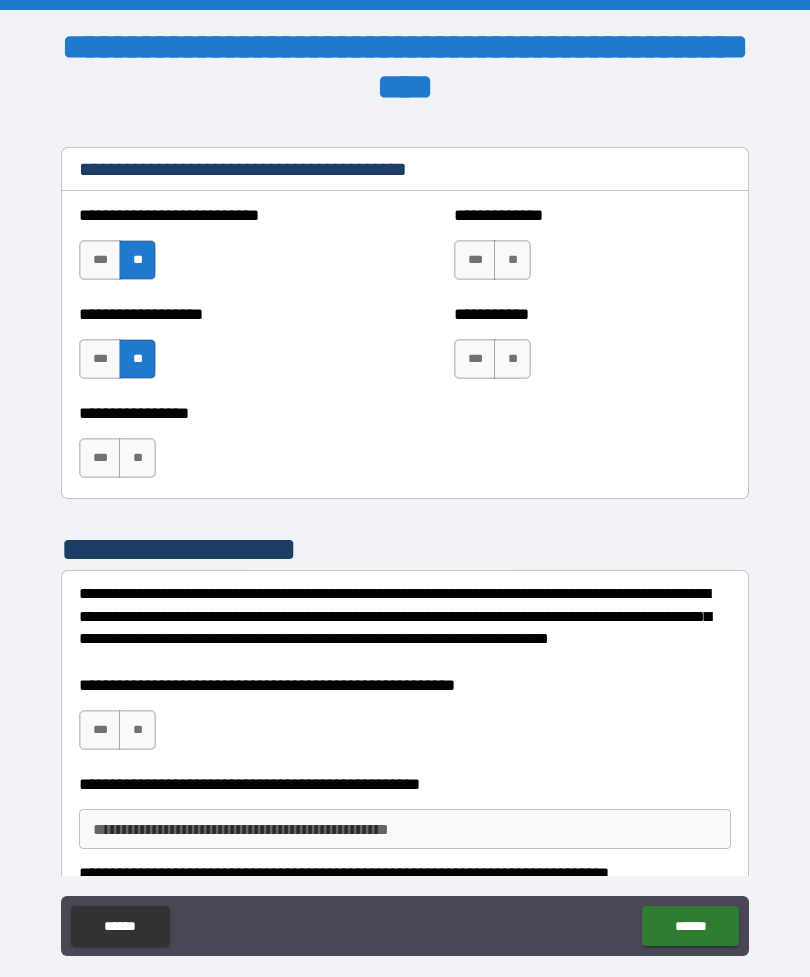 click on "**" at bounding box center (137, 458) 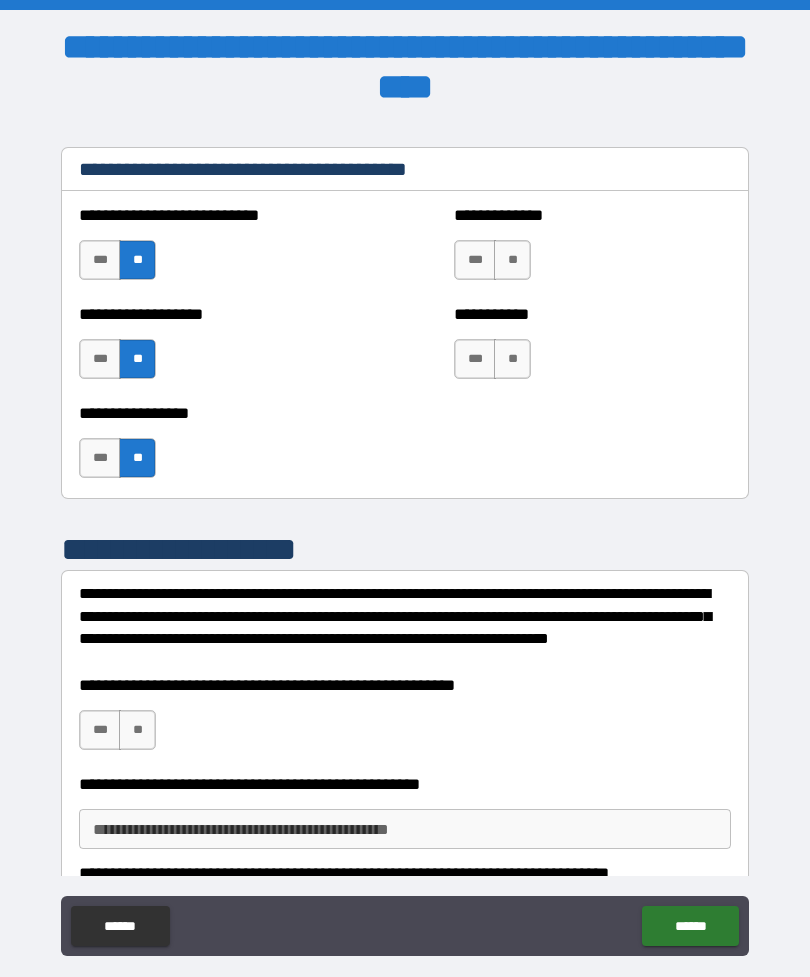 click on "**" at bounding box center [512, 260] 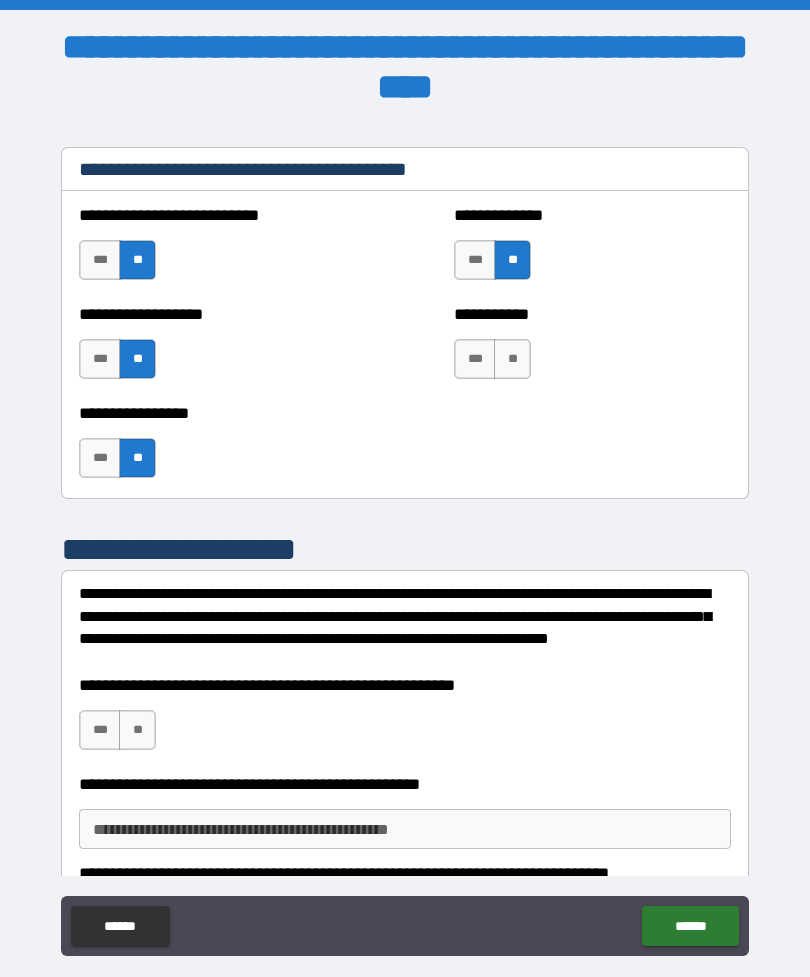 click on "**" at bounding box center (512, 359) 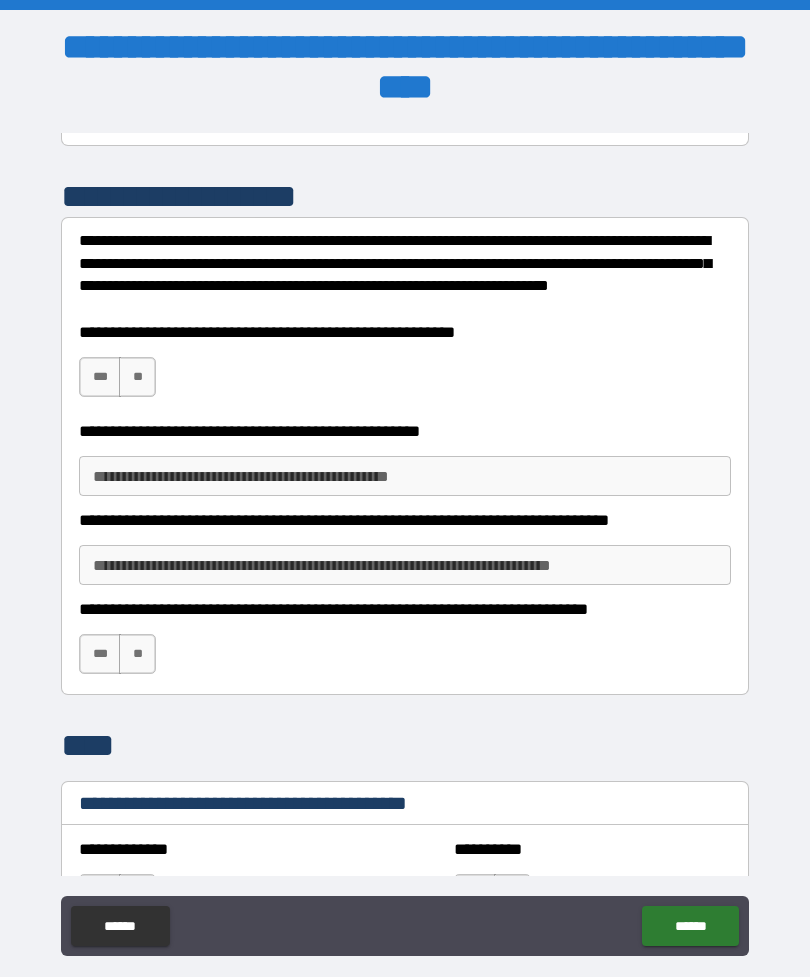 scroll, scrollTop: 6237, scrollLeft: 0, axis: vertical 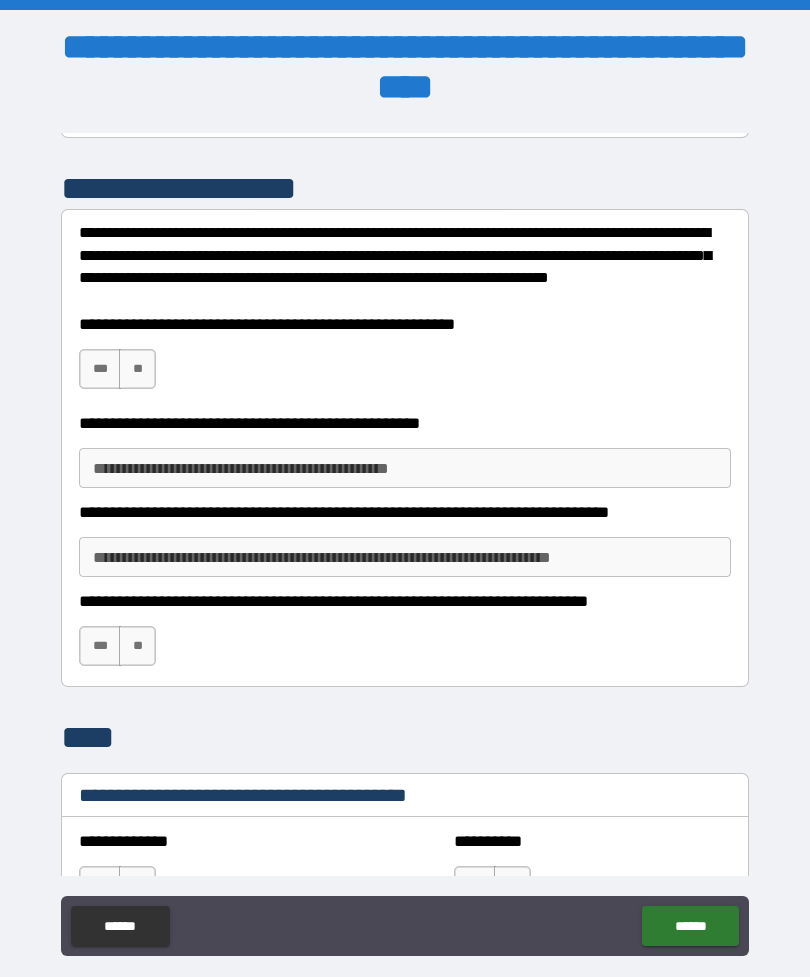 click on "**" at bounding box center [137, 369] 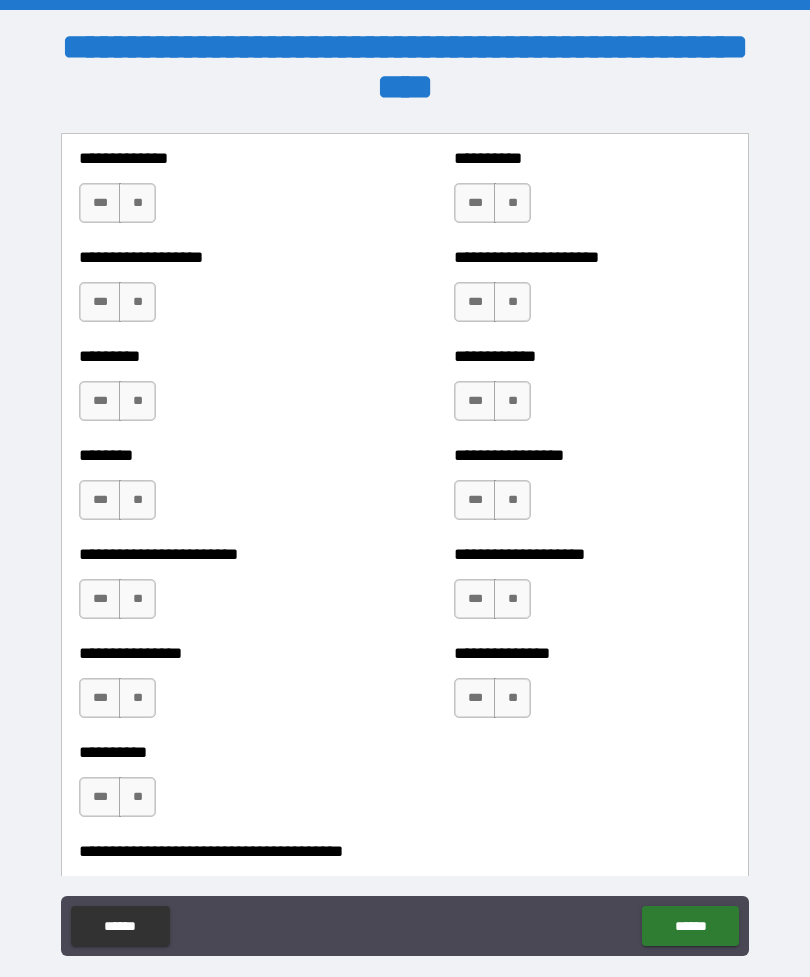 scroll, scrollTop: 6933, scrollLeft: 0, axis: vertical 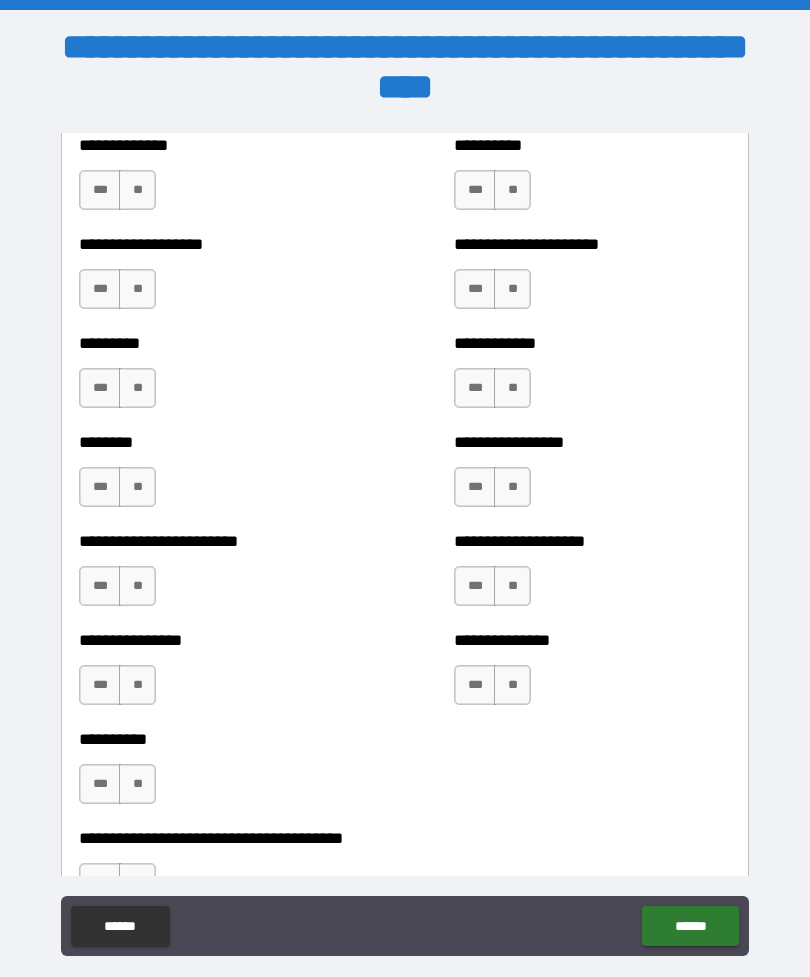 click on "**" at bounding box center [137, 190] 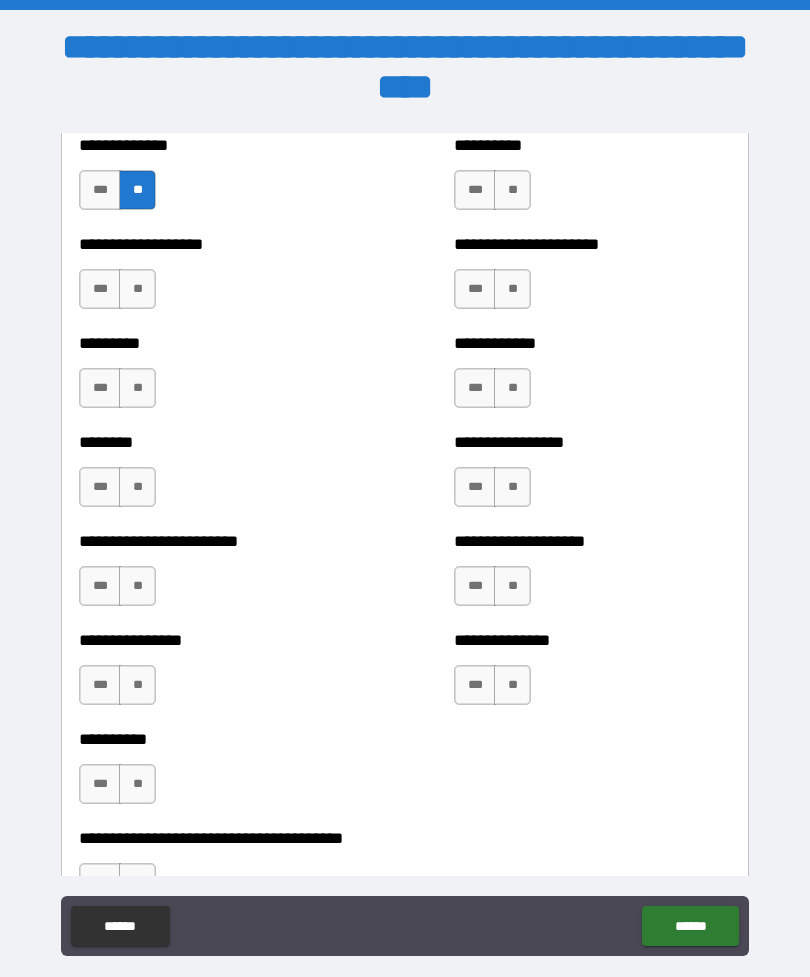 click on "**" at bounding box center (512, 190) 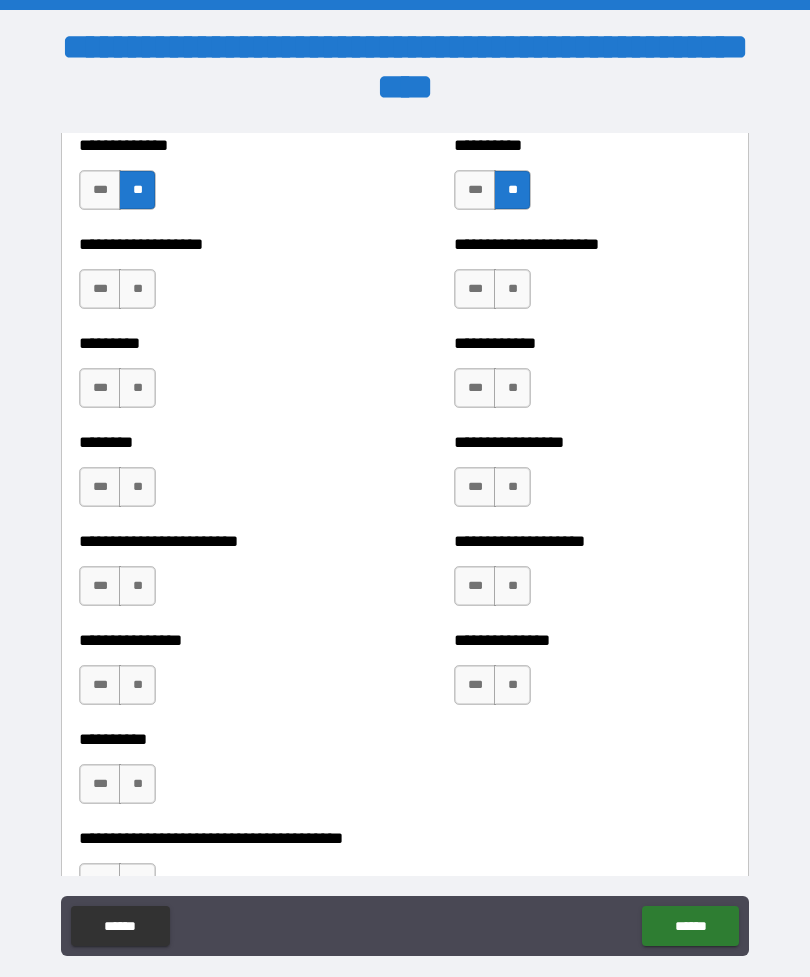 click on "**" at bounding box center (512, 289) 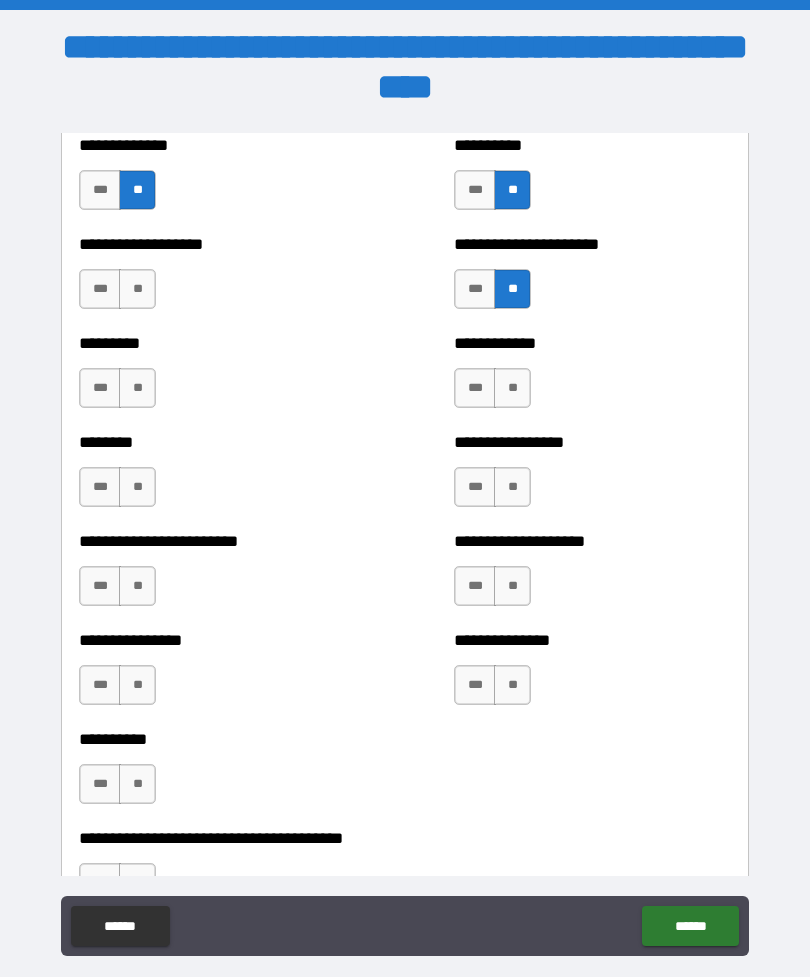 click on "**" at bounding box center (512, 388) 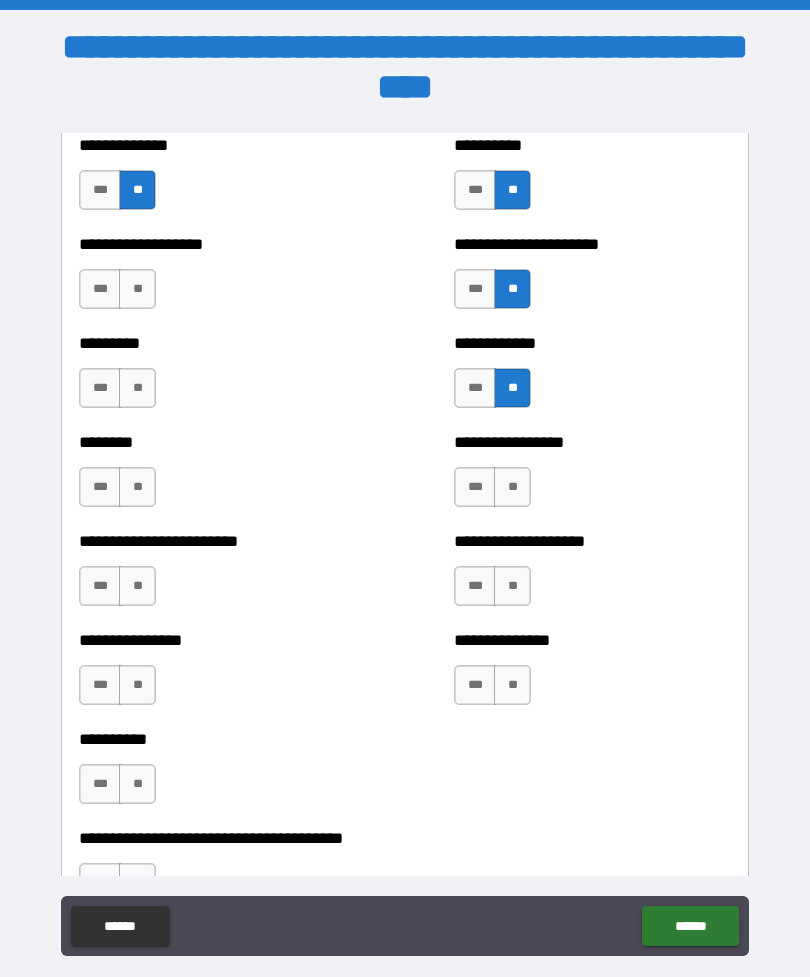 click on "**" at bounding box center [512, 487] 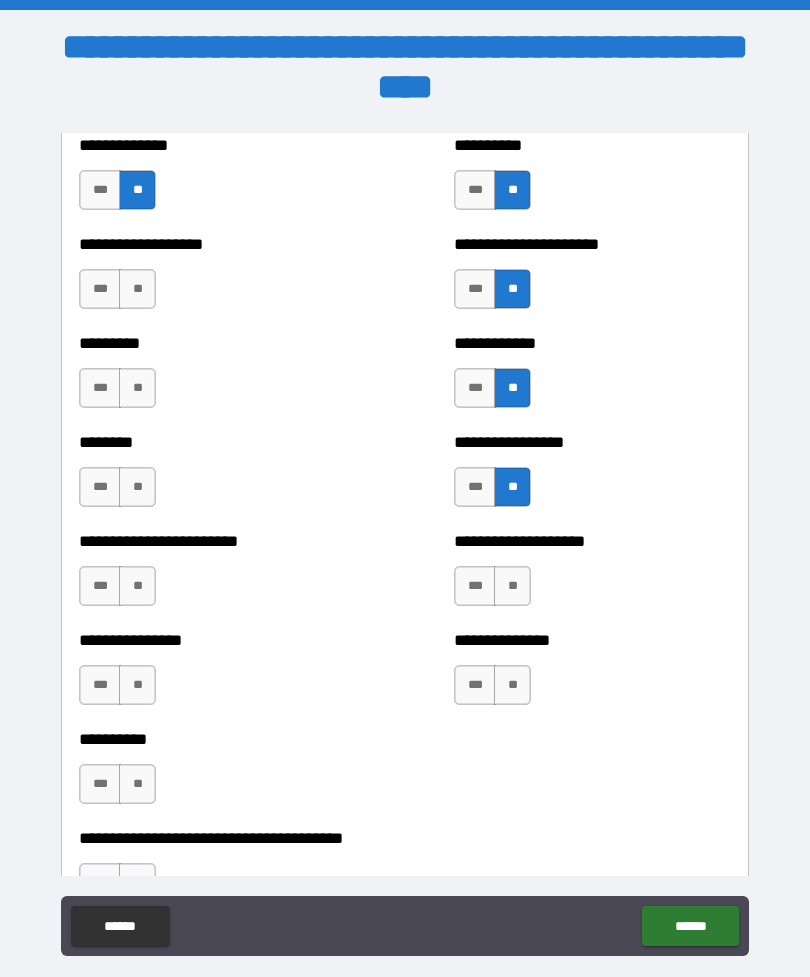 click on "**" at bounding box center (512, 586) 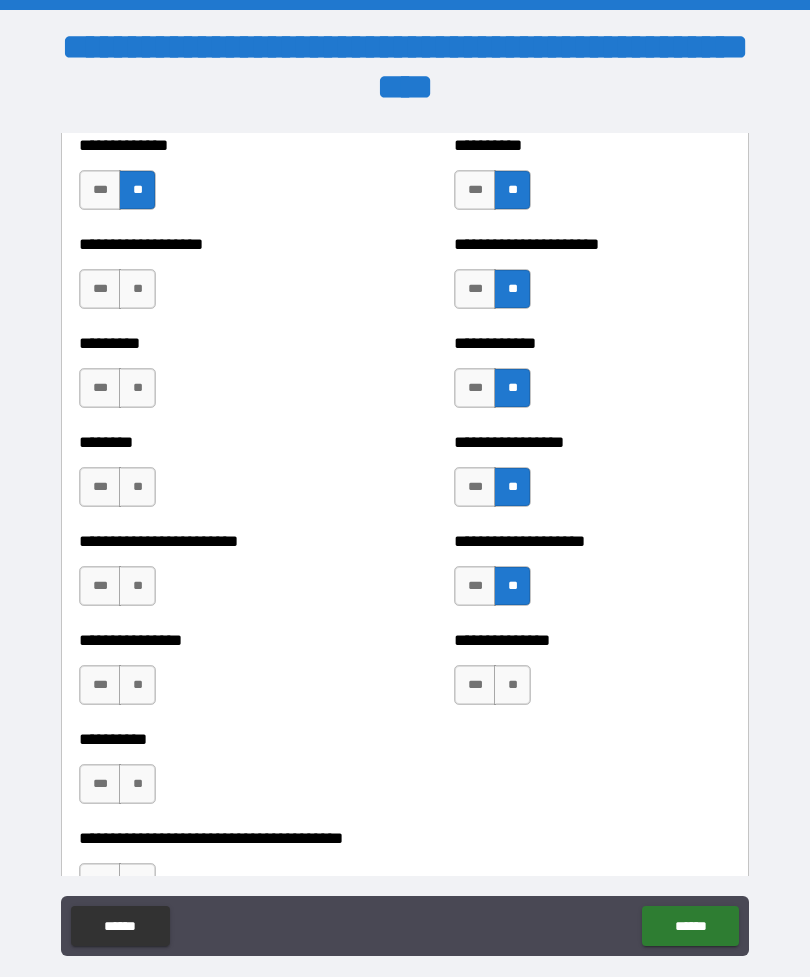 click on "**" at bounding box center (512, 685) 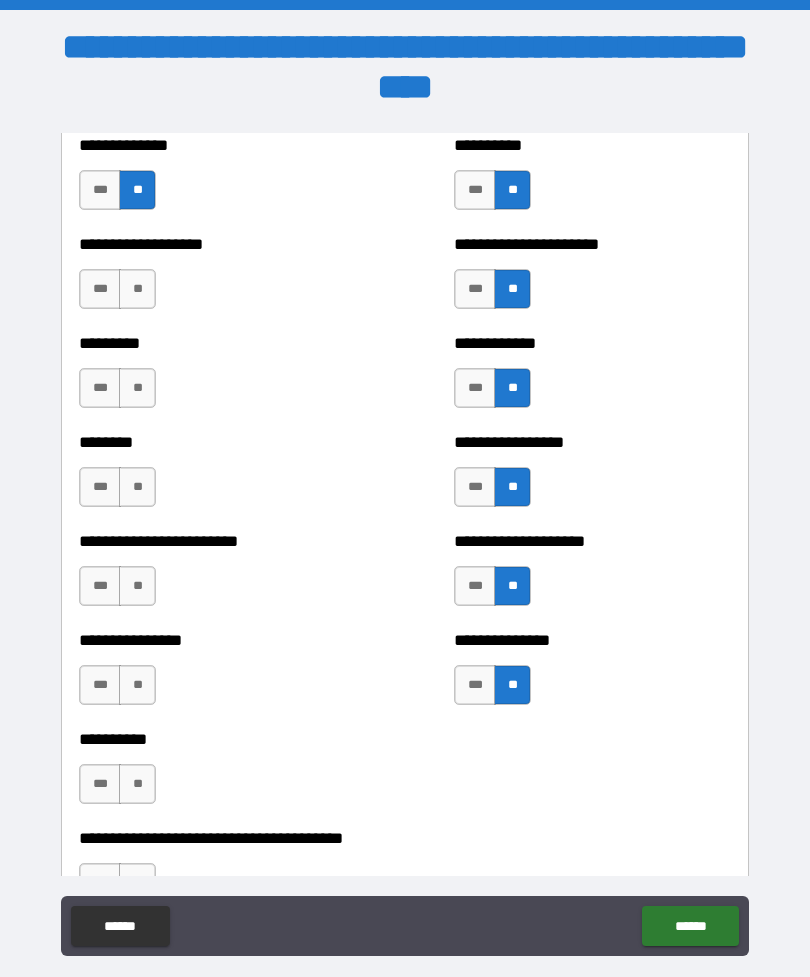 click on "**" at bounding box center (137, 289) 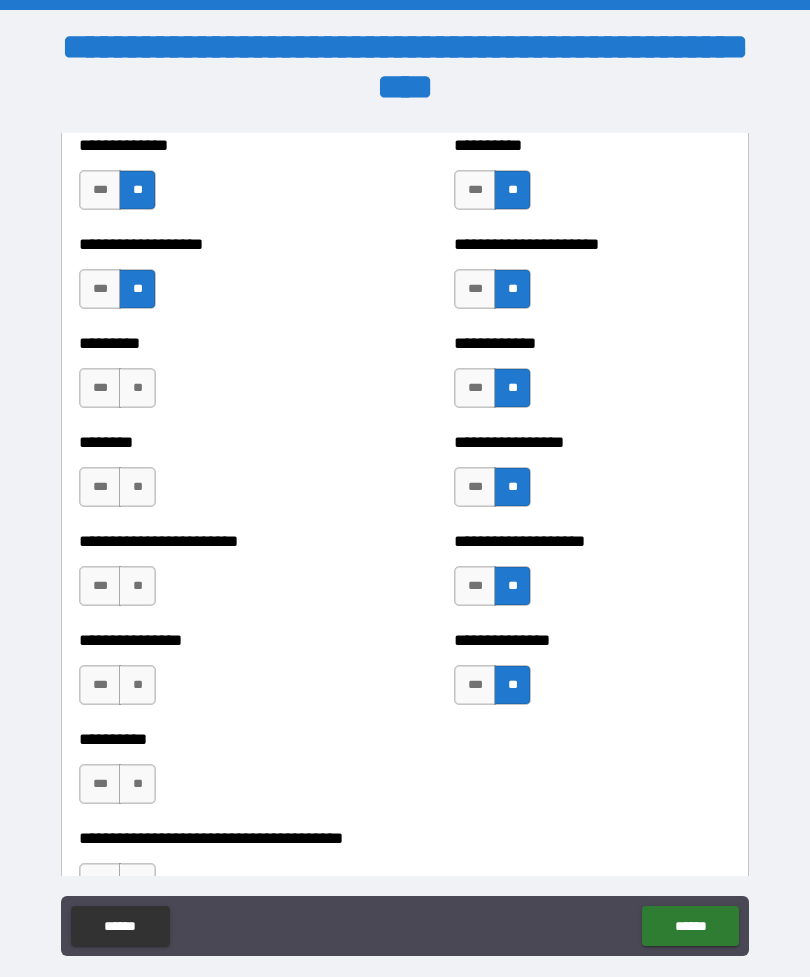 click on "**" at bounding box center (137, 388) 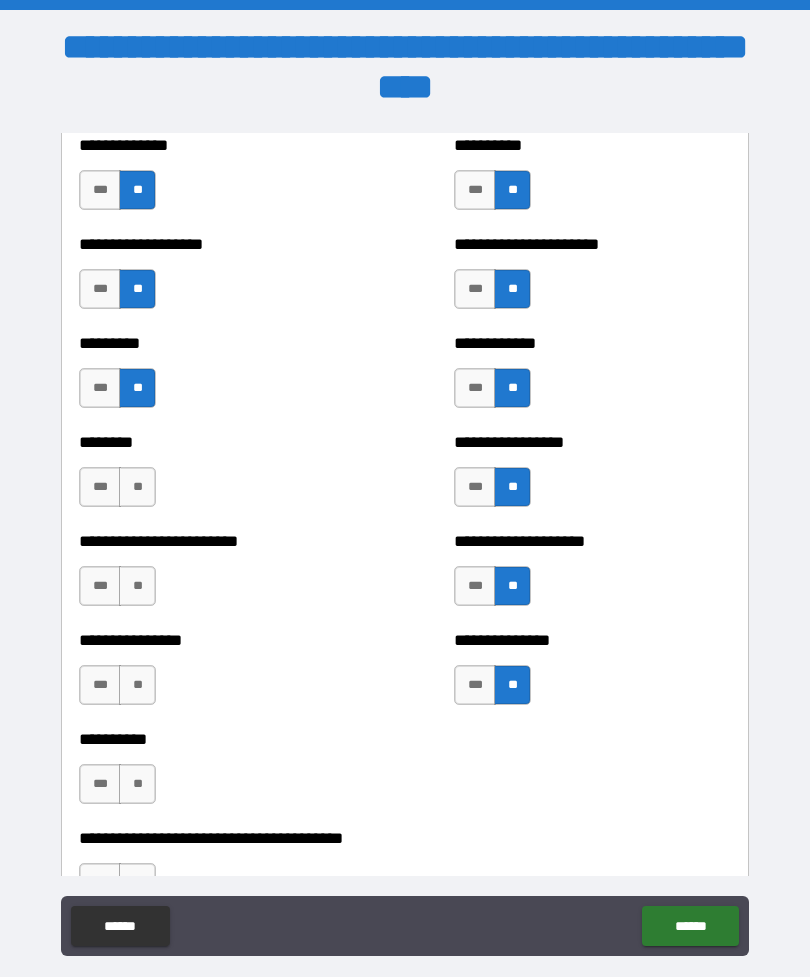 click on "**" at bounding box center (137, 487) 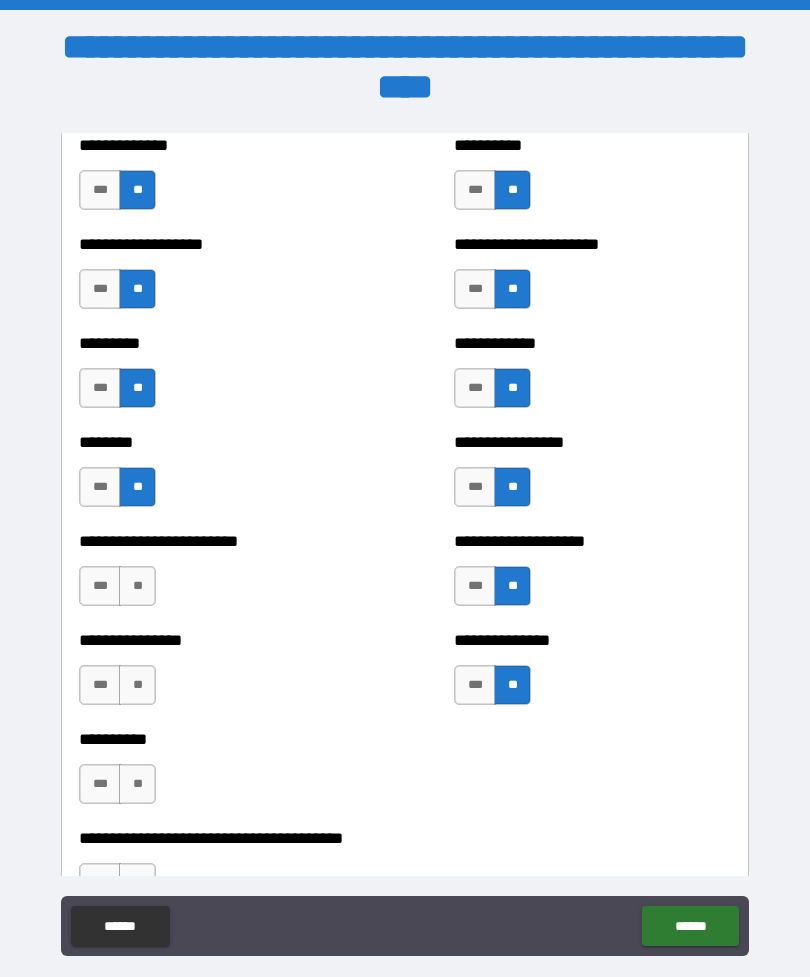 click on "**" at bounding box center [137, 586] 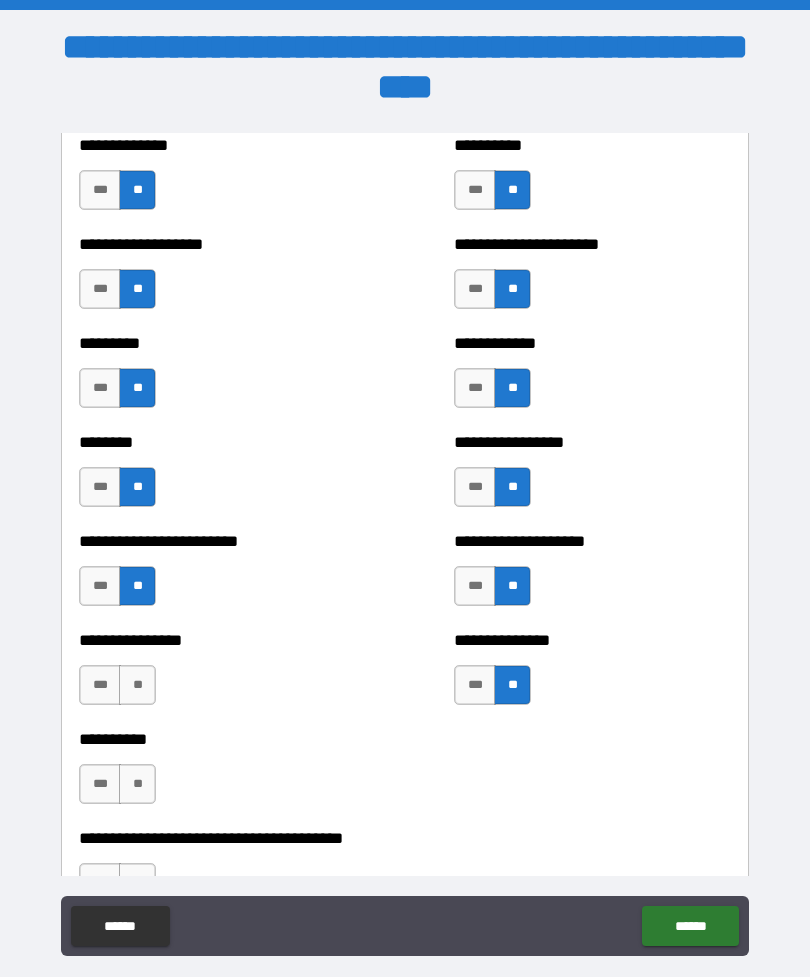 click on "**" at bounding box center (137, 685) 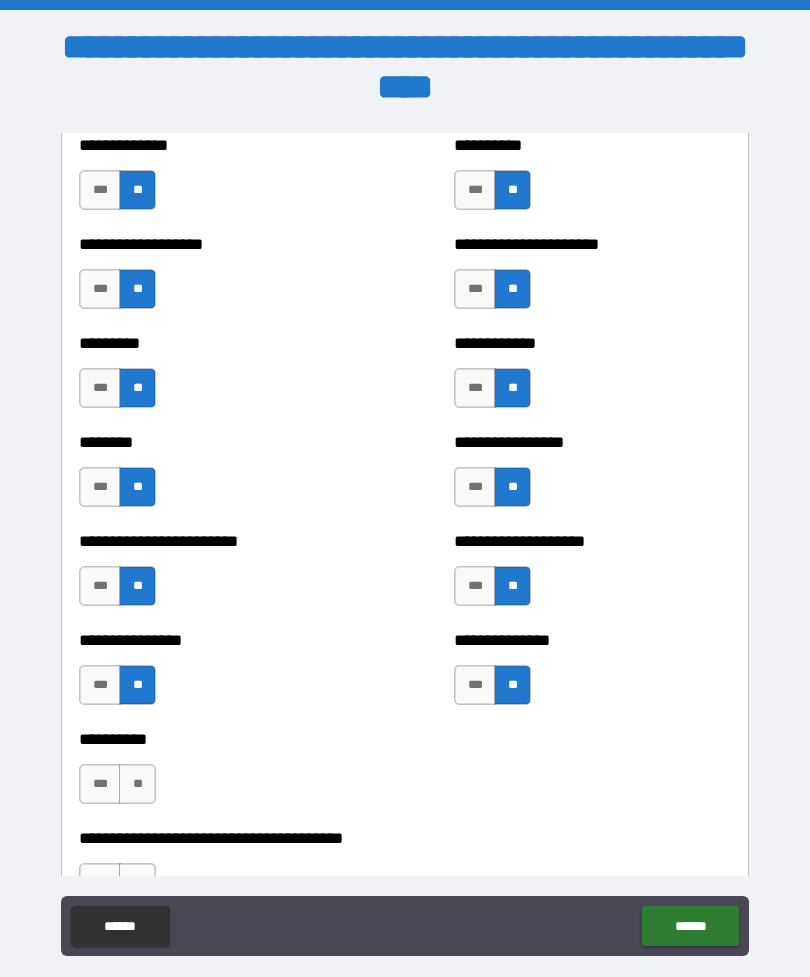 click on "**" at bounding box center (137, 784) 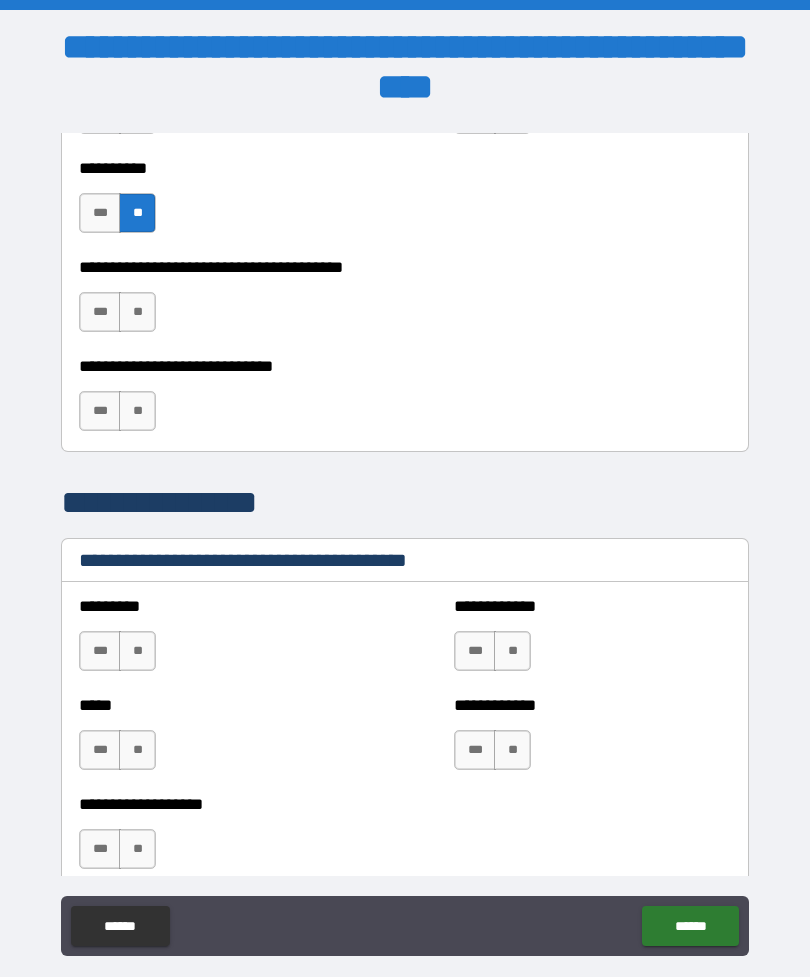 scroll, scrollTop: 7505, scrollLeft: 0, axis: vertical 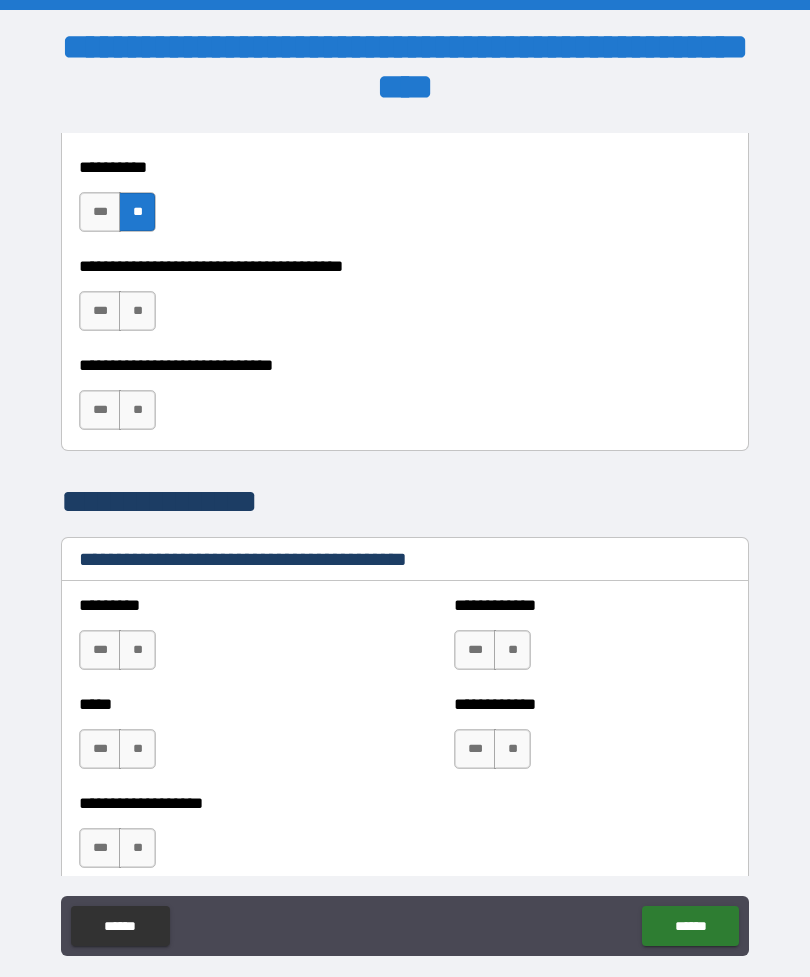 click on "***" at bounding box center (100, 311) 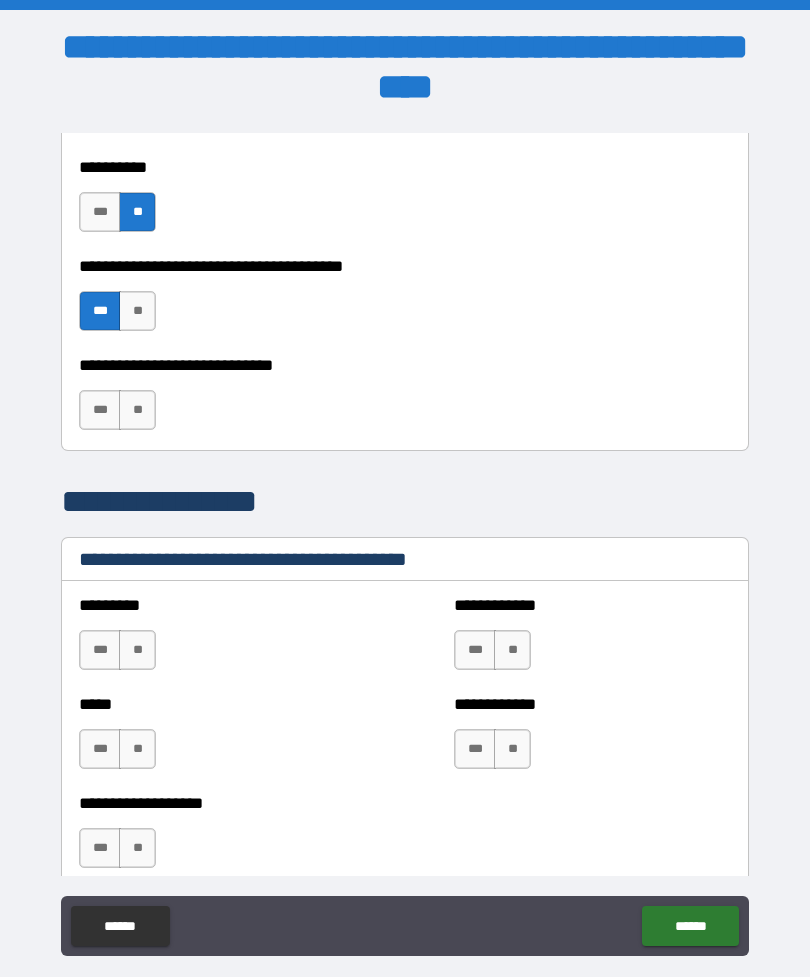 click on "**" at bounding box center [137, 410] 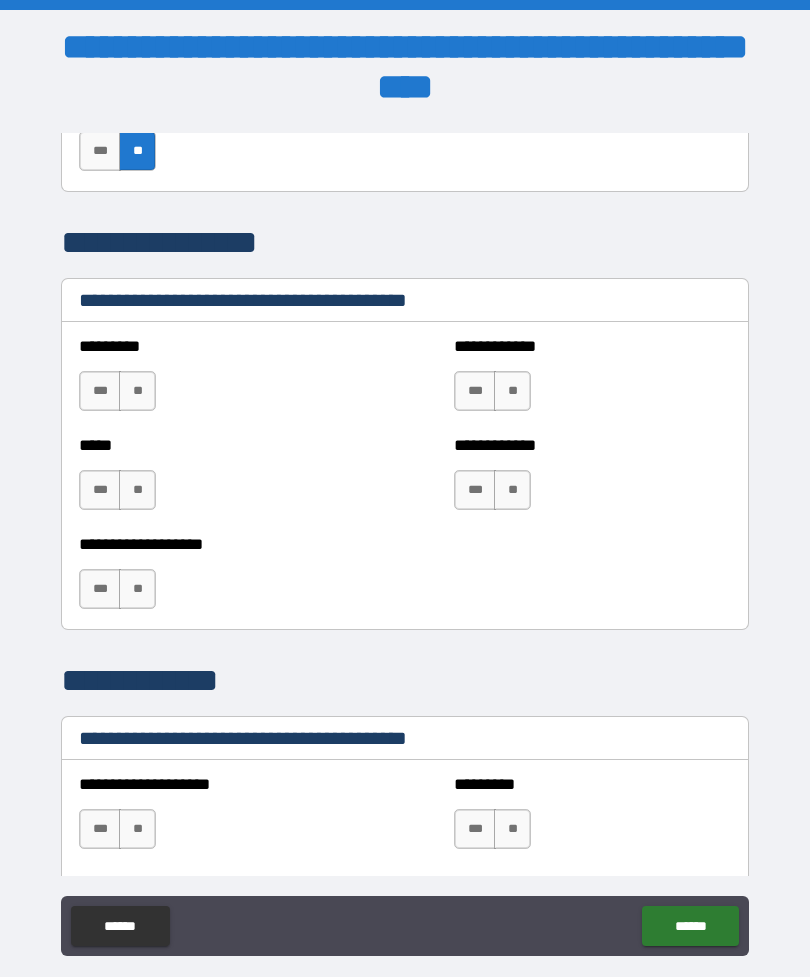 scroll, scrollTop: 7780, scrollLeft: 0, axis: vertical 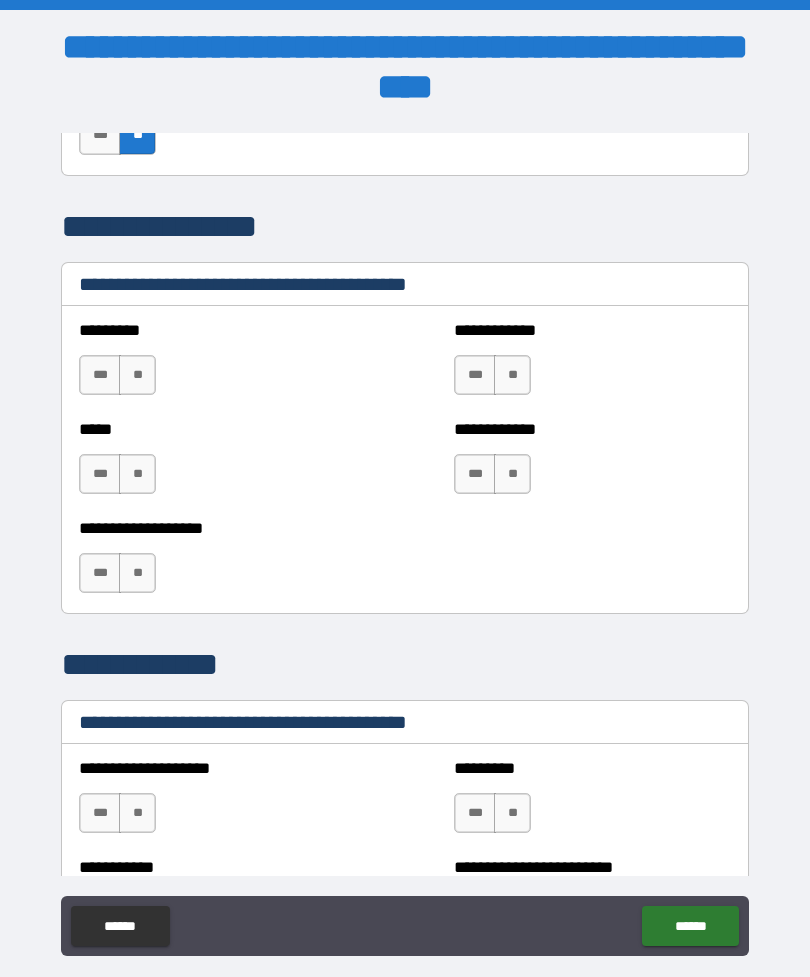 click on "***" at bounding box center [100, 375] 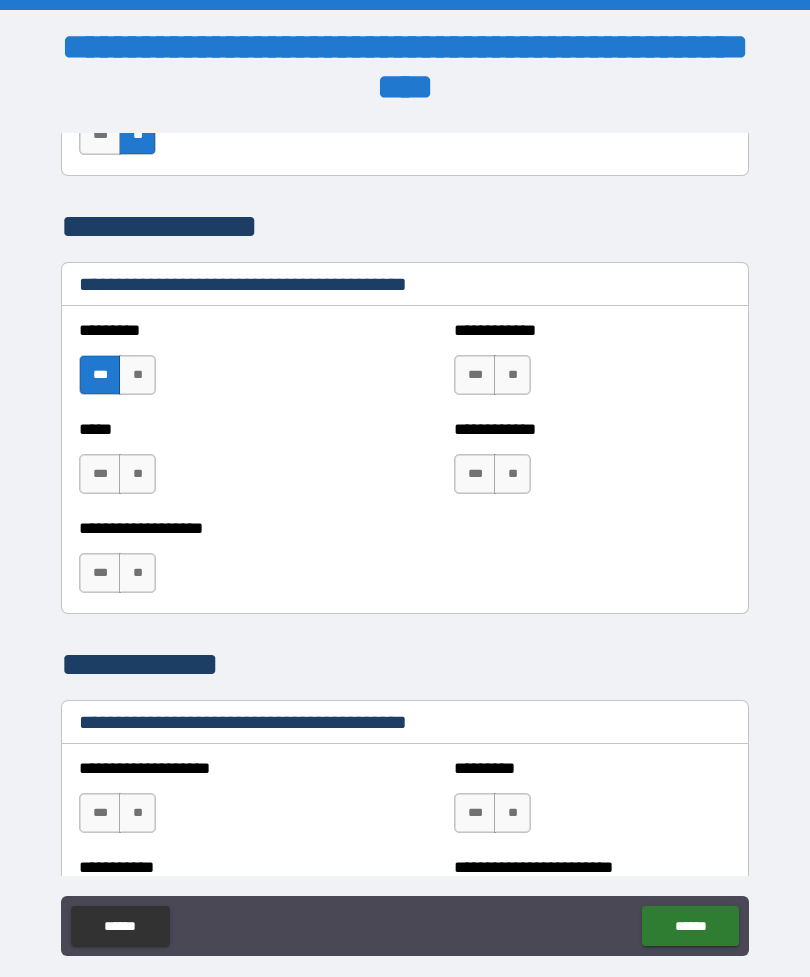 click on "**" at bounding box center (512, 375) 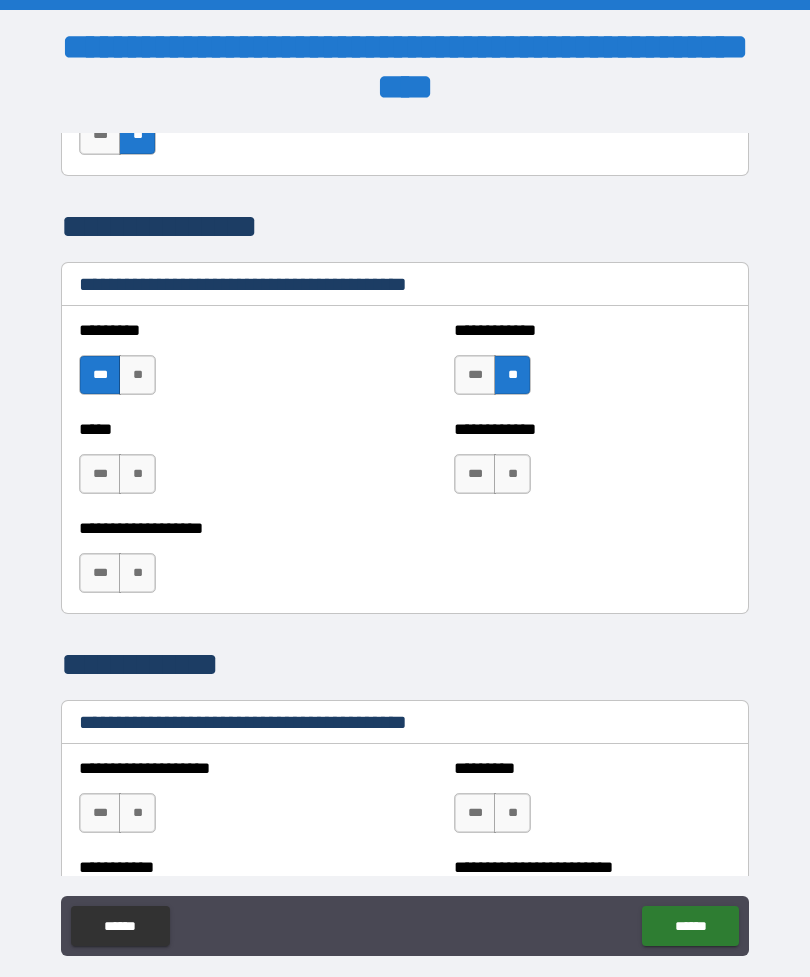click on "**" at bounding box center (512, 474) 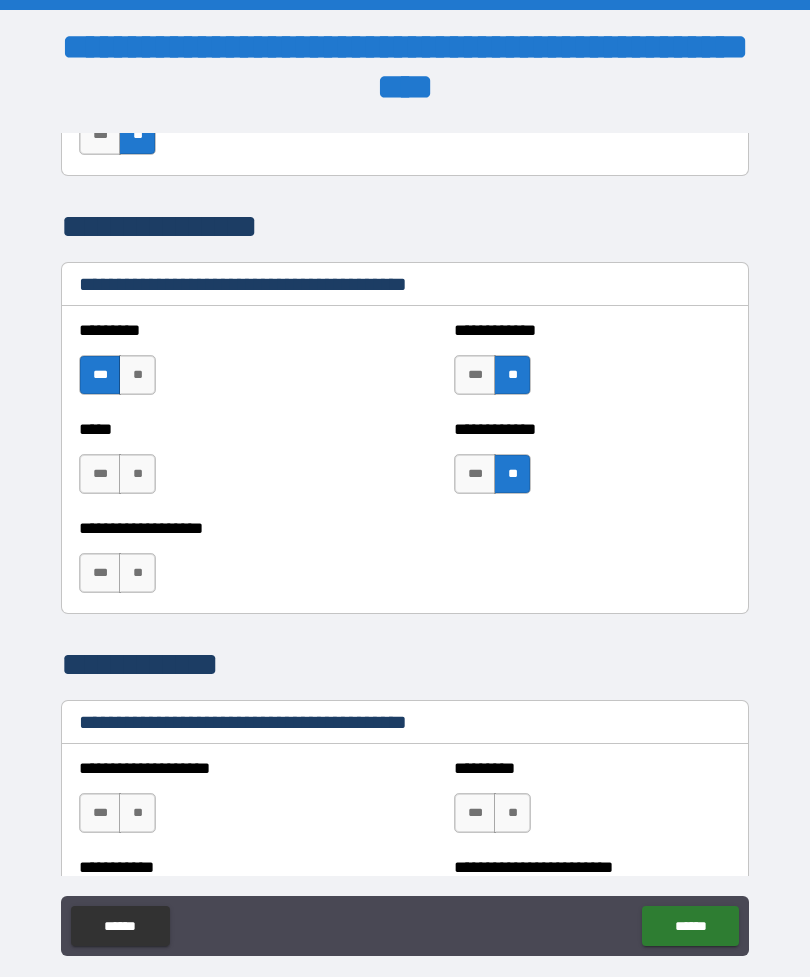 click on "**" at bounding box center [137, 474] 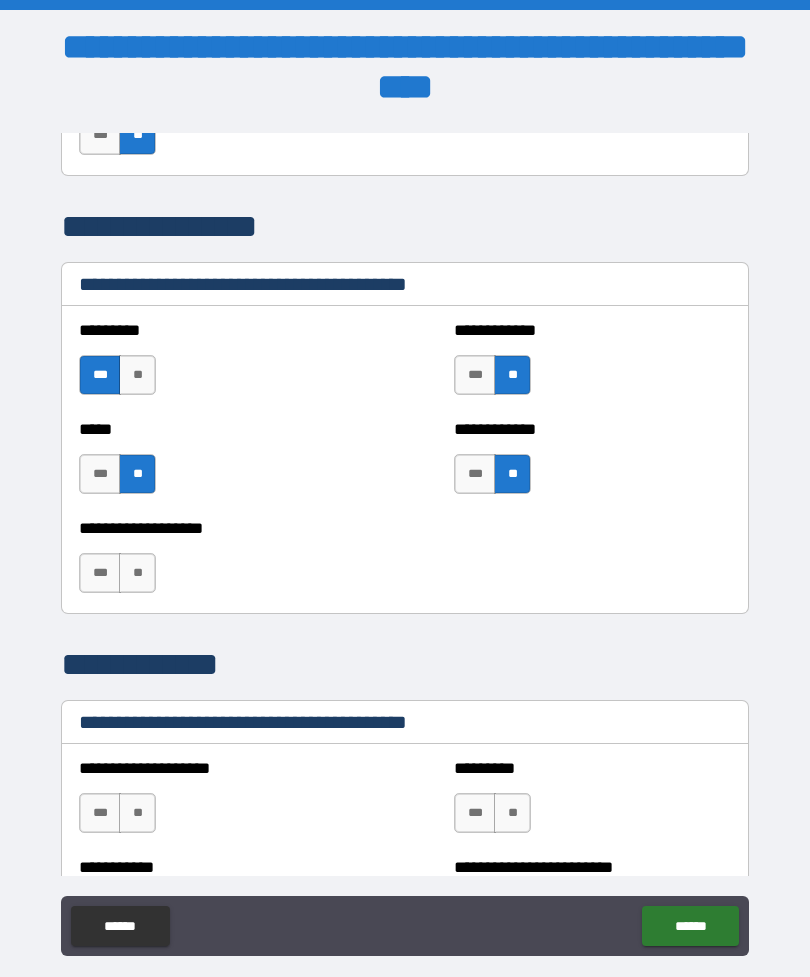 click on "**" at bounding box center (137, 573) 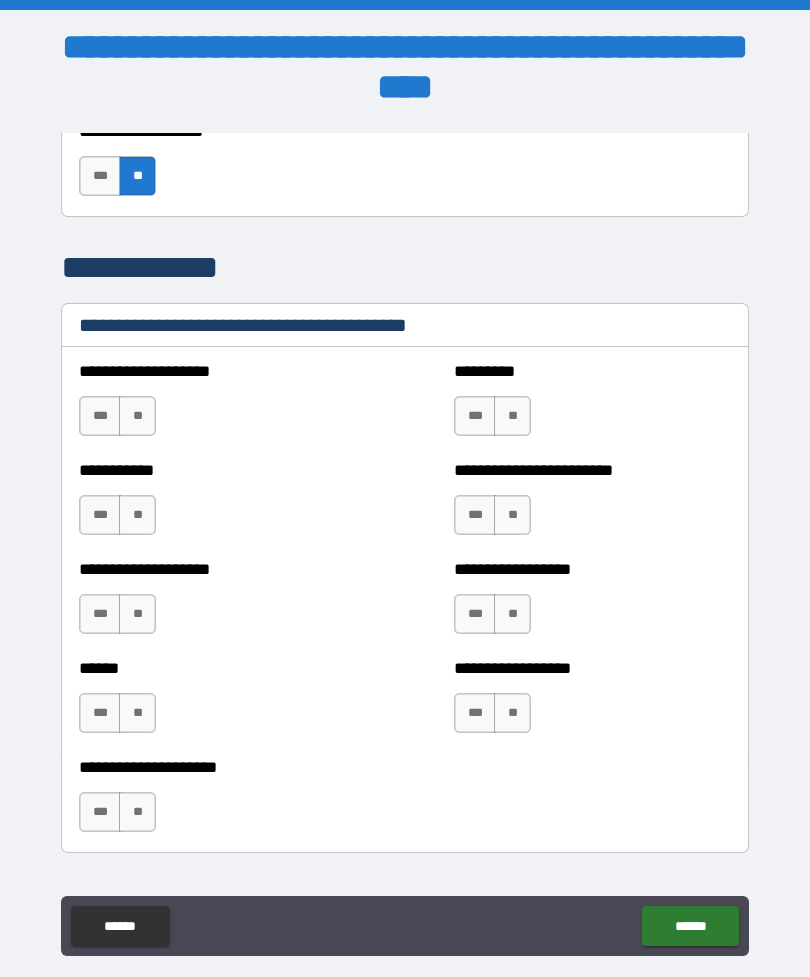 scroll, scrollTop: 8178, scrollLeft: 0, axis: vertical 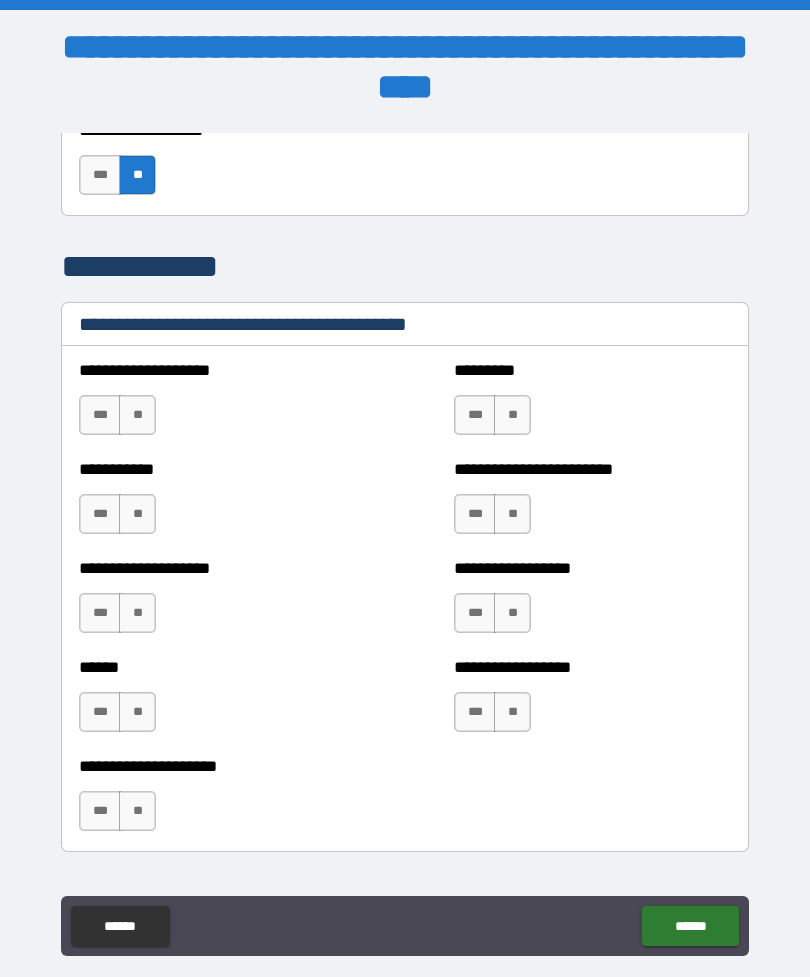 click on "**" at bounding box center [137, 415] 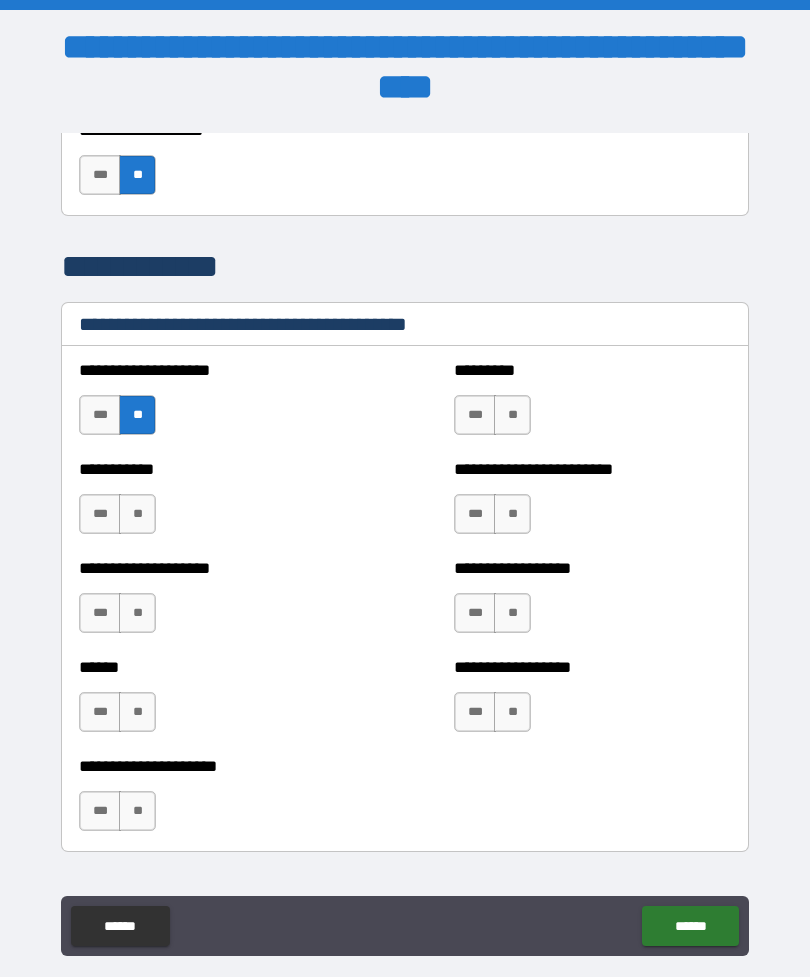 click on "**" at bounding box center [512, 415] 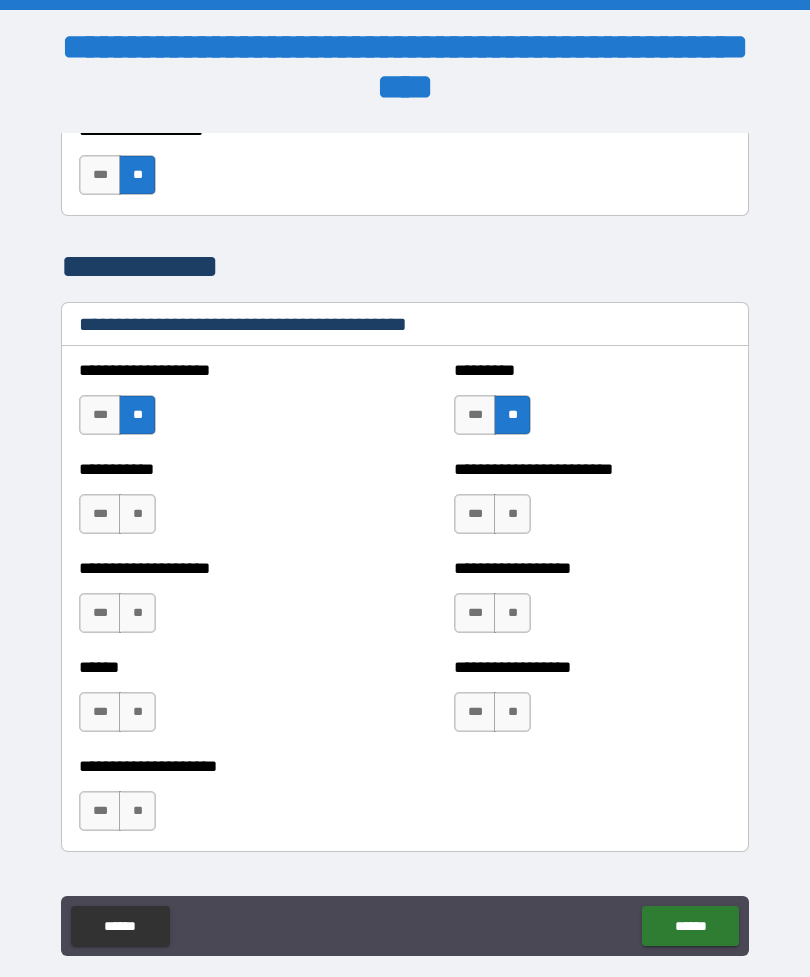 click on "**" at bounding box center [512, 514] 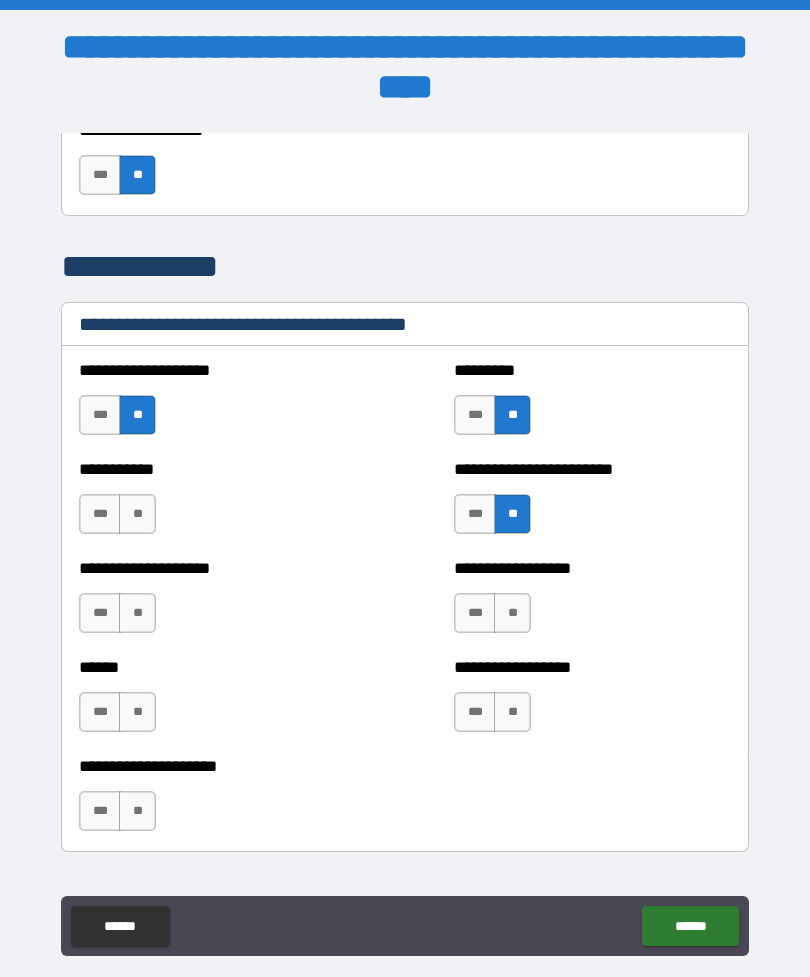 click on "**" at bounding box center (512, 613) 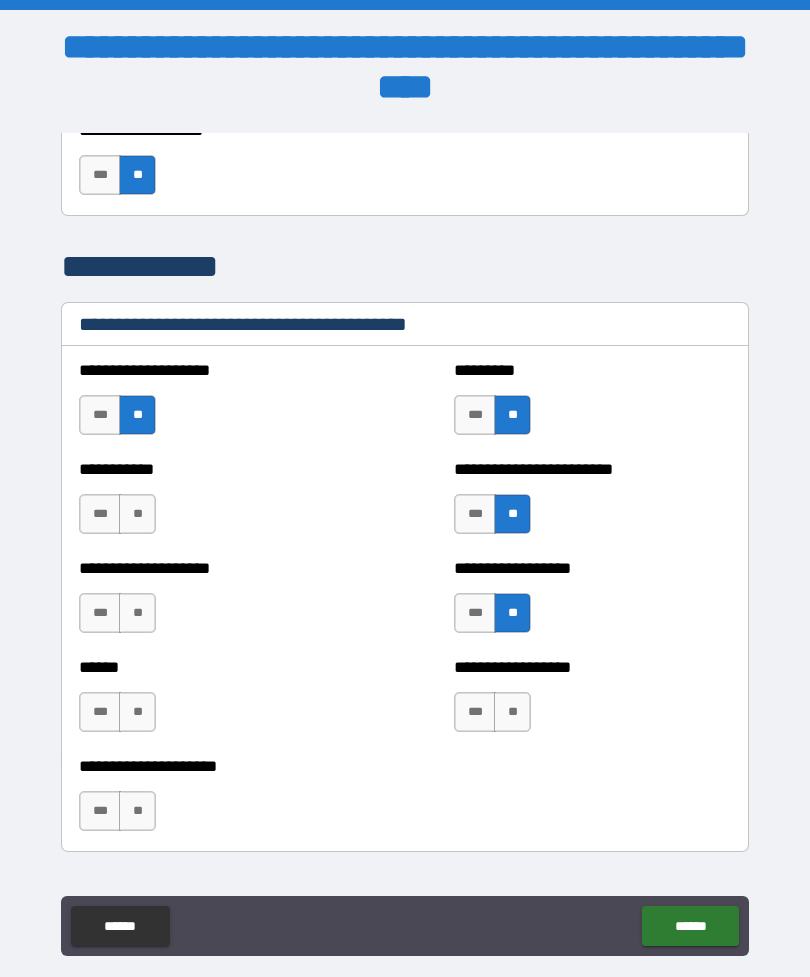 click on "**" at bounding box center (512, 712) 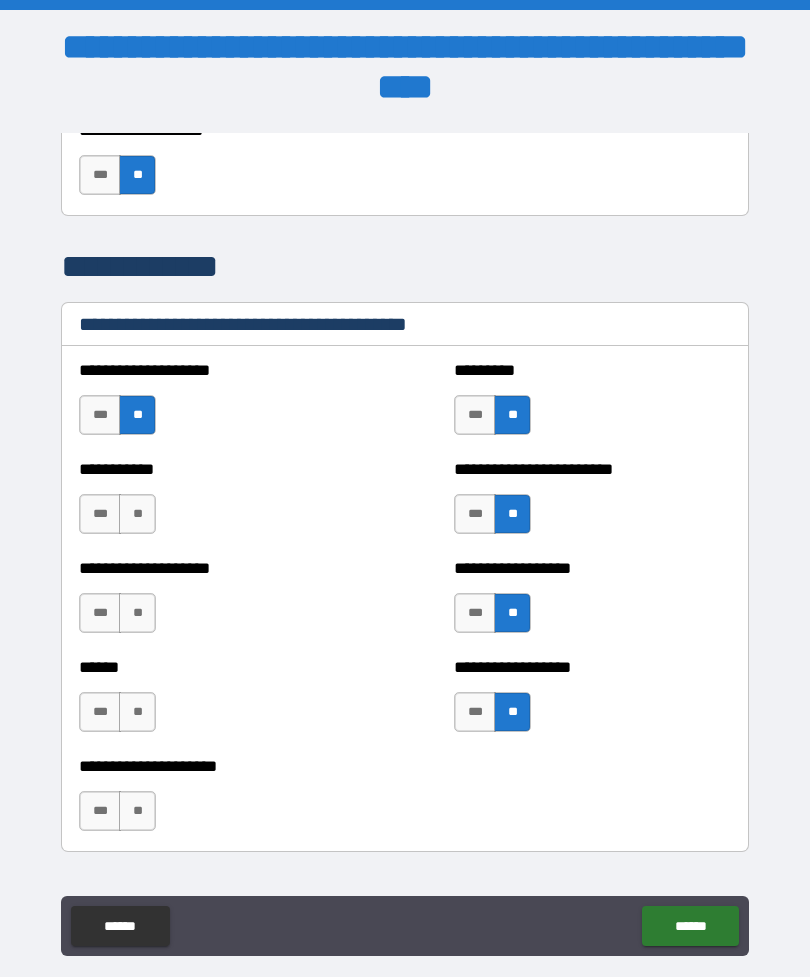 click on "**" at bounding box center [137, 514] 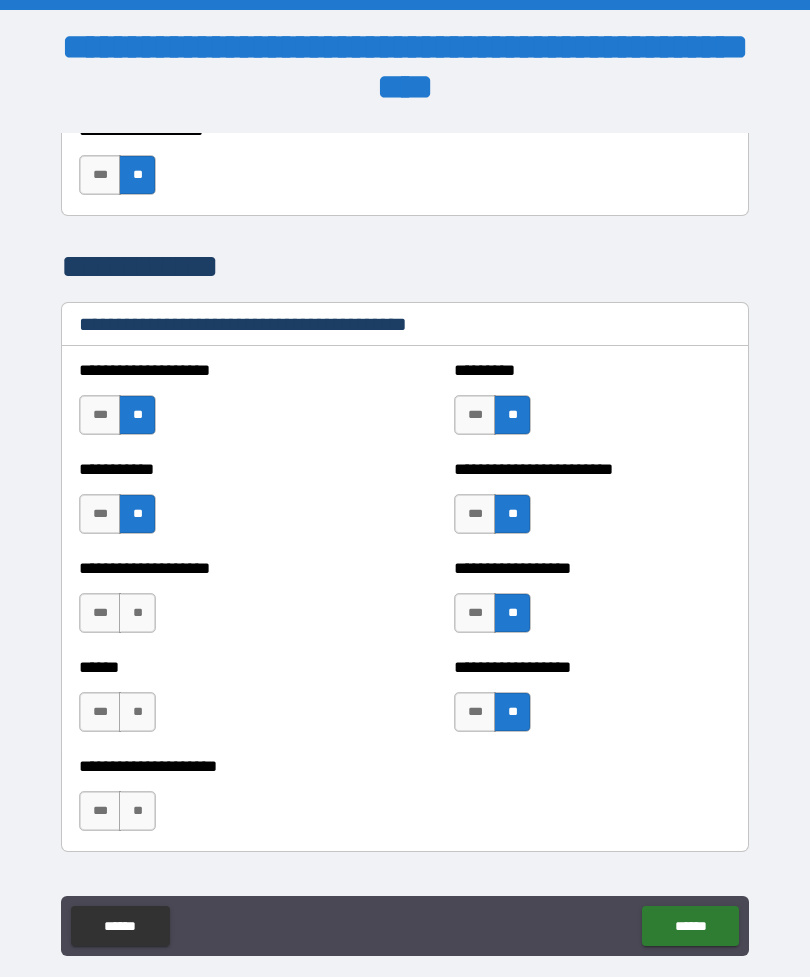 click on "**" at bounding box center (137, 613) 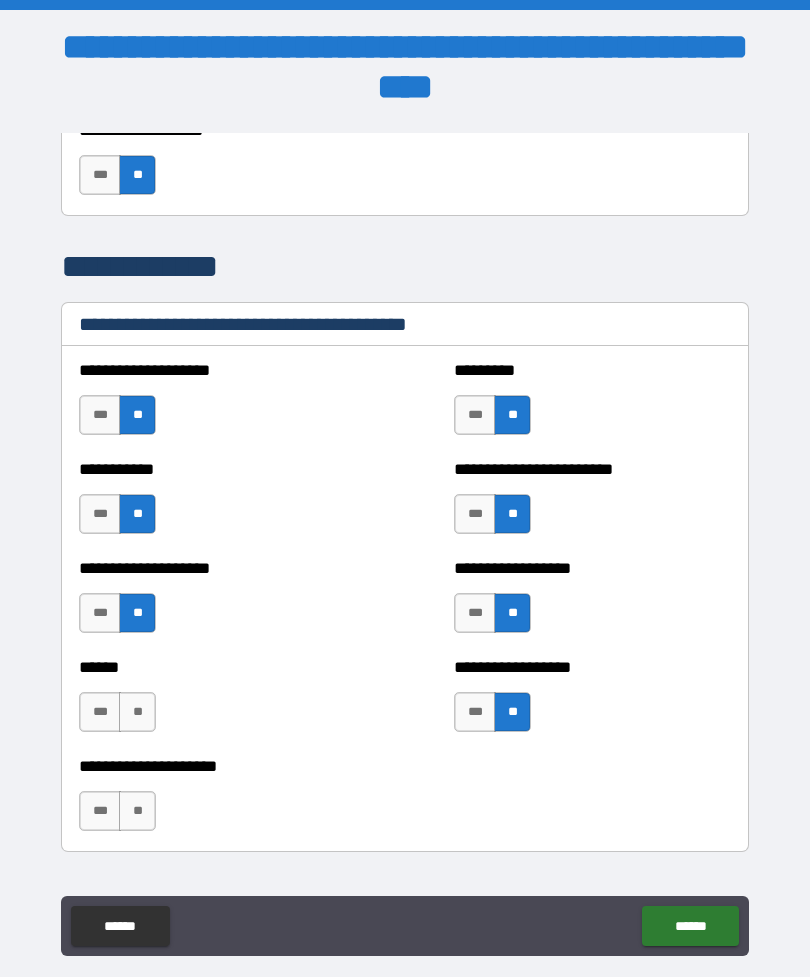 click on "**" at bounding box center [137, 712] 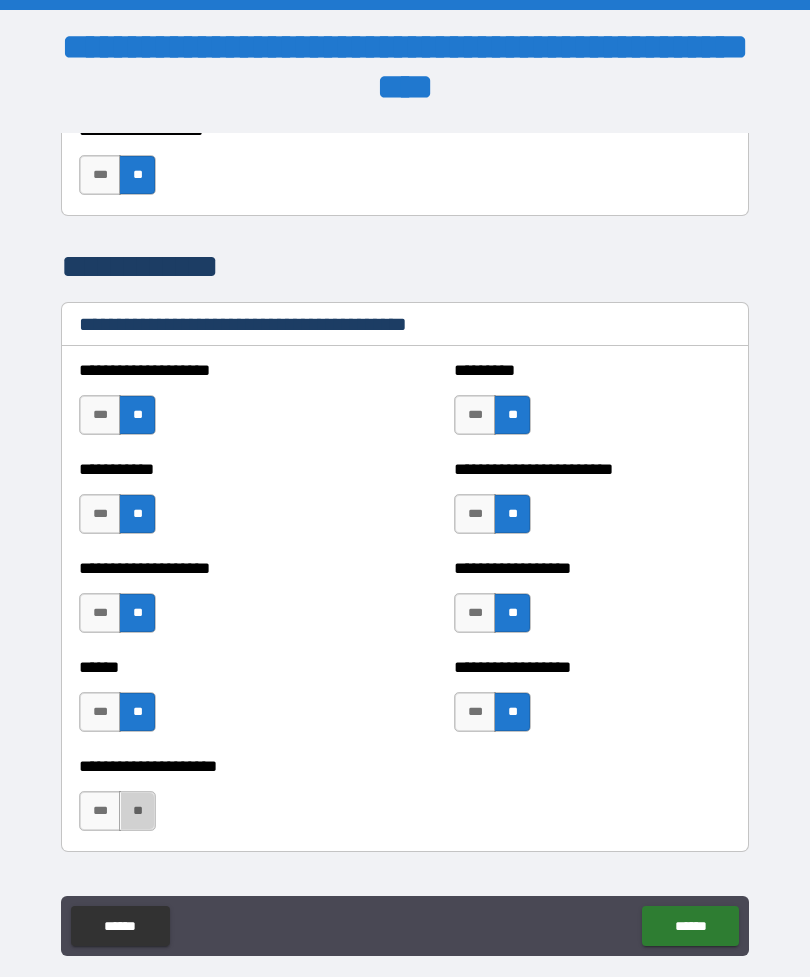 click on "**" at bounding box center (137, 811) 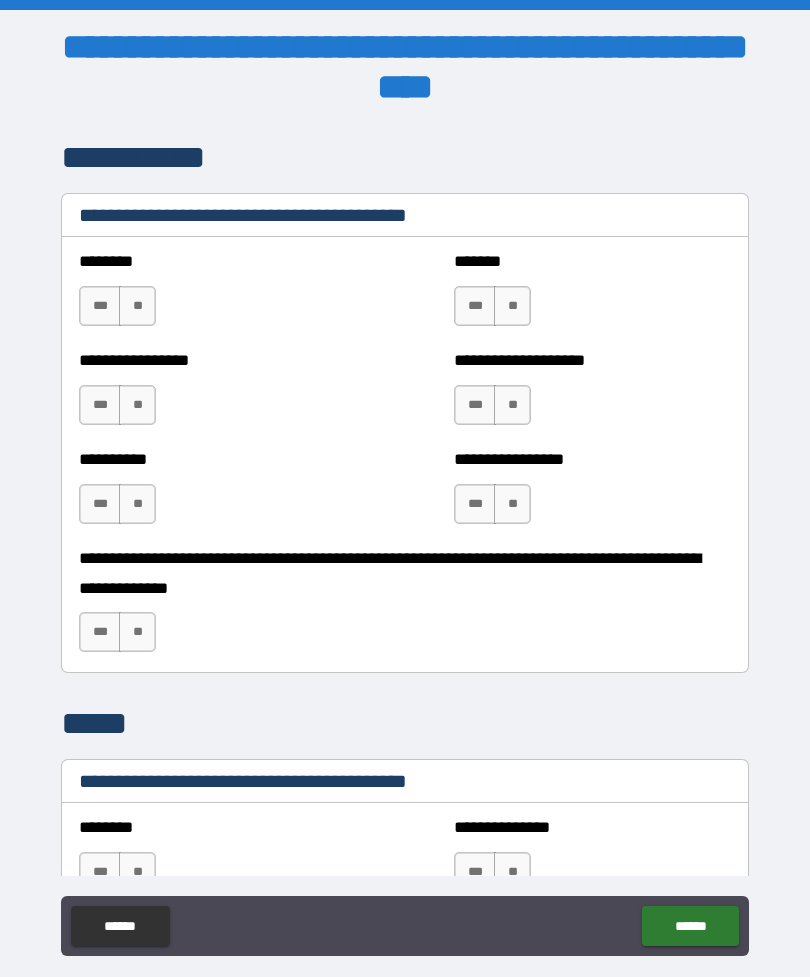 scroll, scrollTop: 8924, scrollLeft: 0, axis: vertical 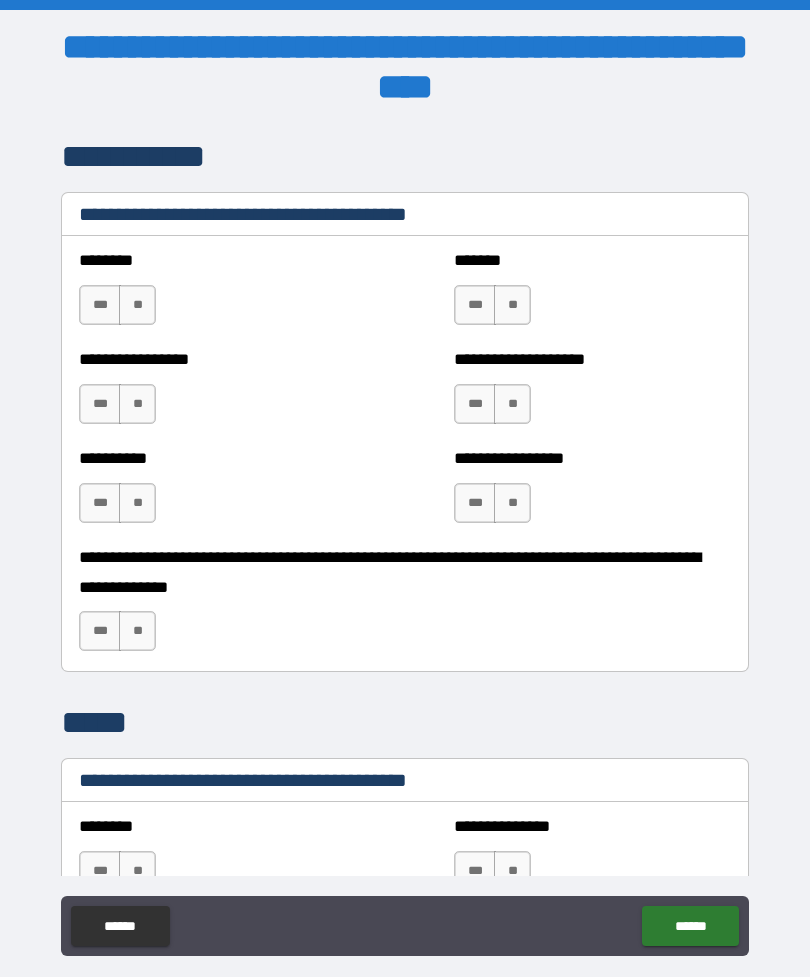 click on "**" at bounding box center (512, 503) 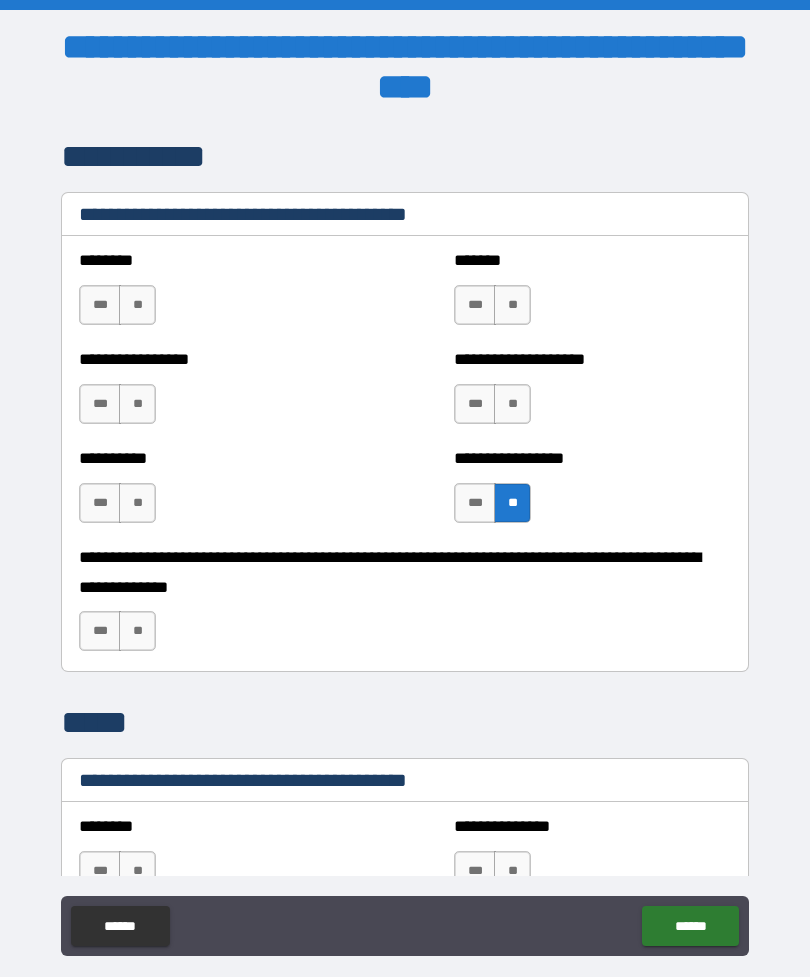 click on "**" at bounding box center [512, 404] 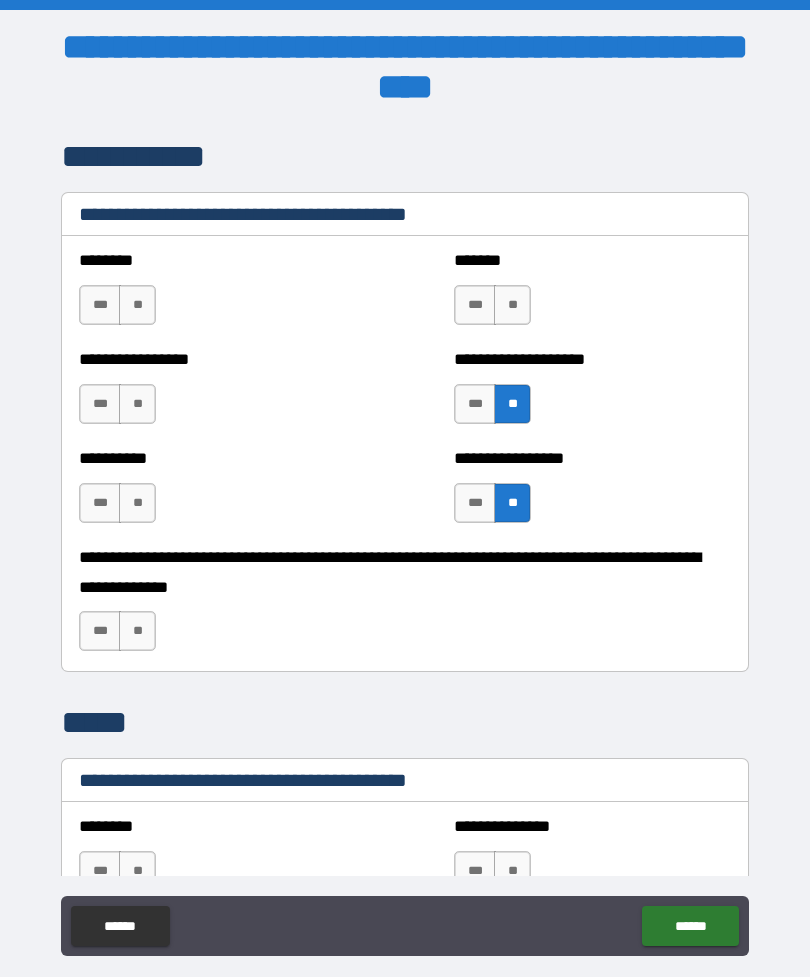 click on "**" at bounding box center [512, 305] 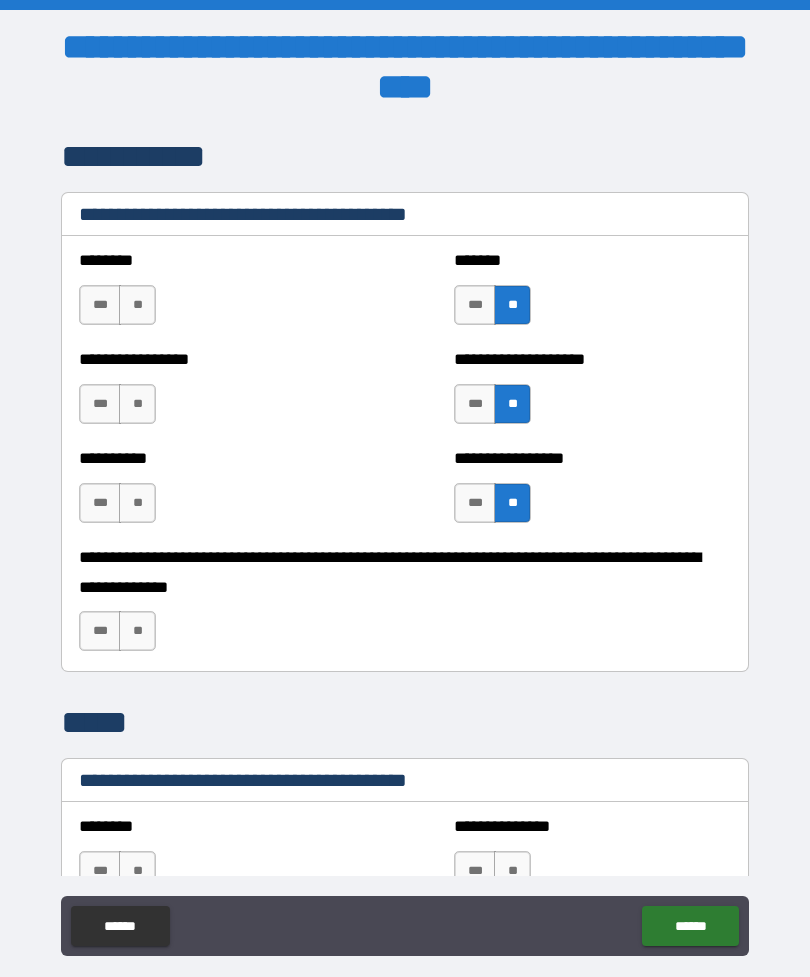 click on "**" at bounding box center [137, 305] 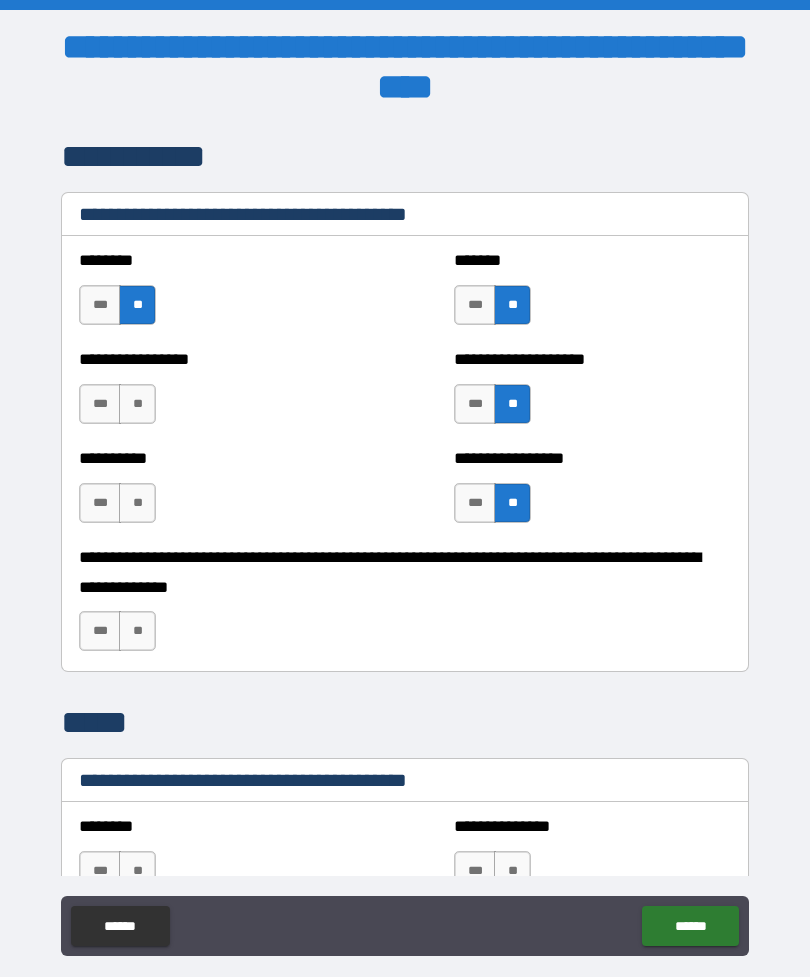 click on "**" at bounding box center (137, 404) 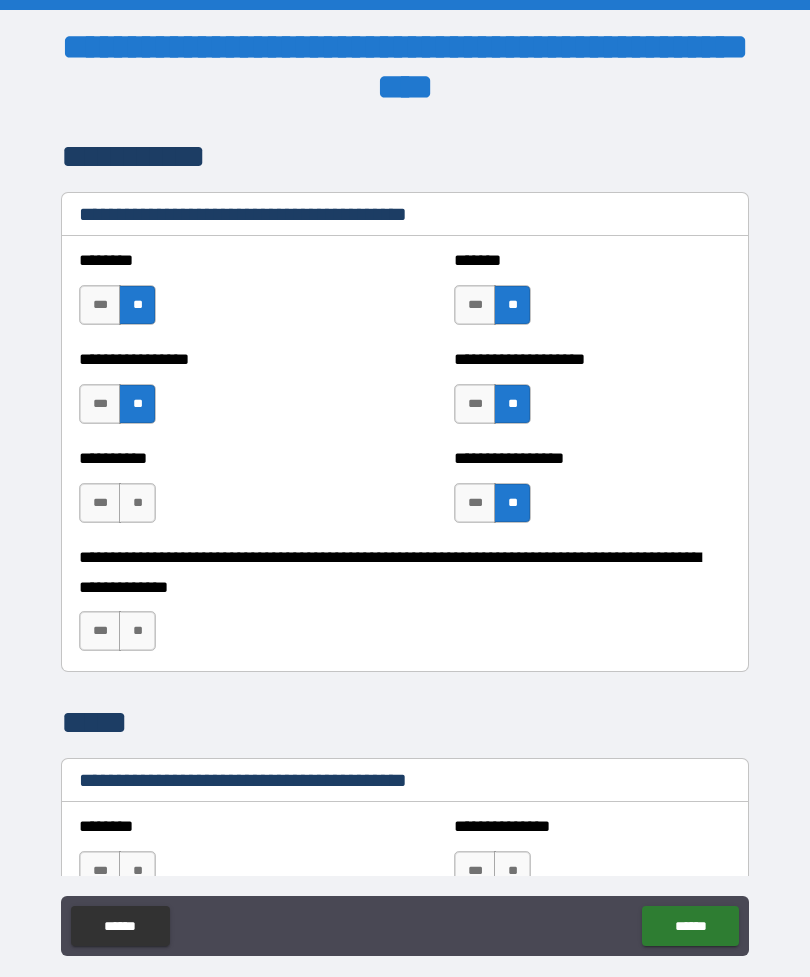 click on "**" at bounding box center [137, 503] 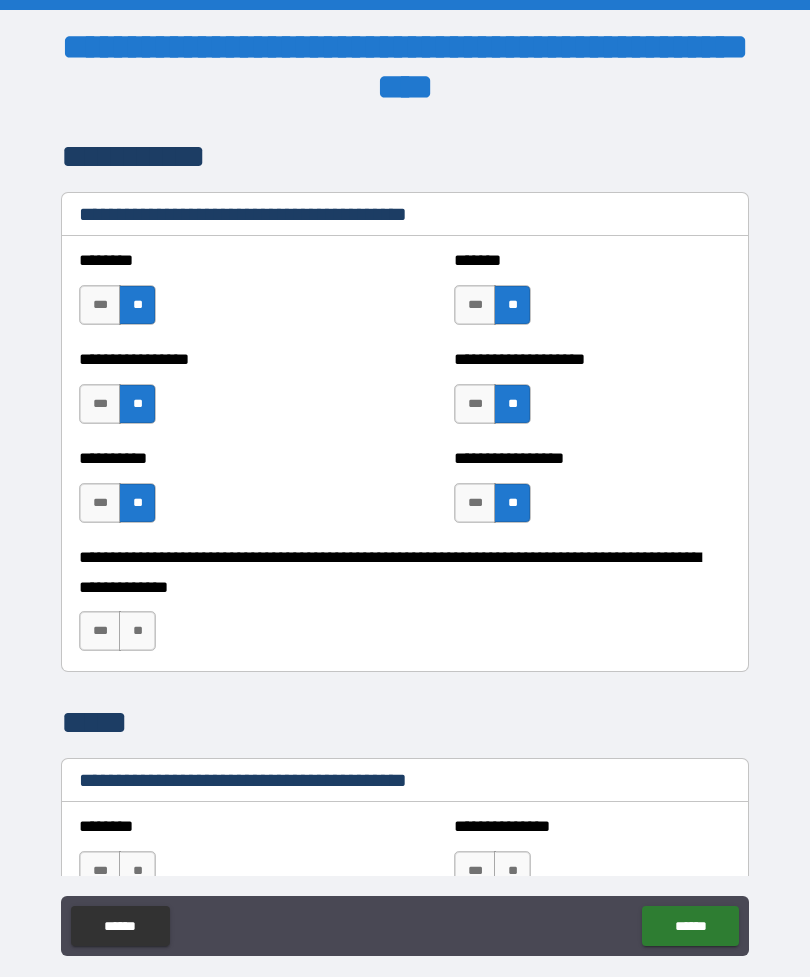 click on "**" at bounding box center (137, 631) 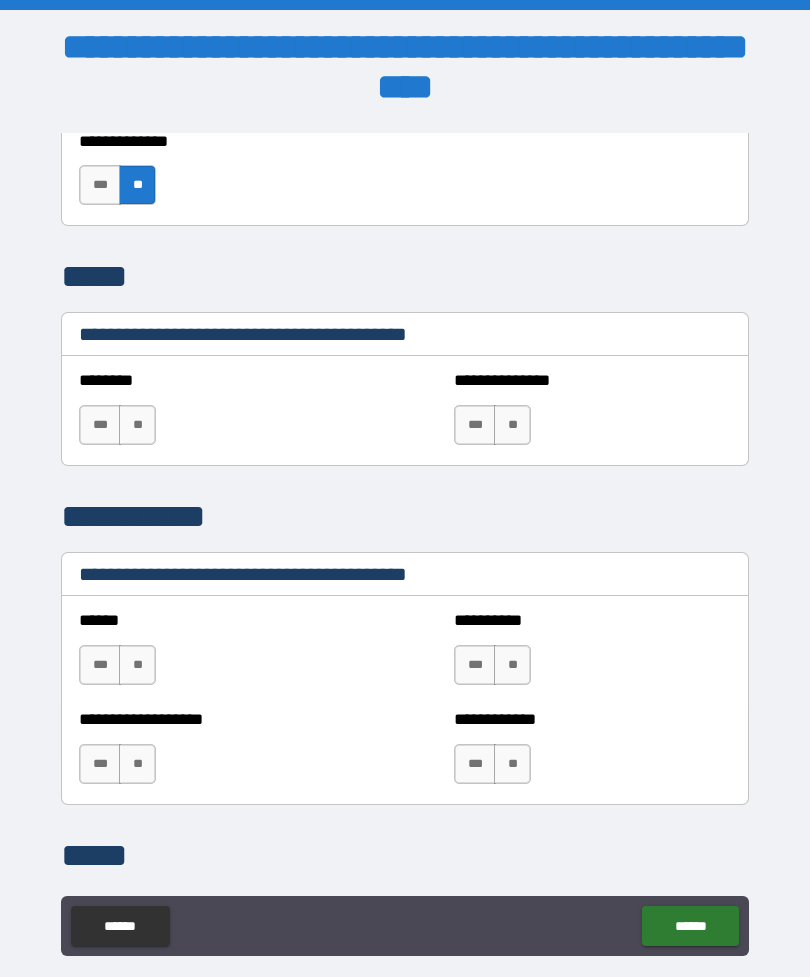 scroll, scrollTop: 9375, scrollLeft: 0, axis: vertical 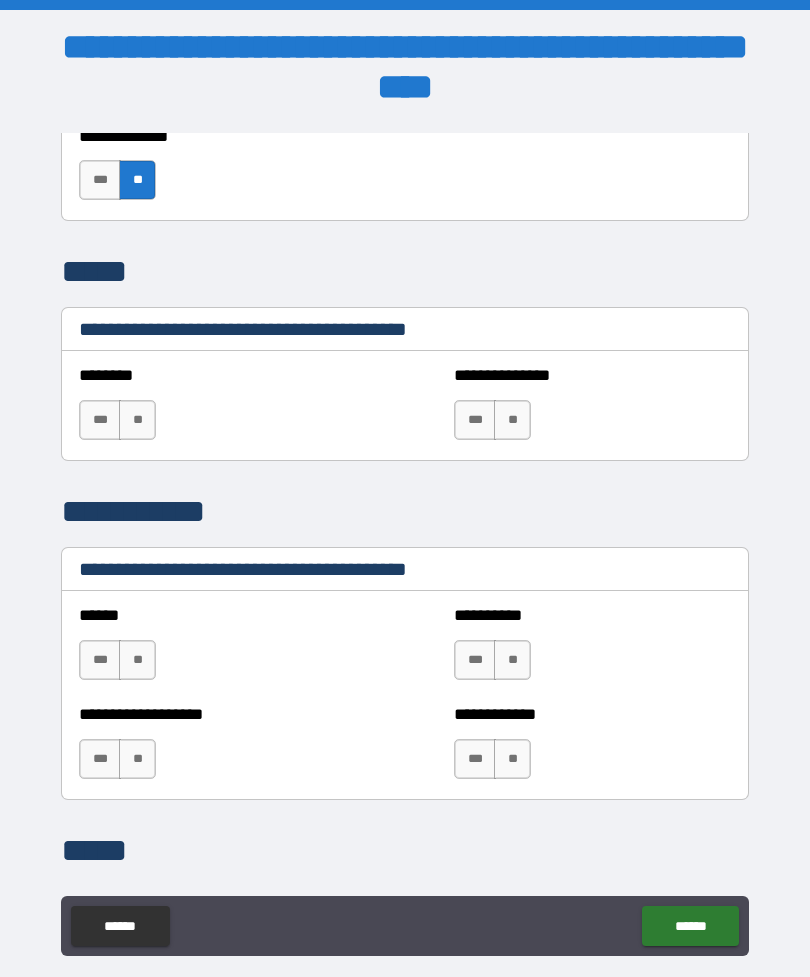 click on "**" at bounding box center (137, 420) 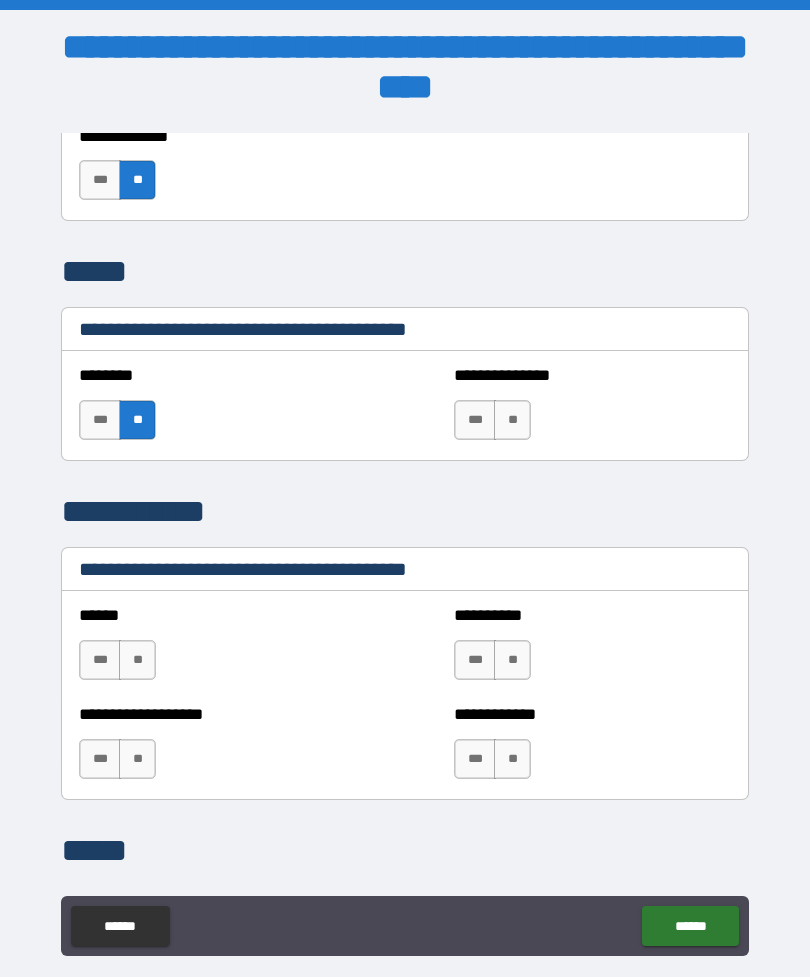 click on "**" at bounding box center [512, 420] 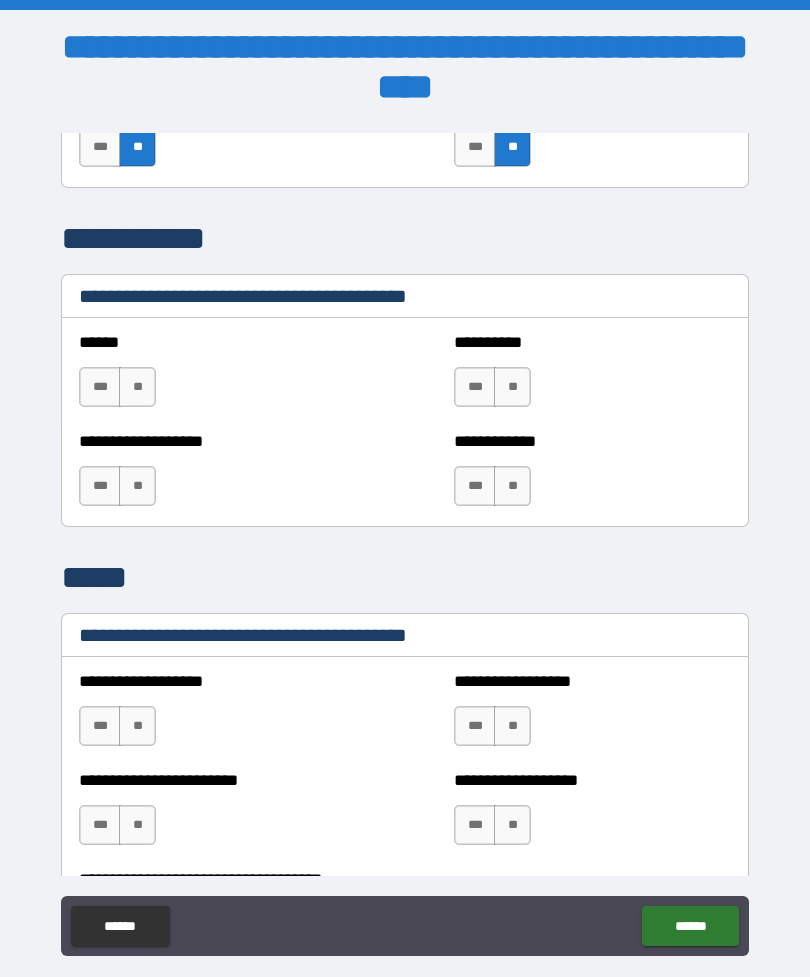 scroll, scrollTop: 9671, scrollLeft: 0, axis: vertical 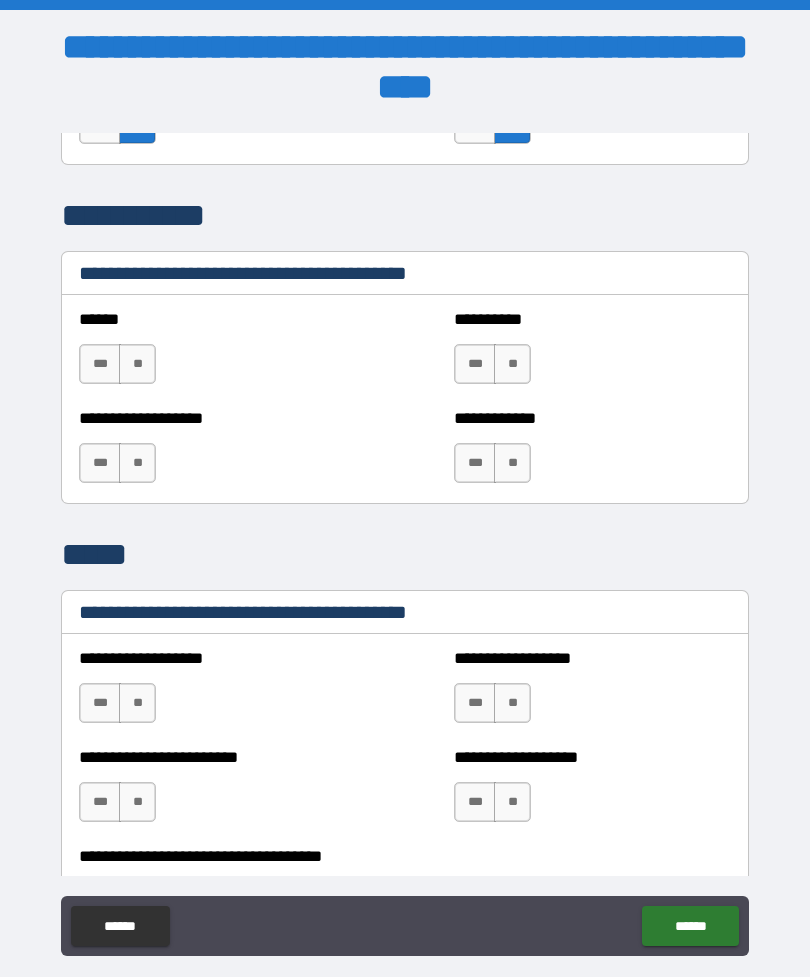 click on "**" at bounding box center (137, 364) 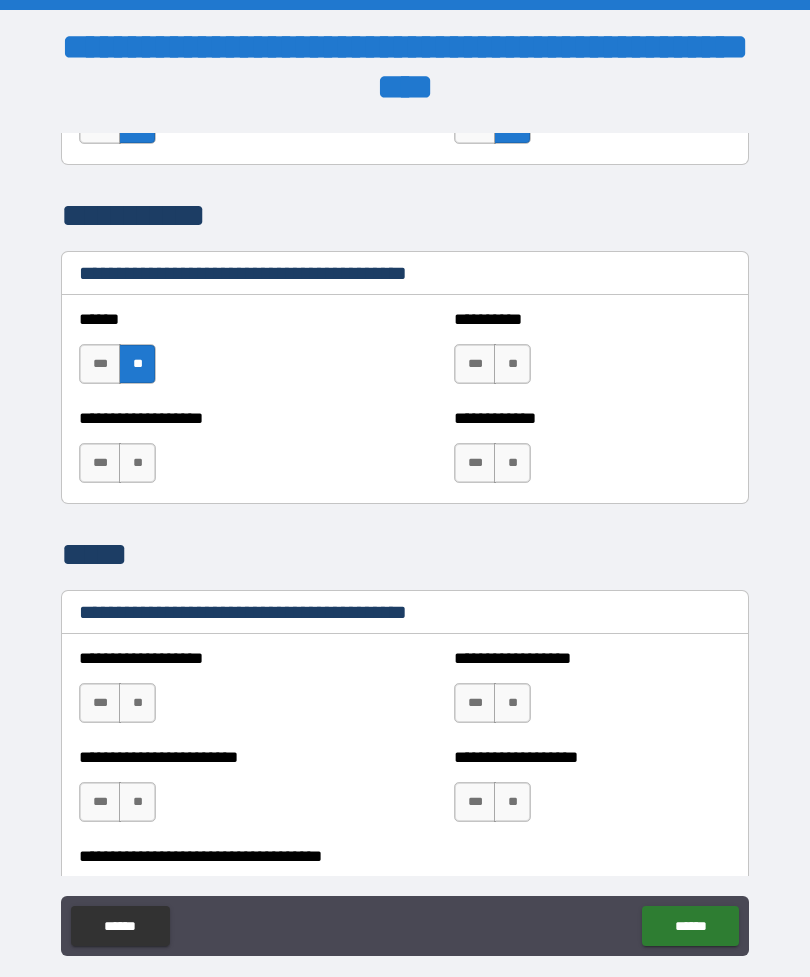 click on "**" at bounding box center [137, 463] 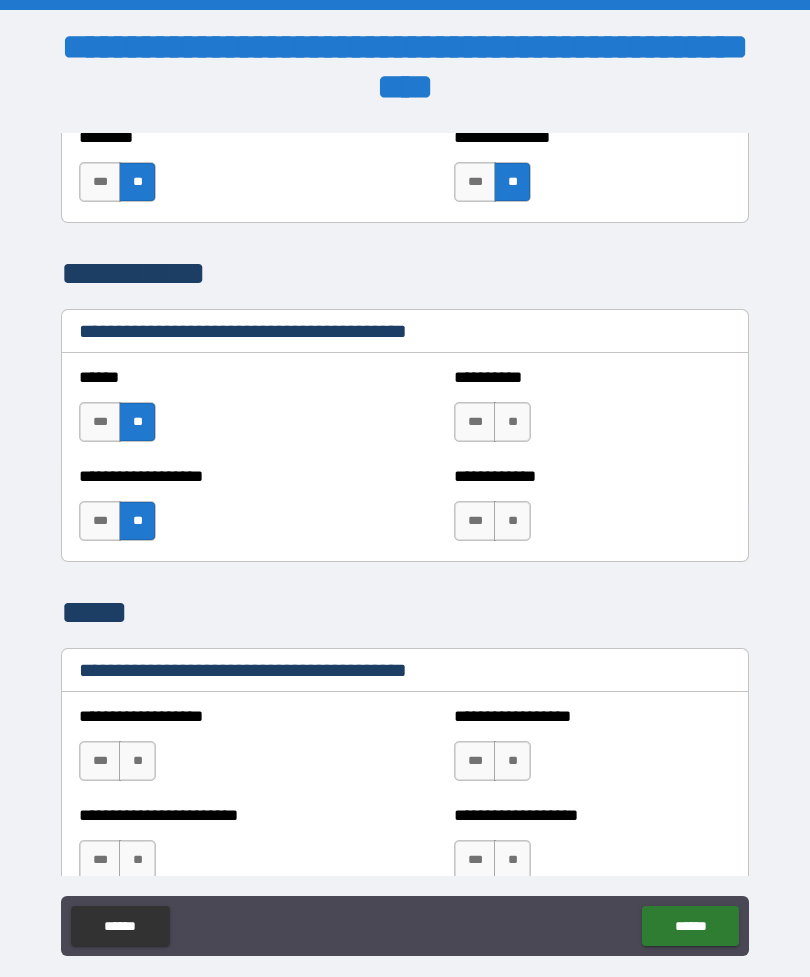 scroll, scrollTop: 9648, scrollLeft: 0, axis: vertical 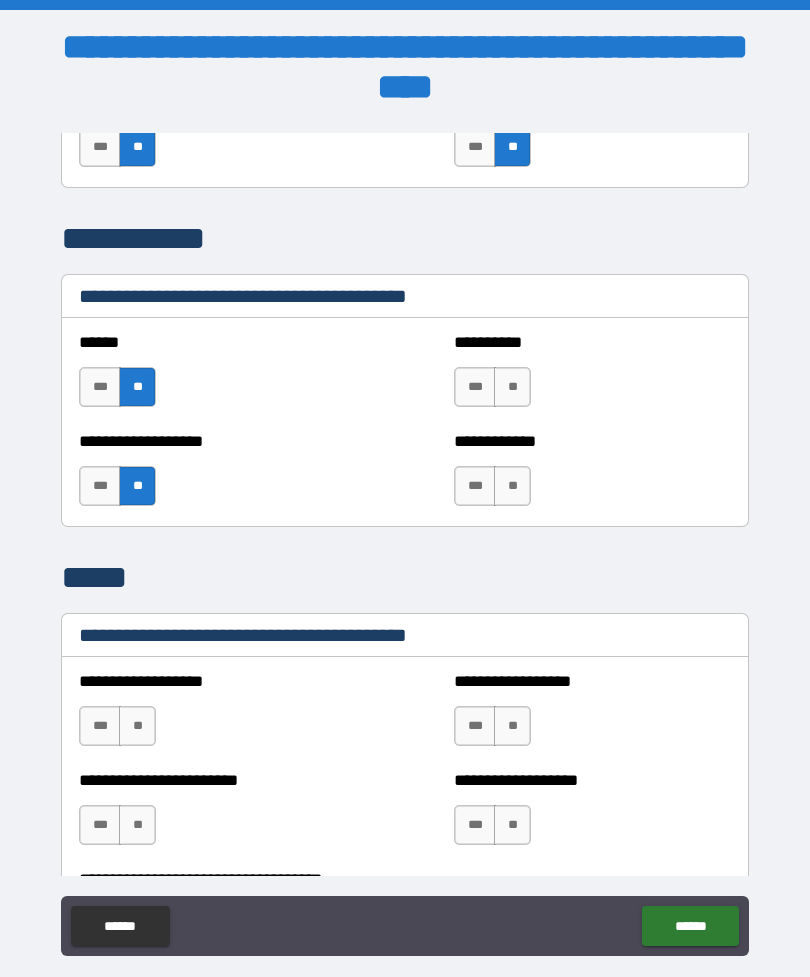 click on "**" at bounding box center [512, 387] 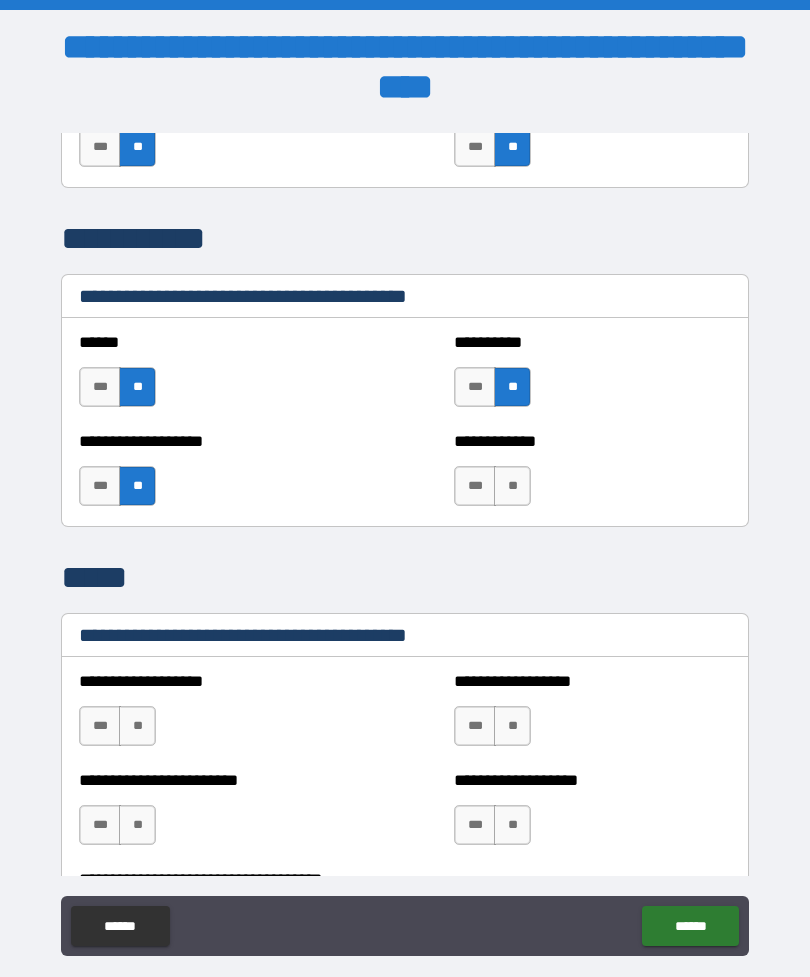 click on "**" at bounding box center [512, 486] 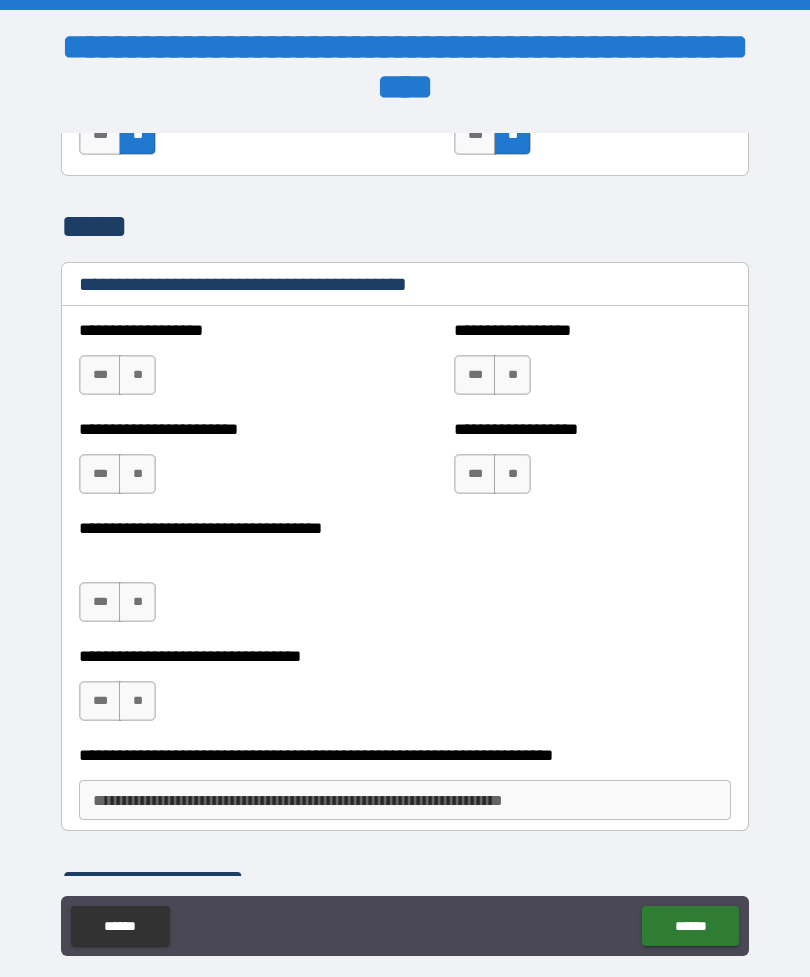 scroll, scrollTop: 10097, scrollLeft: 0, axis: vertical 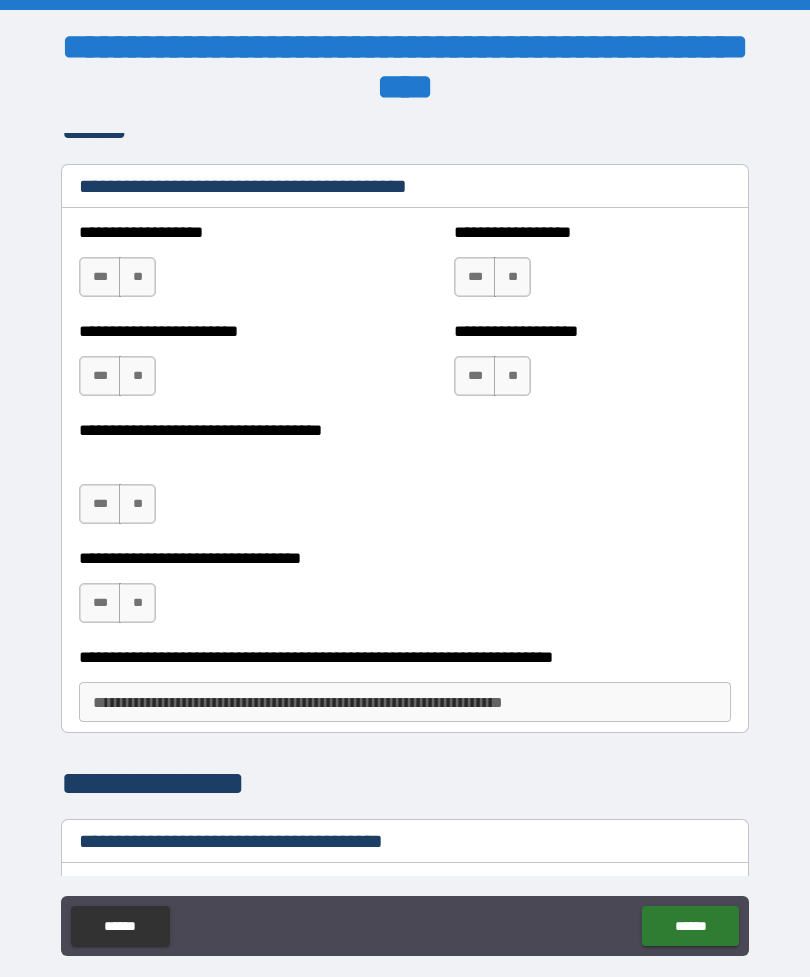 click on "**" at bounding box center (512, 277) 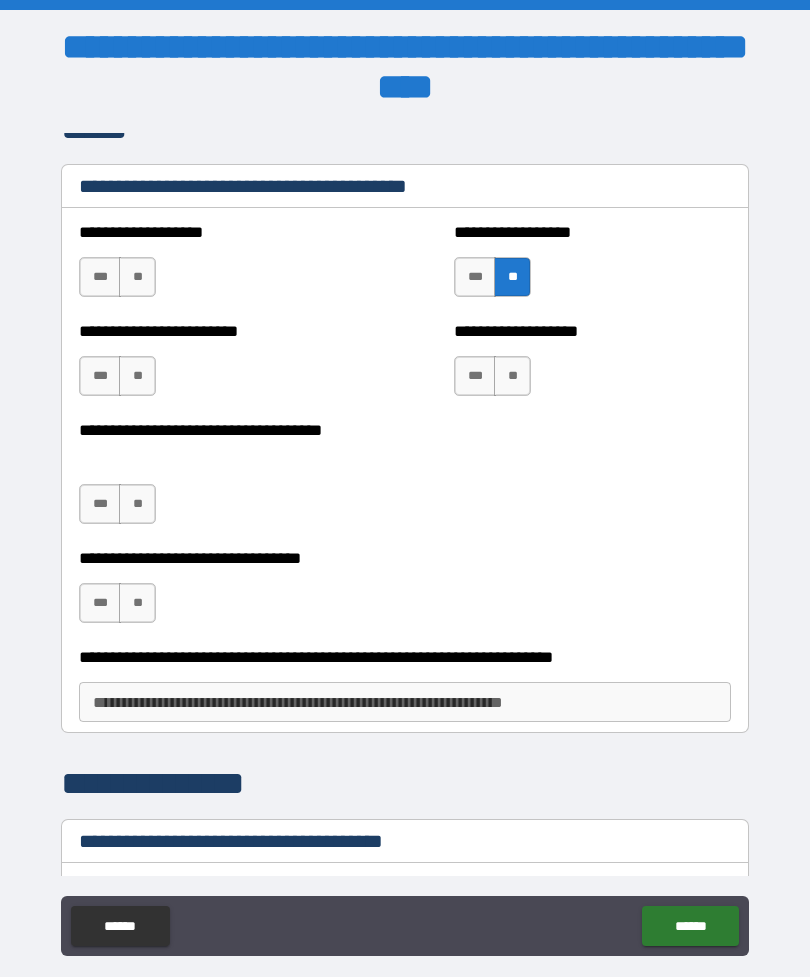 click on "**" at bounding box center [512, 376] 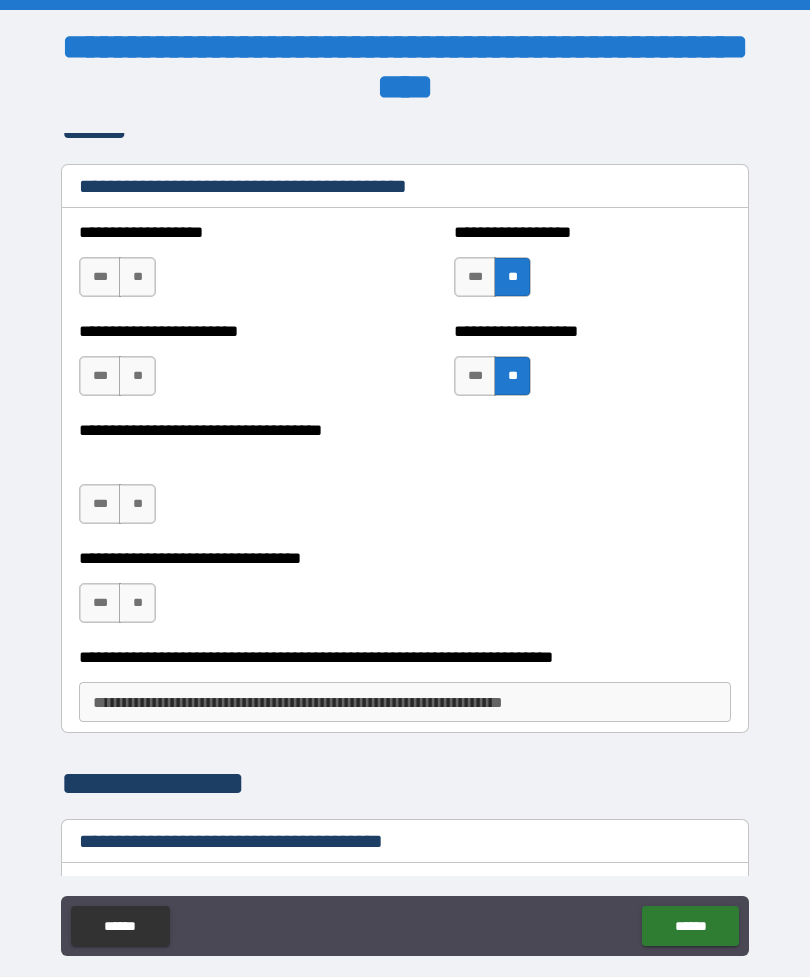 click on "**" at bounding box center (137, 277) 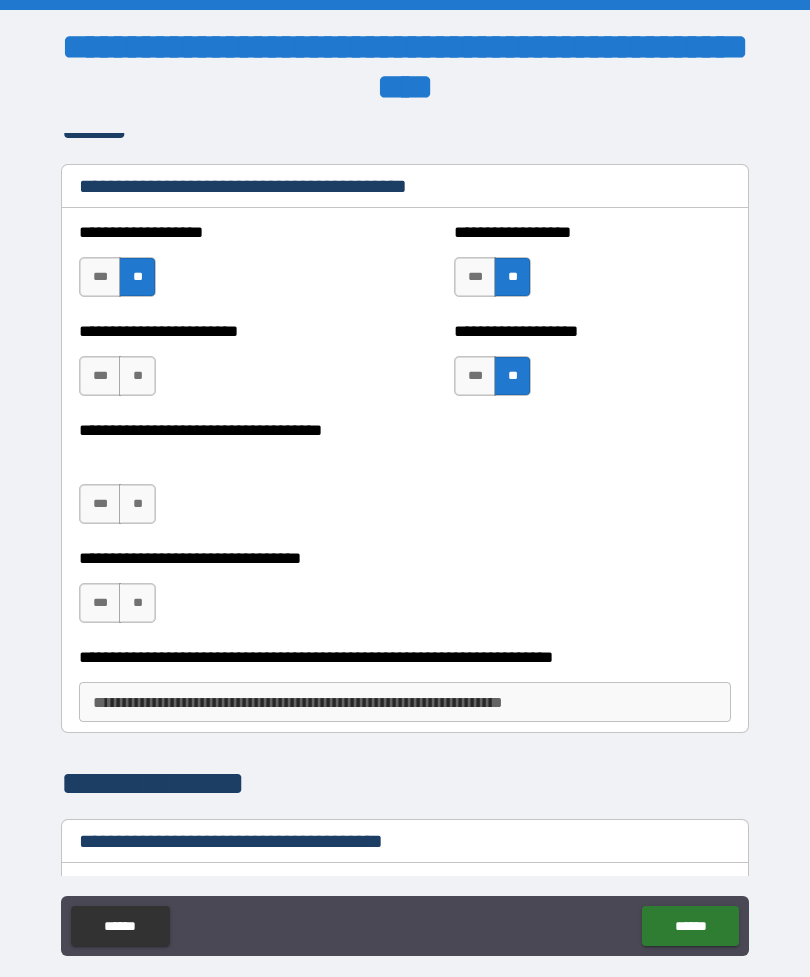 click on "**" at bounding box center [137, 376] 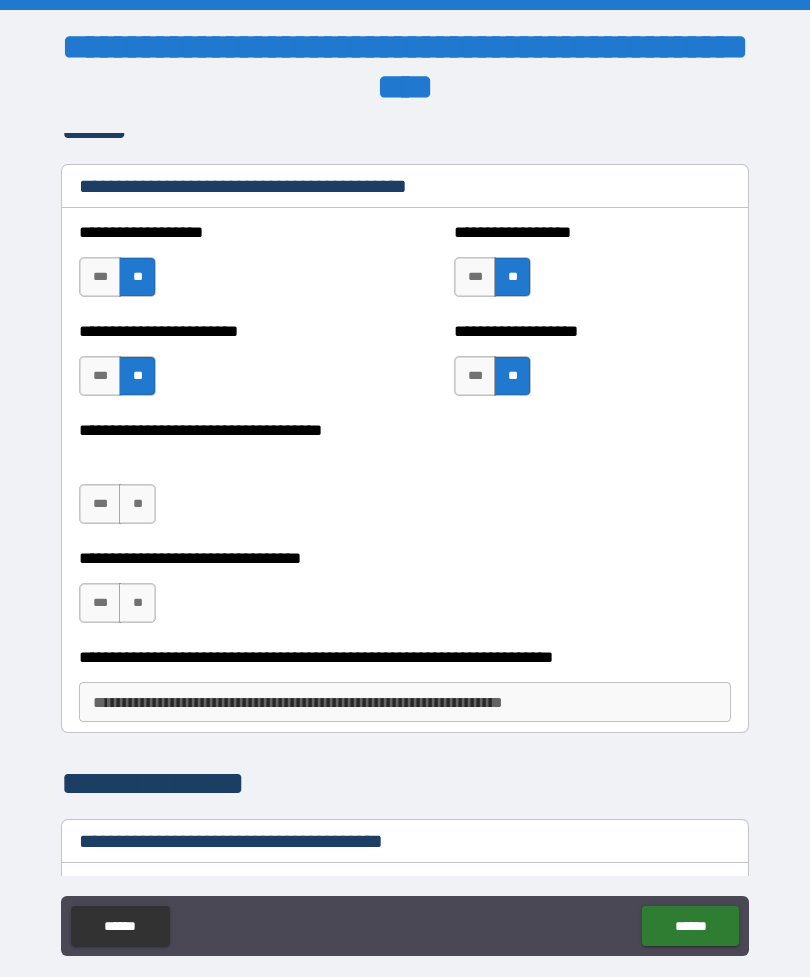 click on "***" at bounding box center (100, 504) 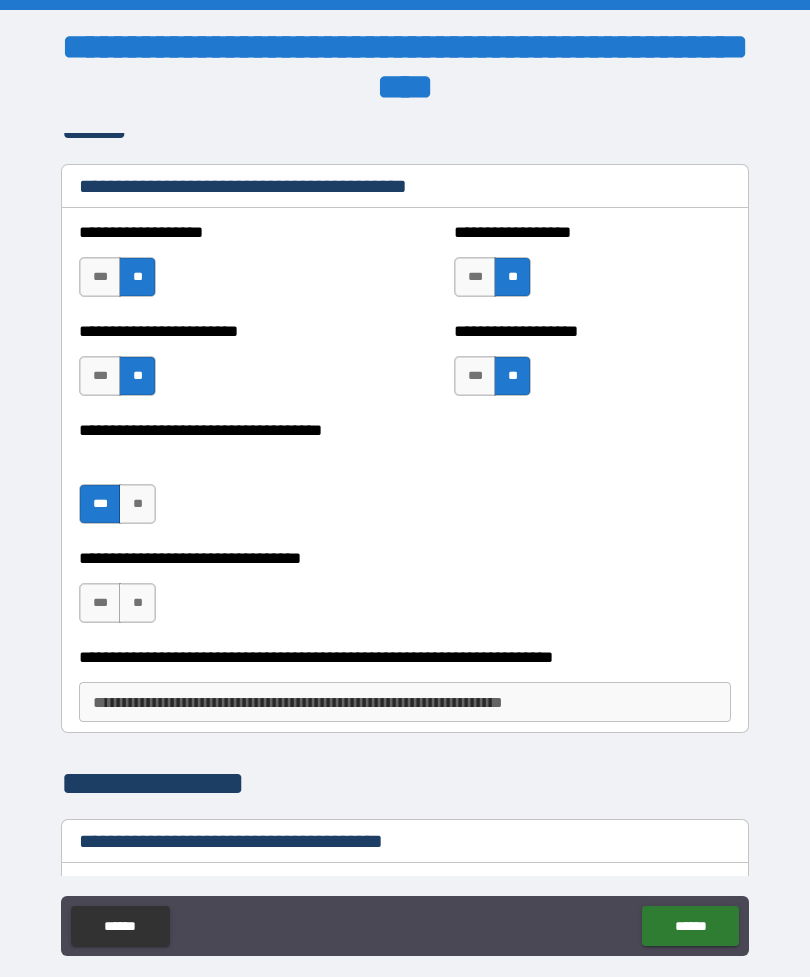 click on "***" at bounding box center (100, 603) 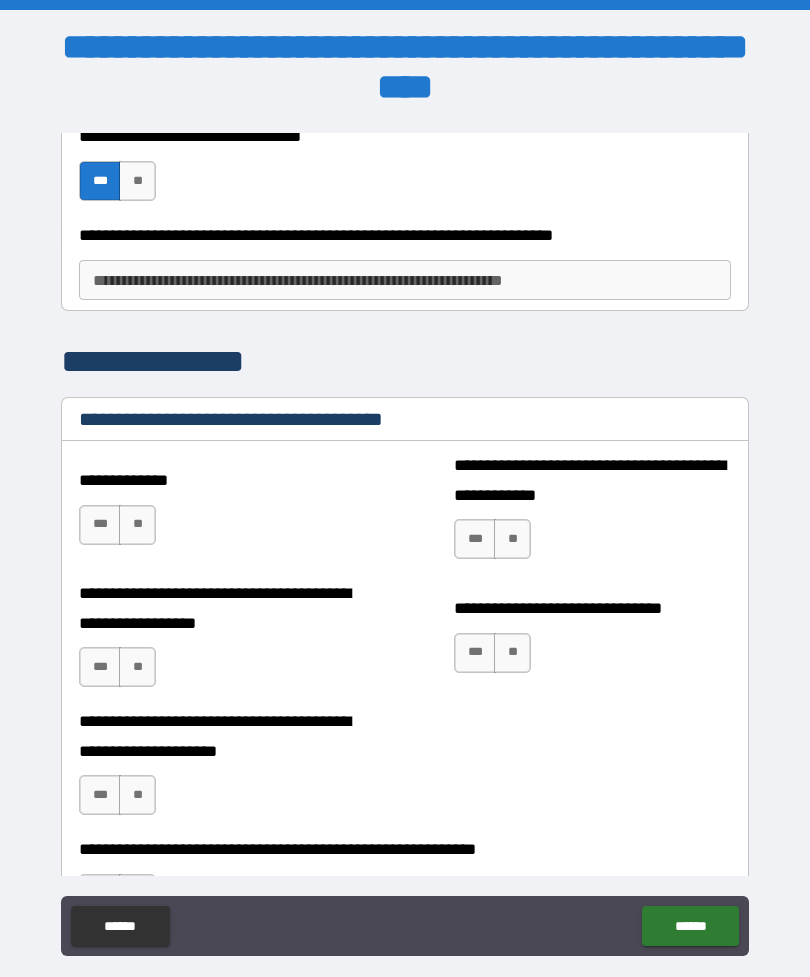 scroll, scrollTop: 10528, scrollLeft: 0, axis: vertical 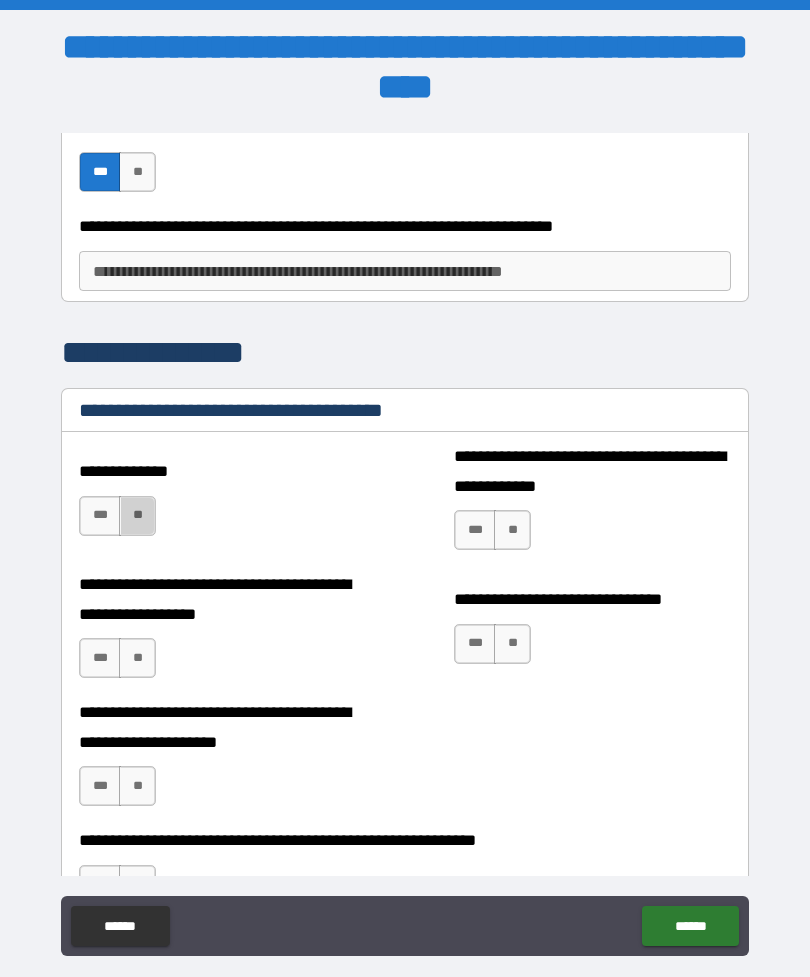 click on "**" at bounding box center (137, 516) 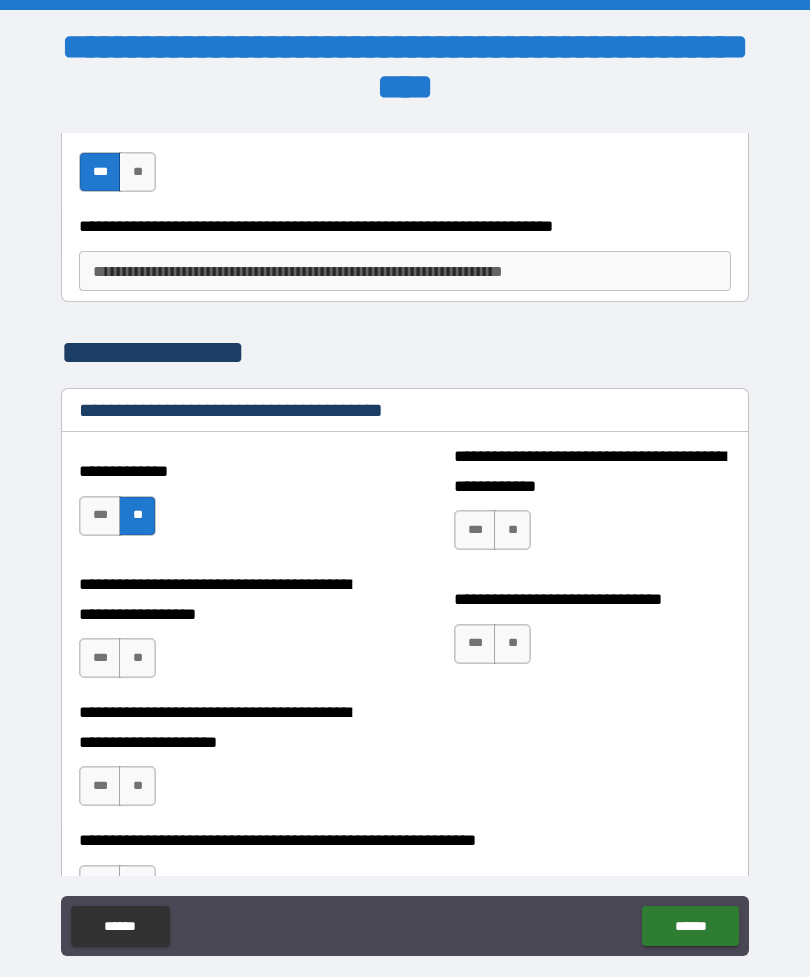 click on "**" at bounding box center [137, 658] 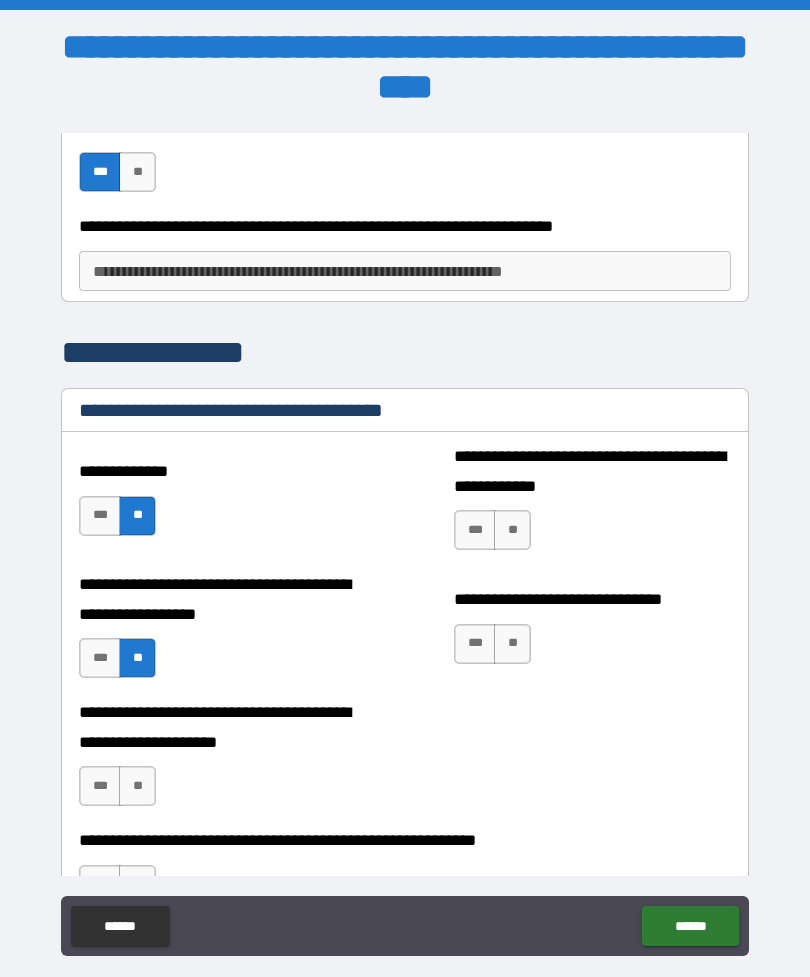 click on "**" at bounding box center (512, 530) 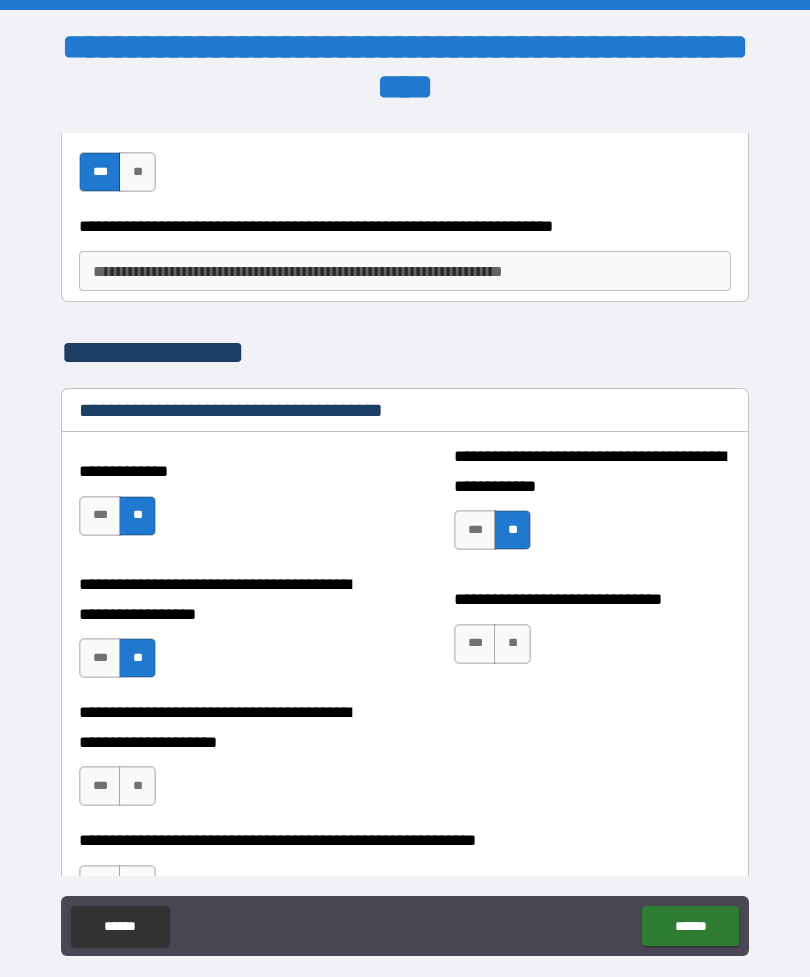 click on "**" at bounding box center (512, 644) 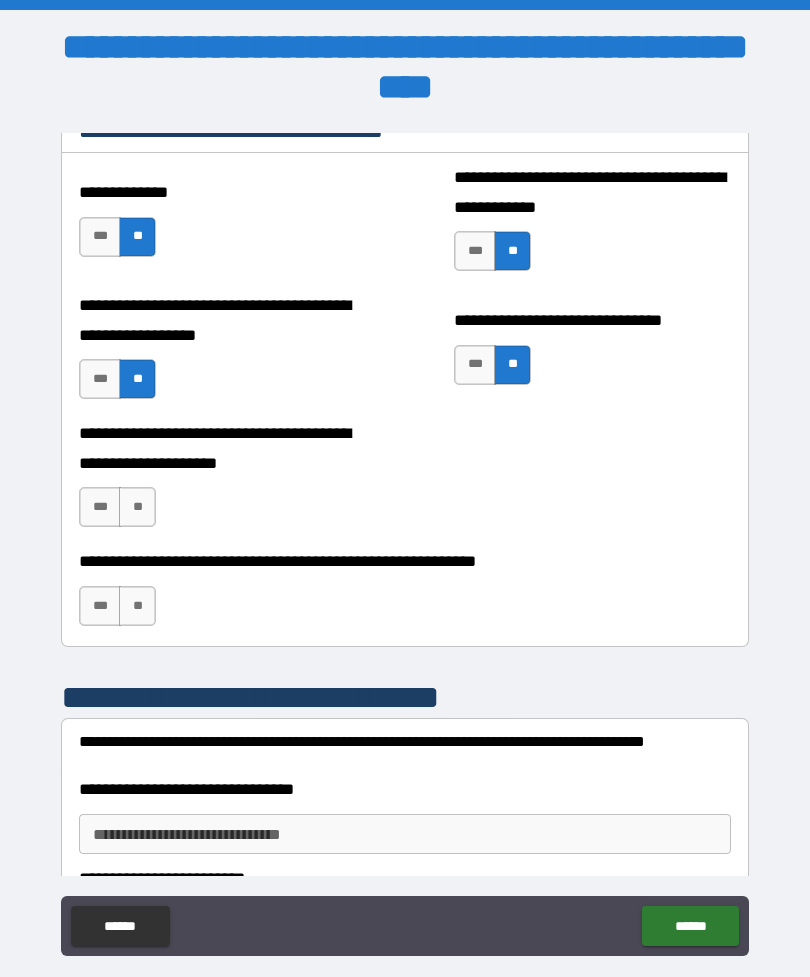 scroll, scrollTop: 10856, scrollLeft: 0, axis: vertical 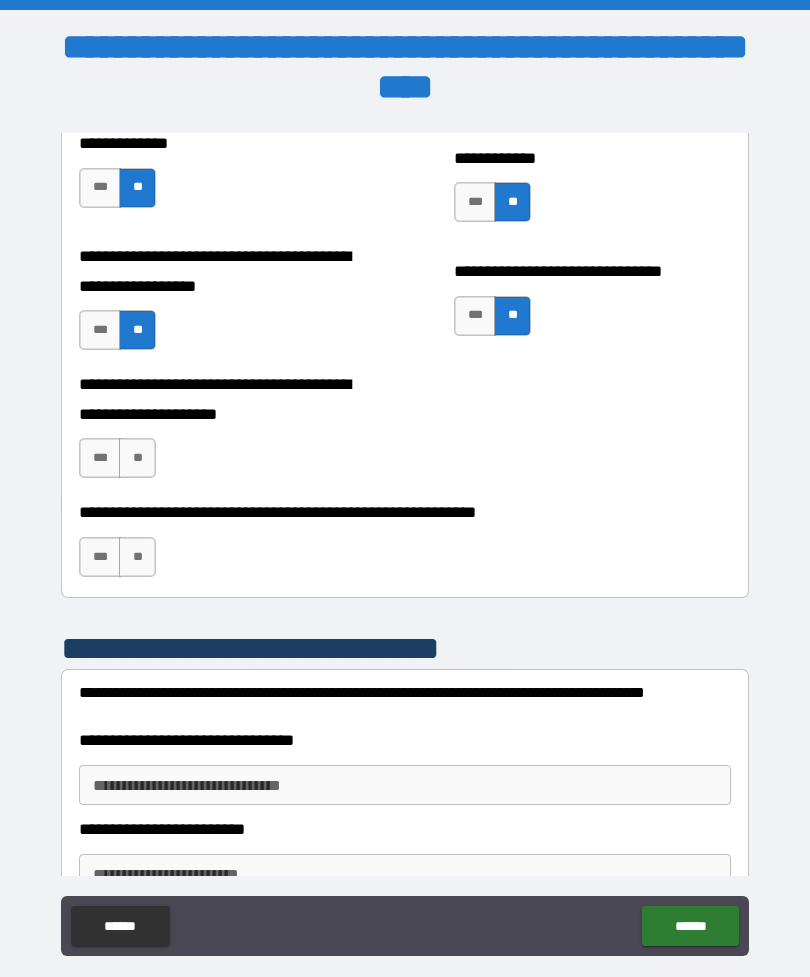click on "**" at bounding box center (137, 458) 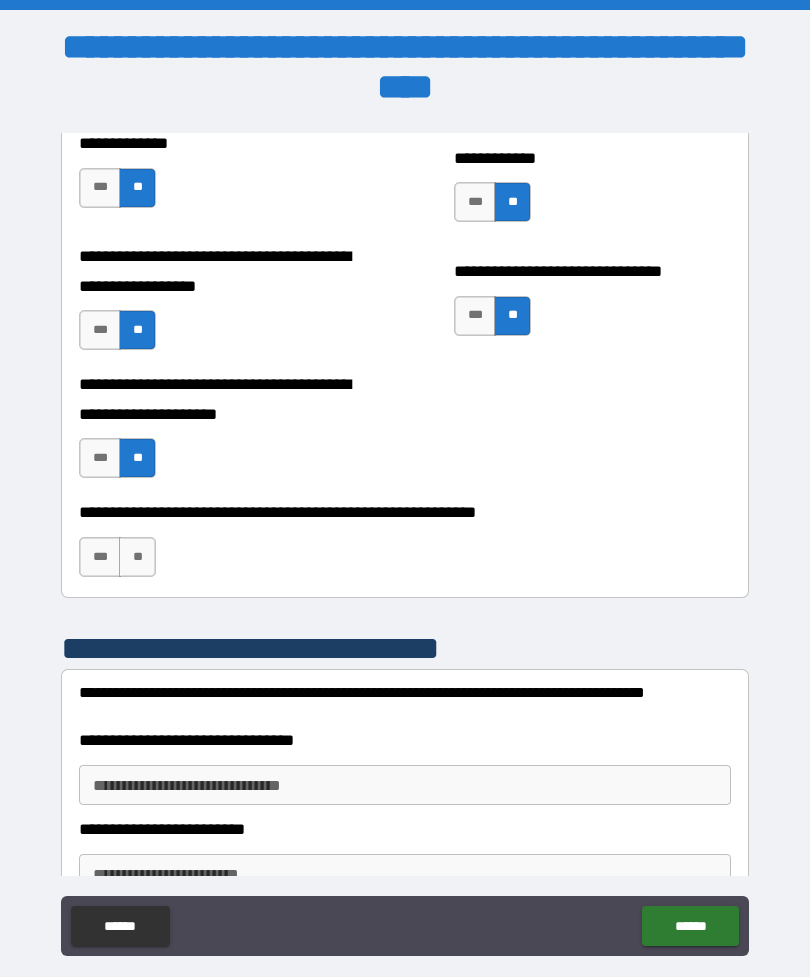 click on "**" at bounding box center [137, 557] 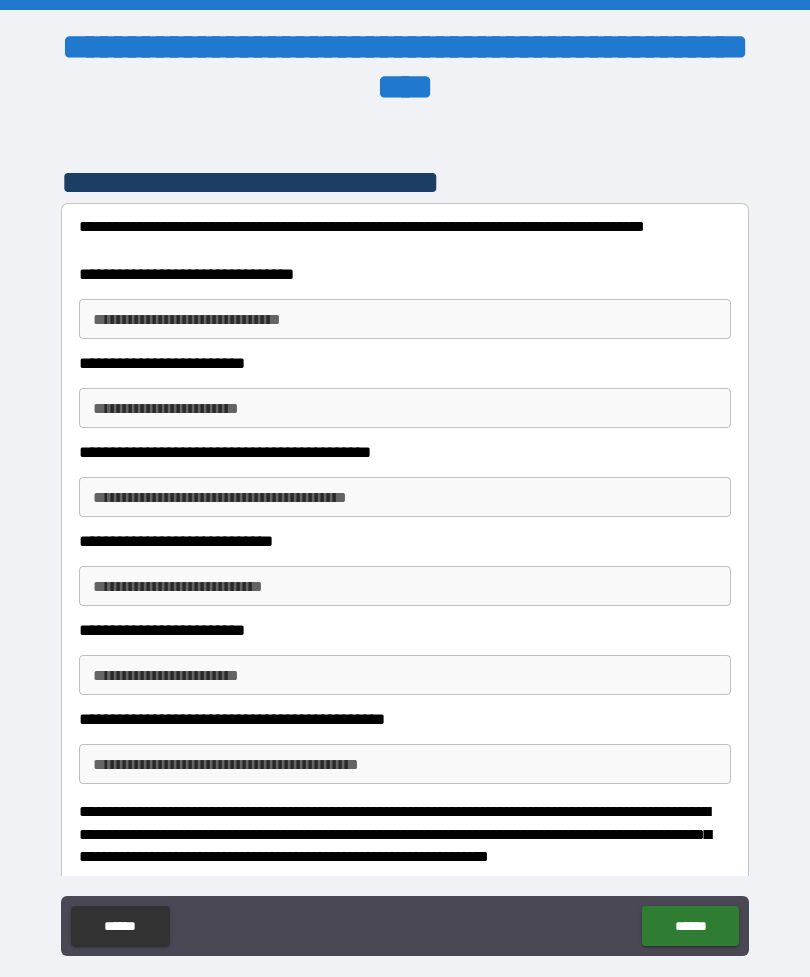 scroll, scrollTop: 11326, scrollLeft: 0, axis: vertical 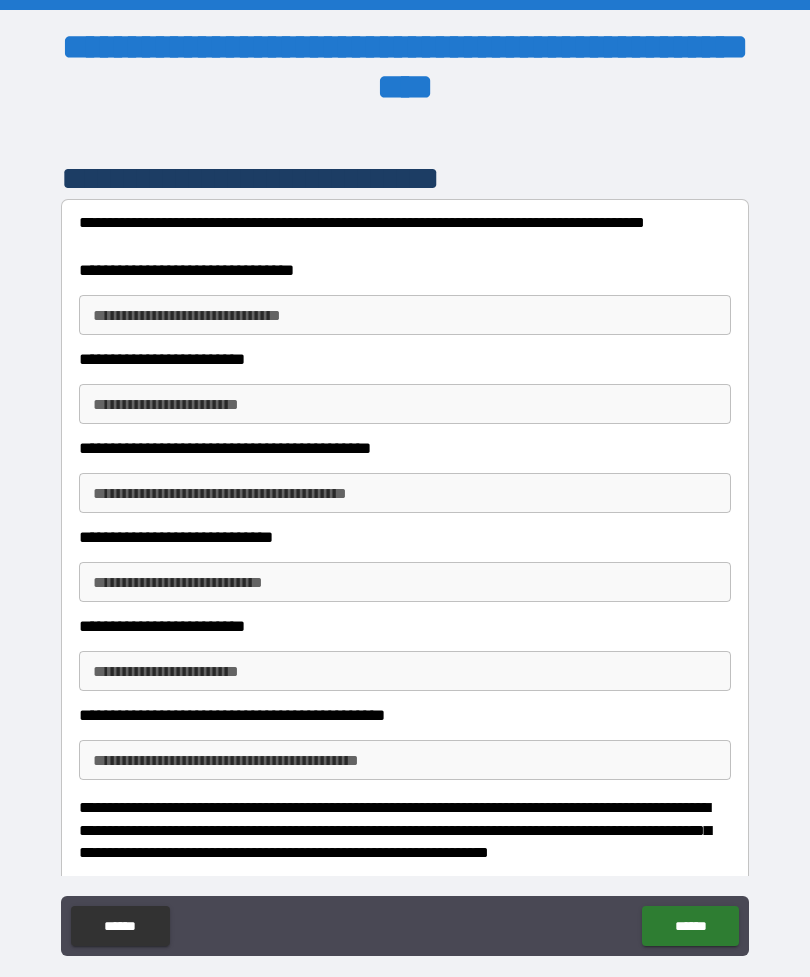 click on "**********" at bounding box center [405, 315] 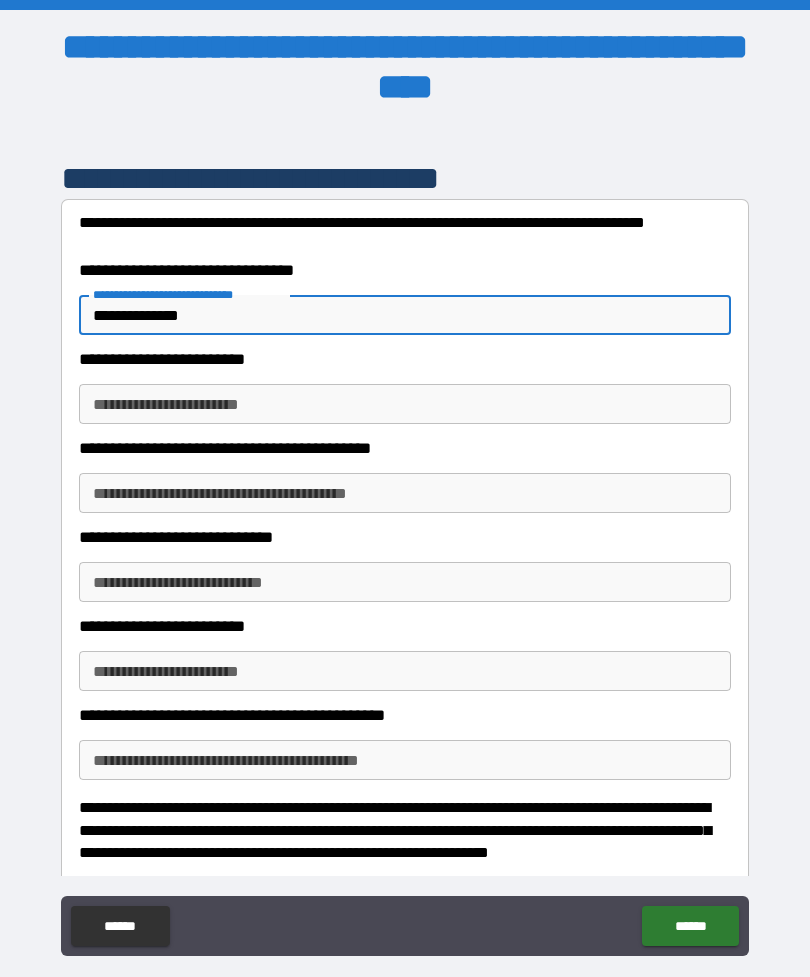 type on "**********" 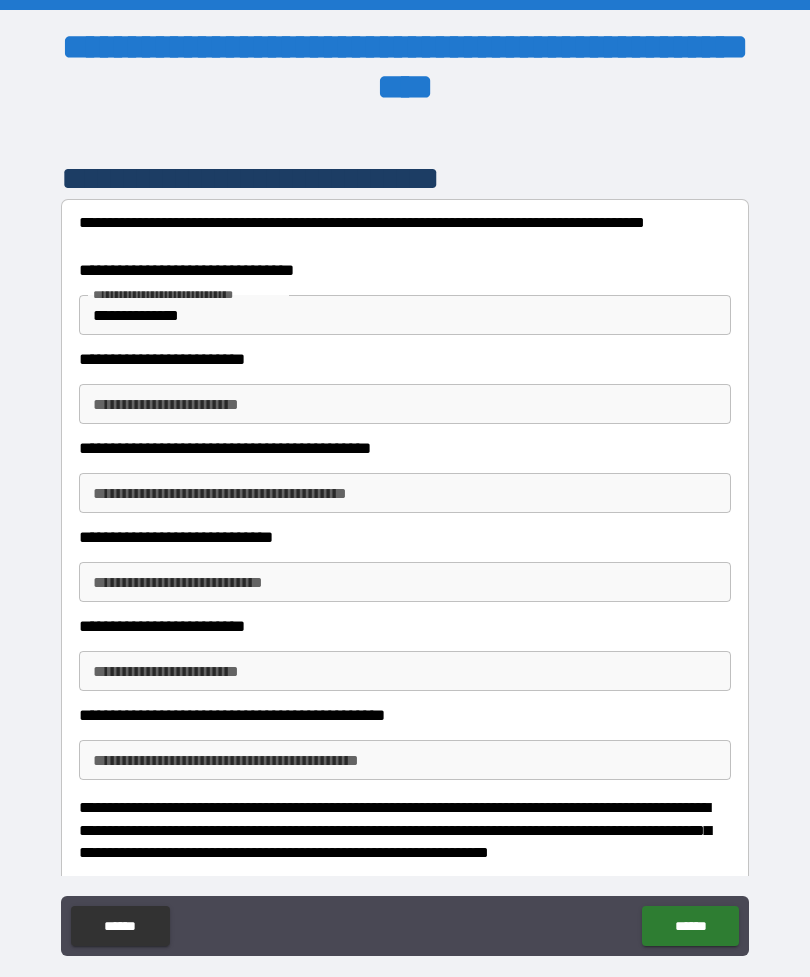 click on "**********" at bounding box center [405, 404] 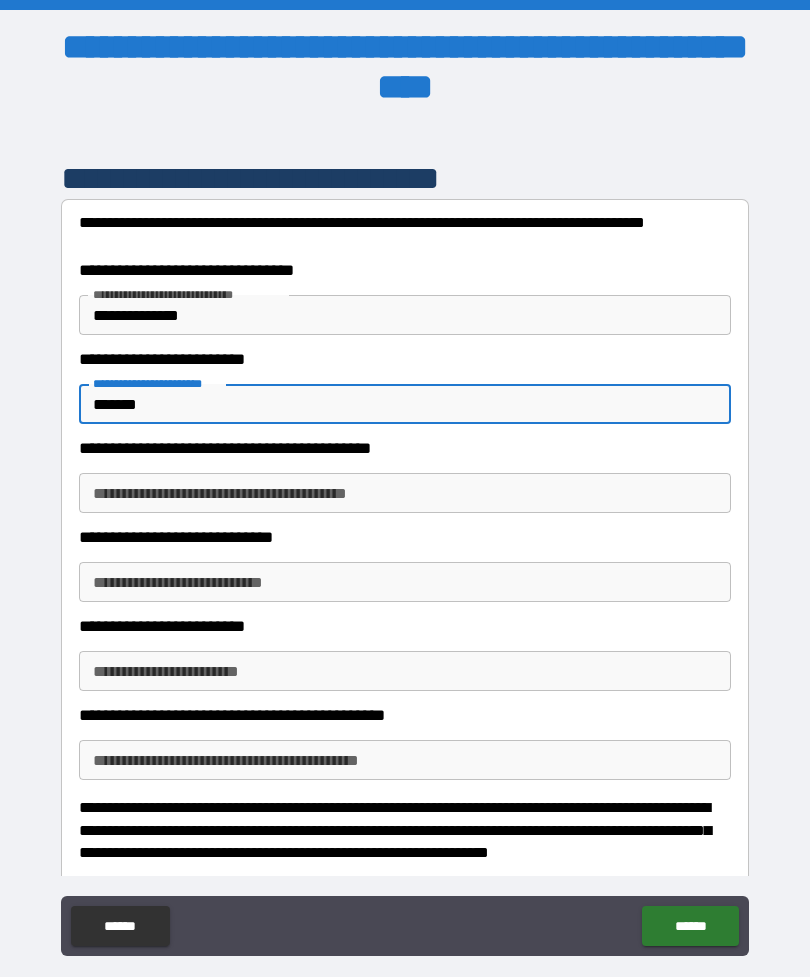 type on "******" 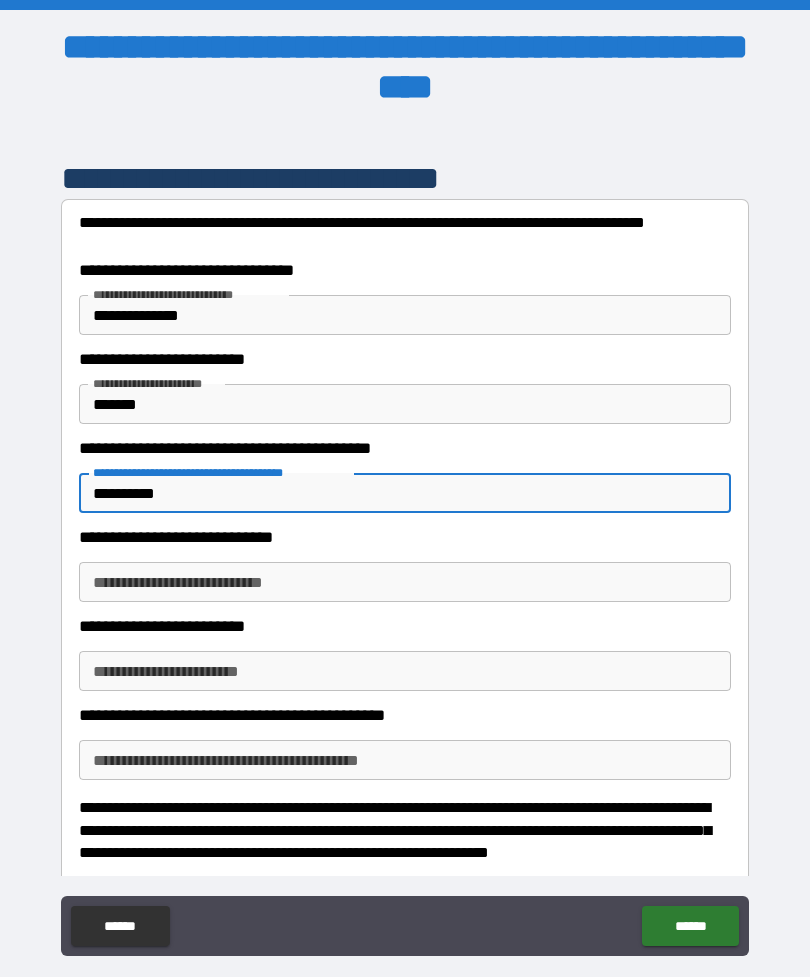 type on "**********" 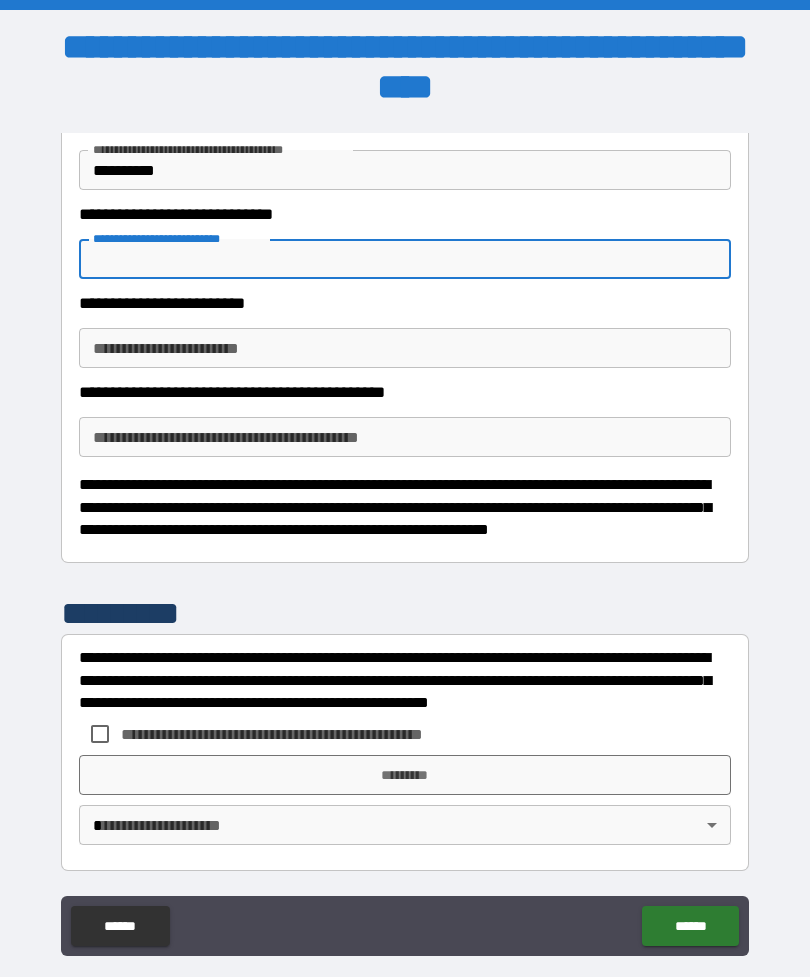 scroll, scrollTop: 11649, scrollLeft: 0, axis: vertical 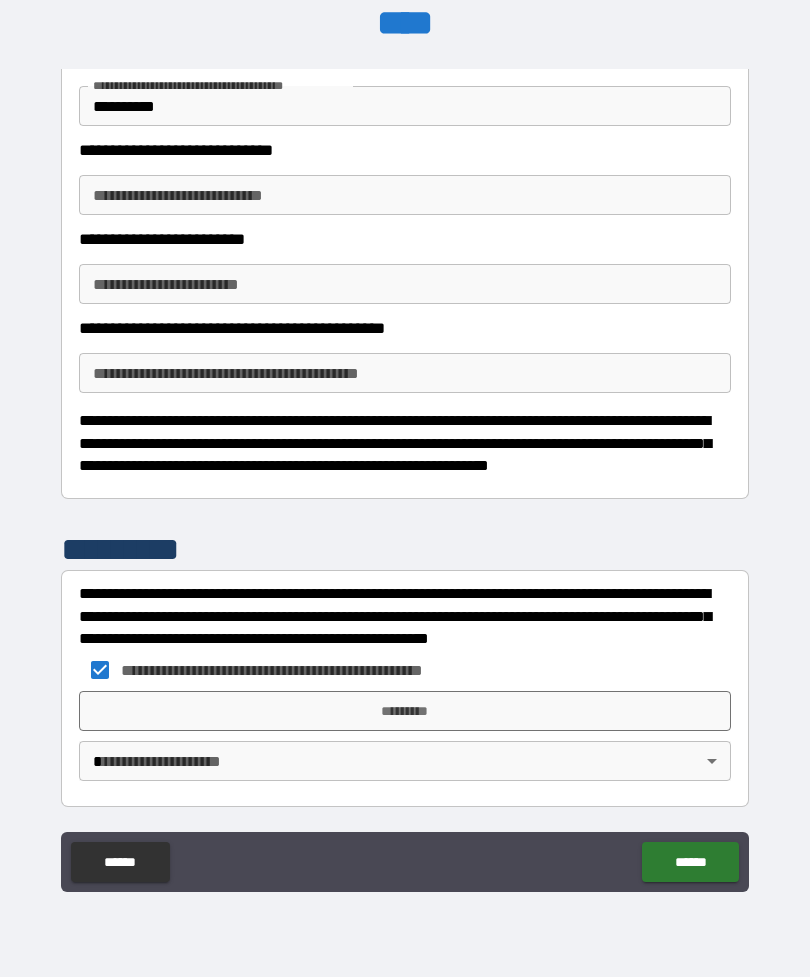 click on "*********" at bounding box center [405, 711] 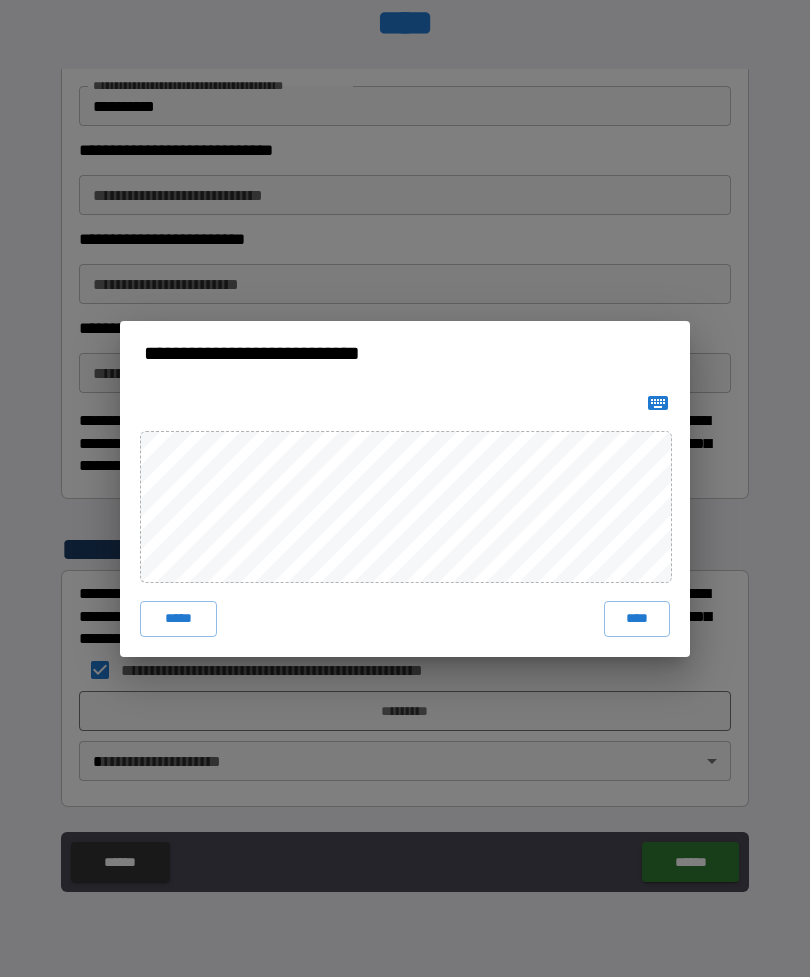 click on "****" at bounding box center (637, 619) 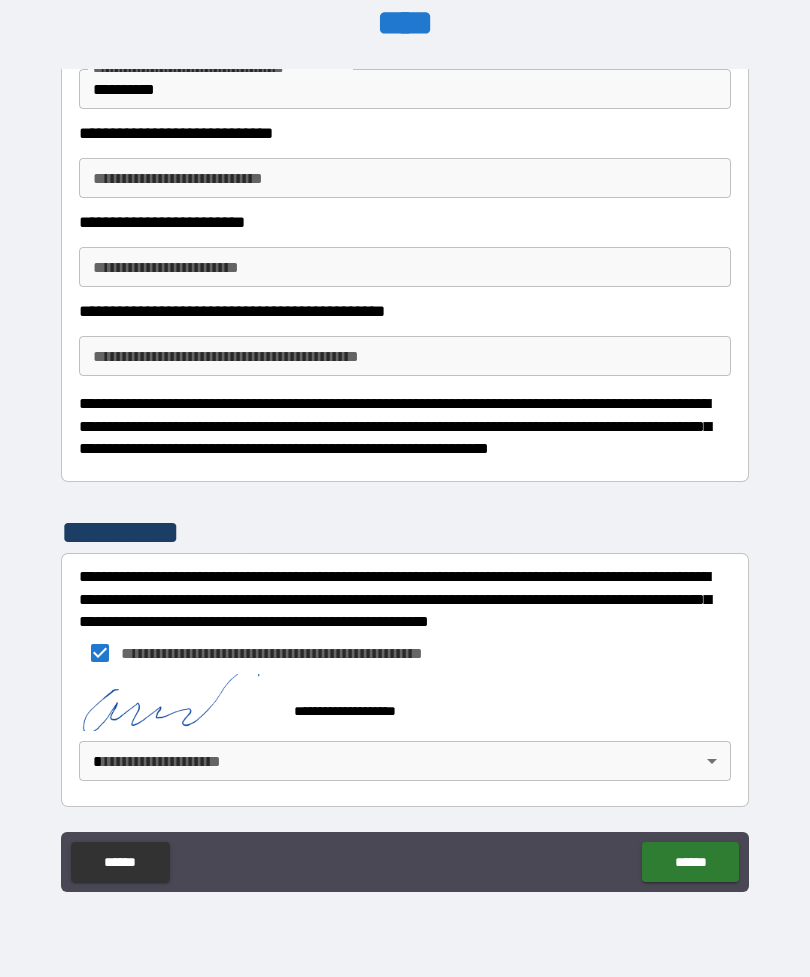scroll, scrollTop: 11666, scrollLeft: 0, axis: vertical 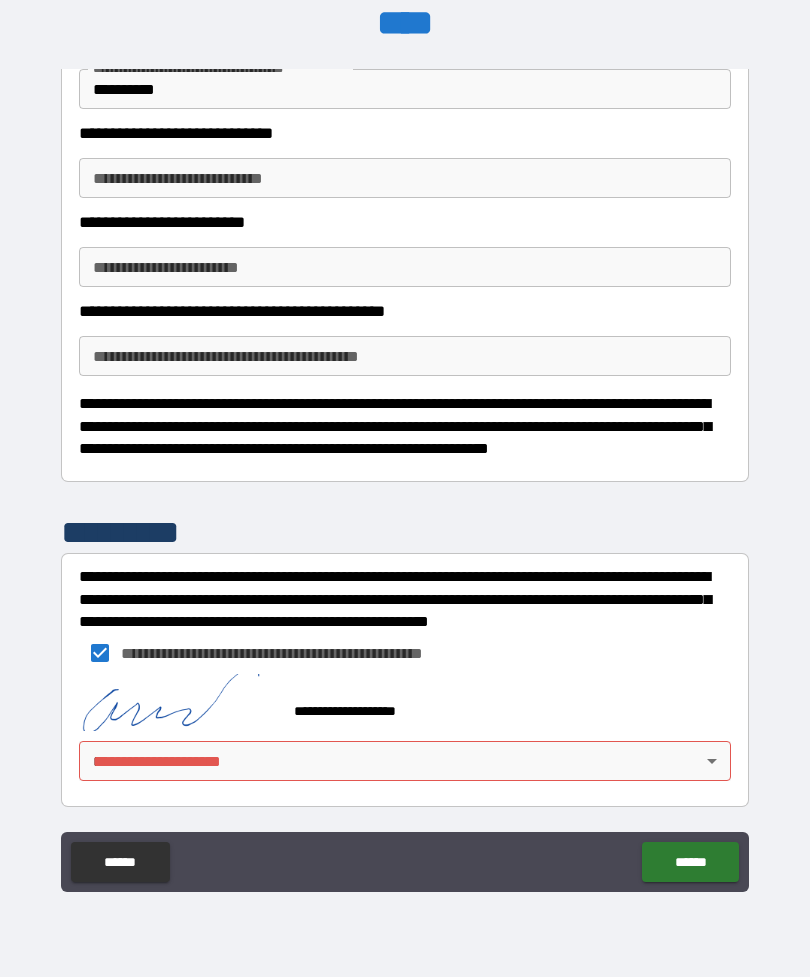 click on "[NUMBER] [STREET], [CITY], [STATE]" at bounding box center [405, 456] 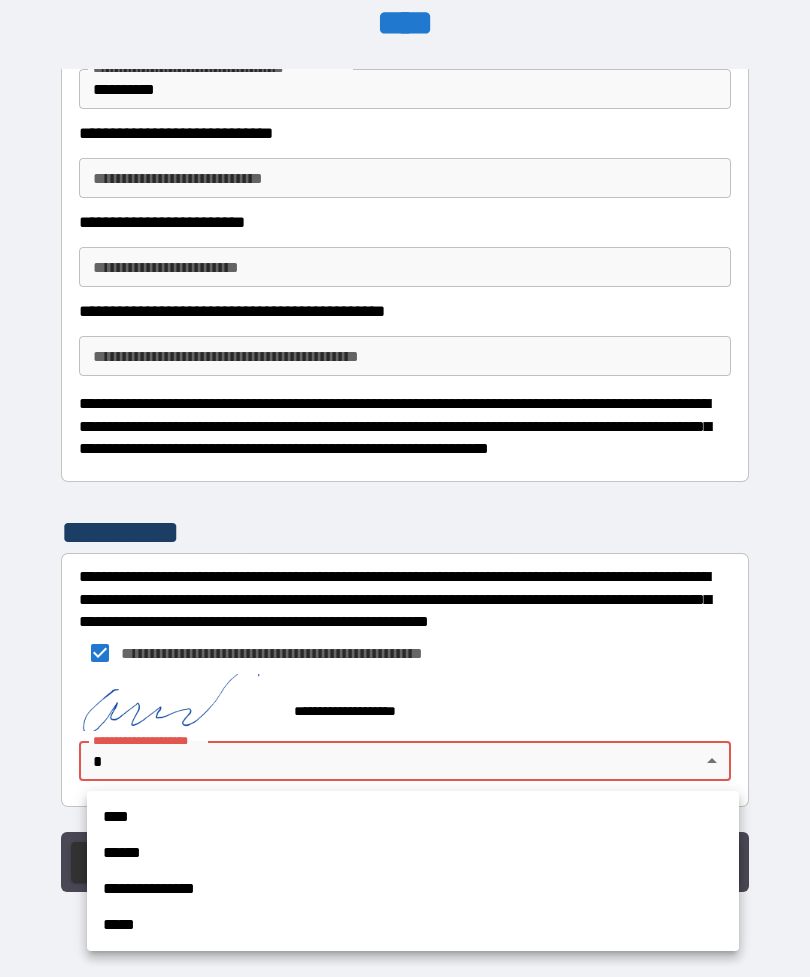 click on "****" at bounding box center (413, 817) 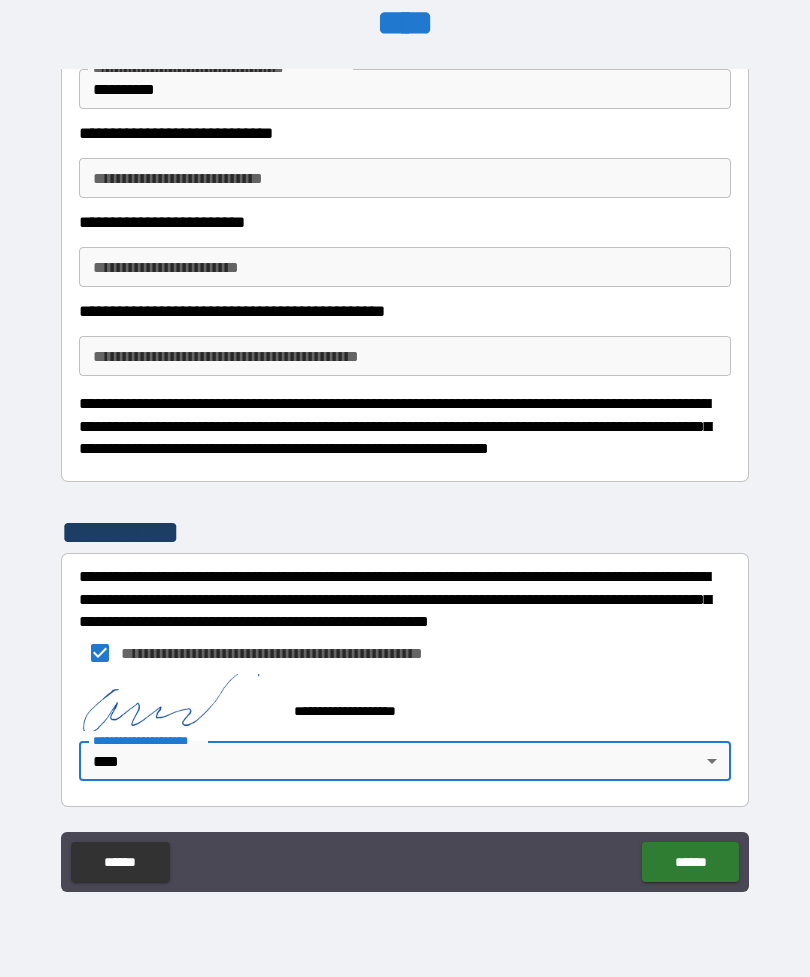 type on "****" 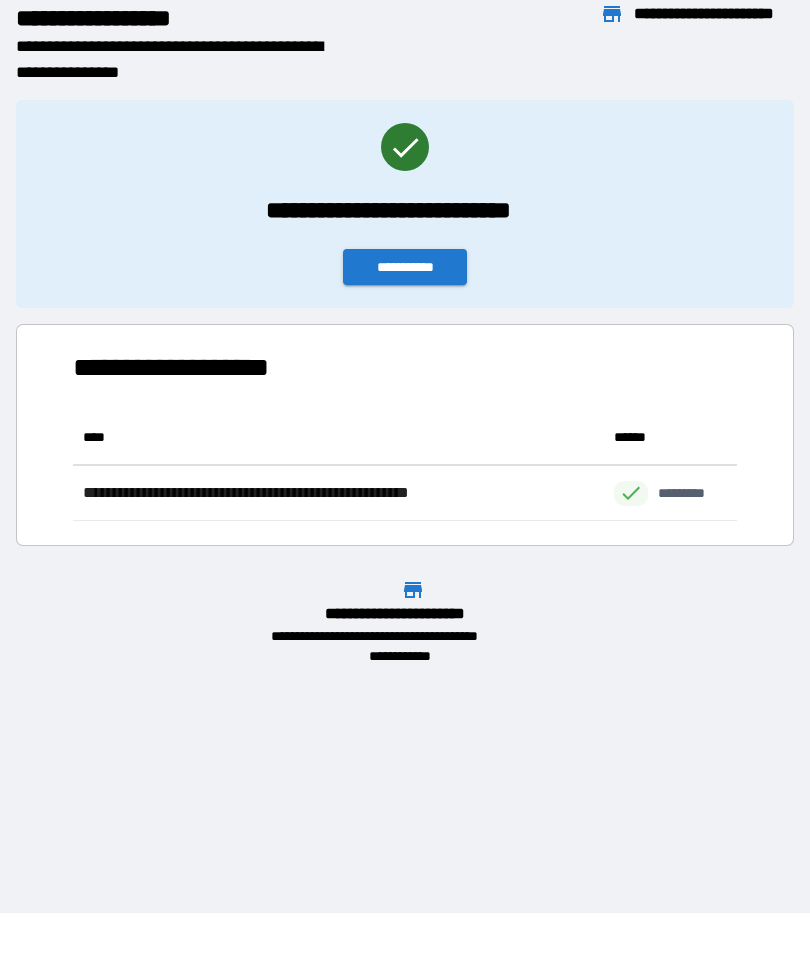 scroll, scrollTop: 1, scrollLeft: 1, axis: both 